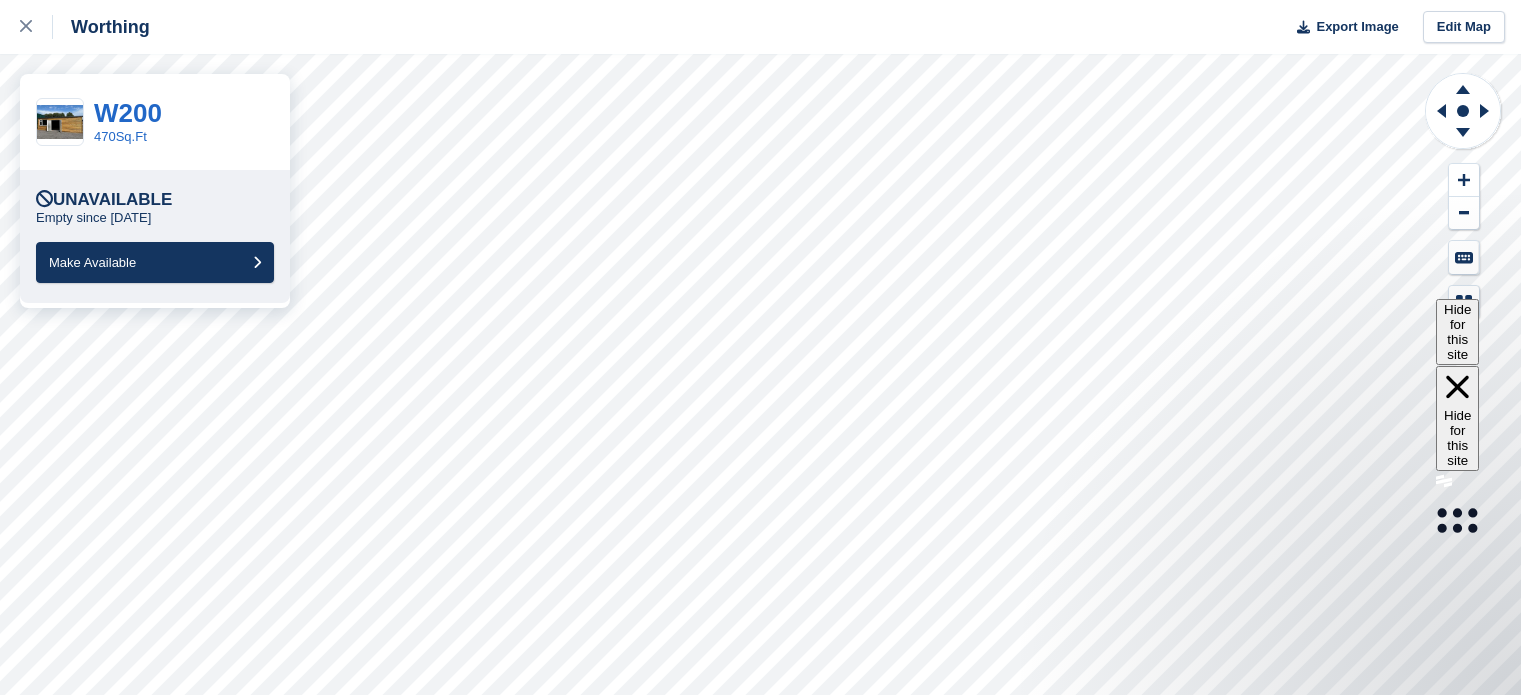 scroll, scrollTop: 0, scrollLeft: 0, axis: both 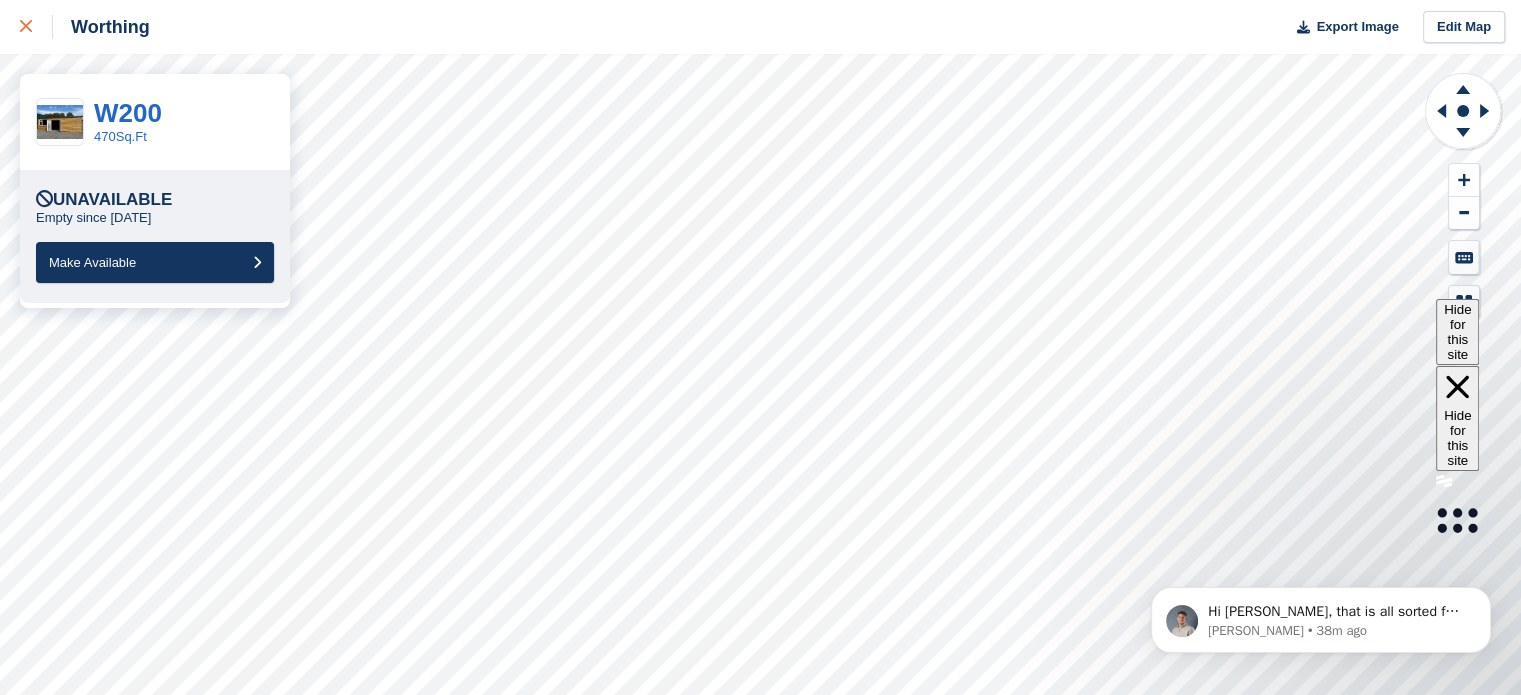 click 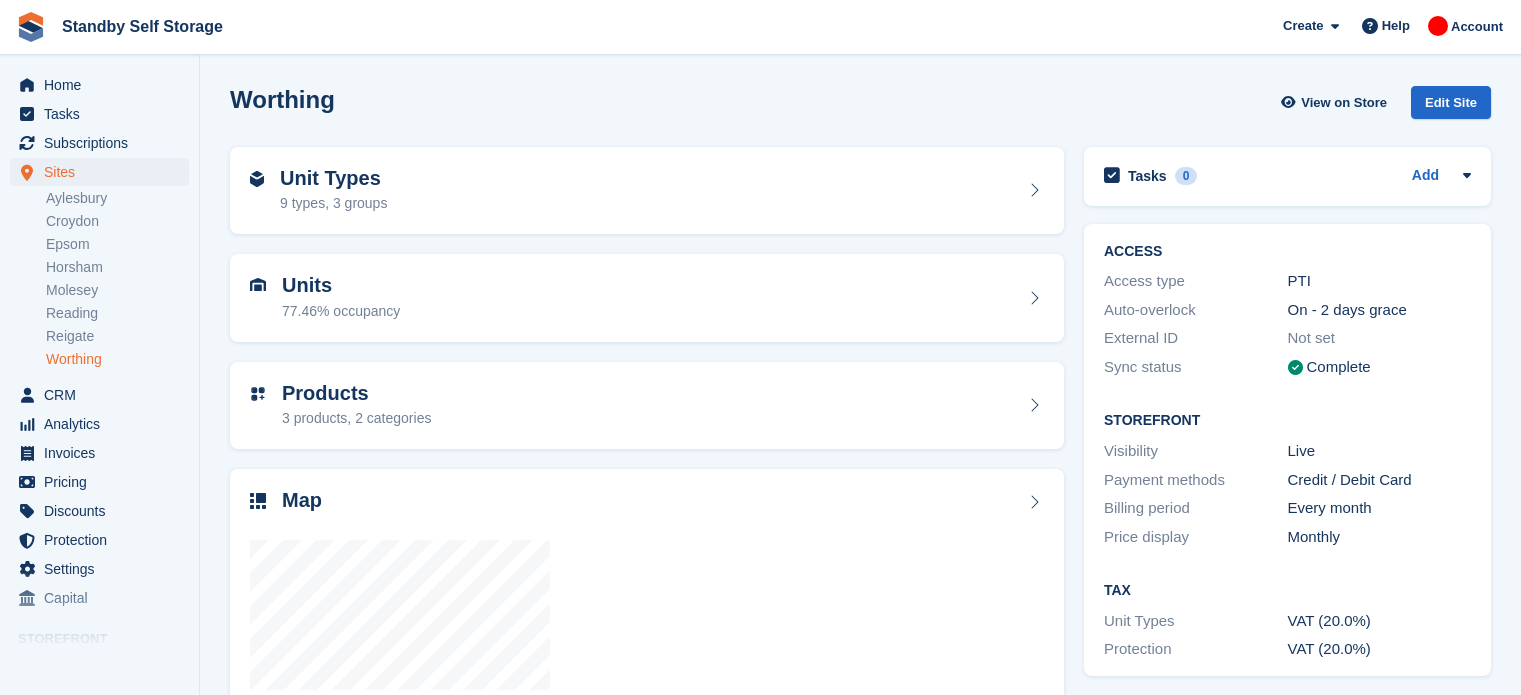 scroll, scrollTop: 0, scrollLeft: 0, axis: both 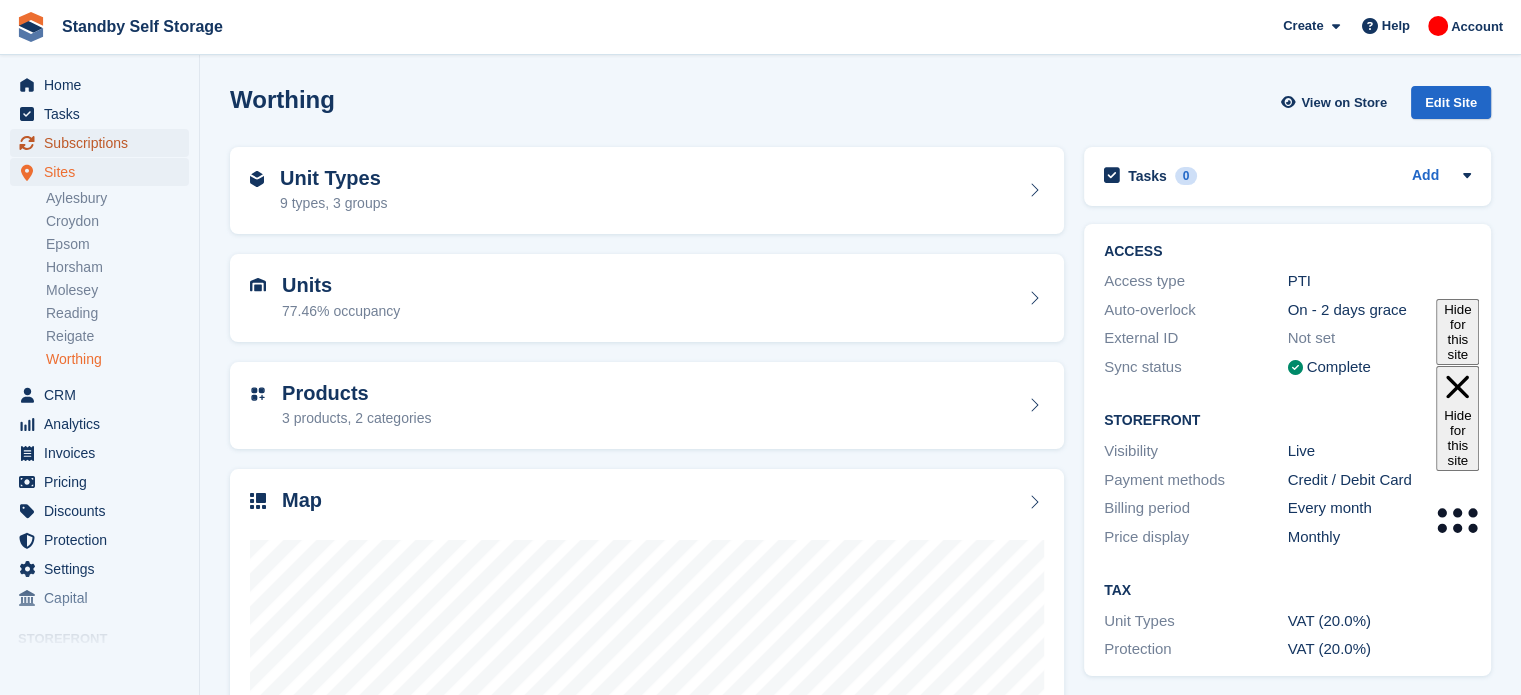click on "Subscriptions" at bounding box center (104, 143) 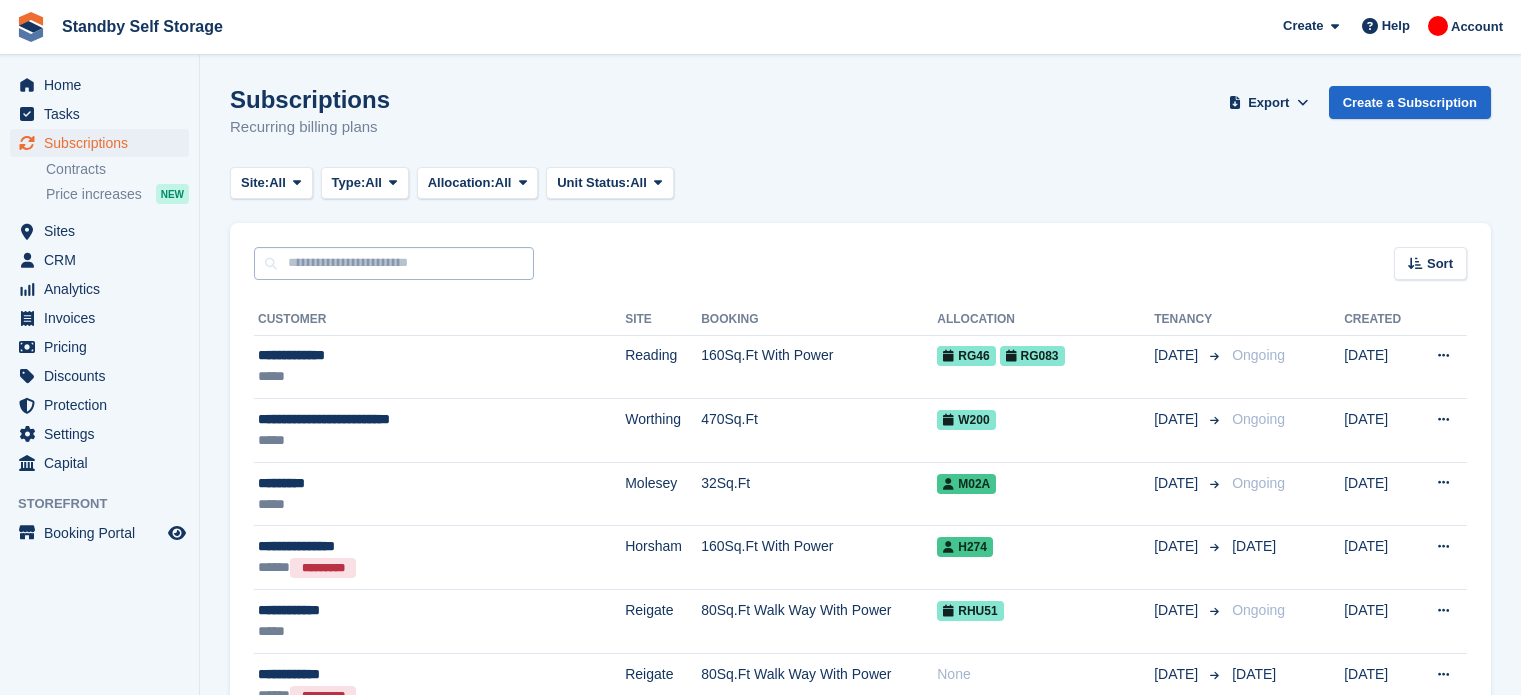 scroll, scrollTop: 0, scrollLeft: 0, axis: both 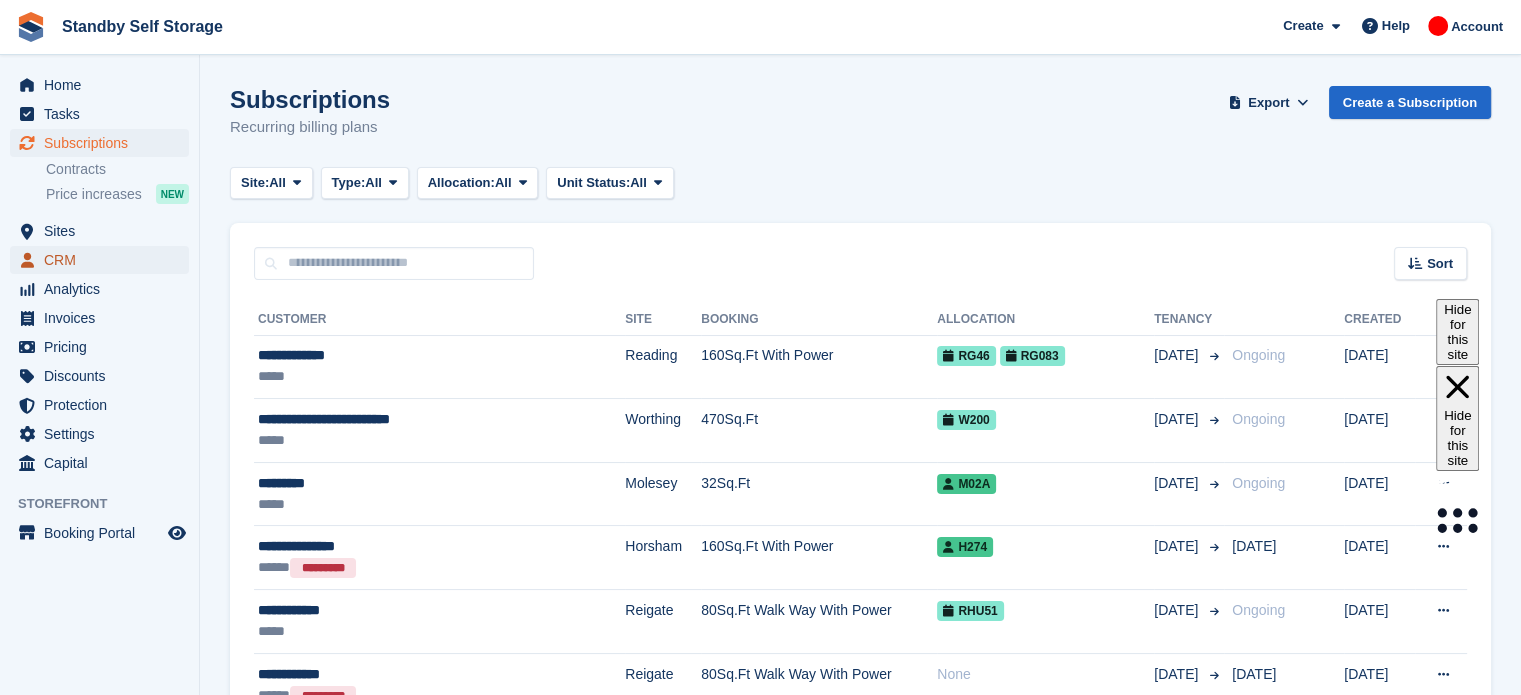 click on "CRM" at bounding box center [104, 260] 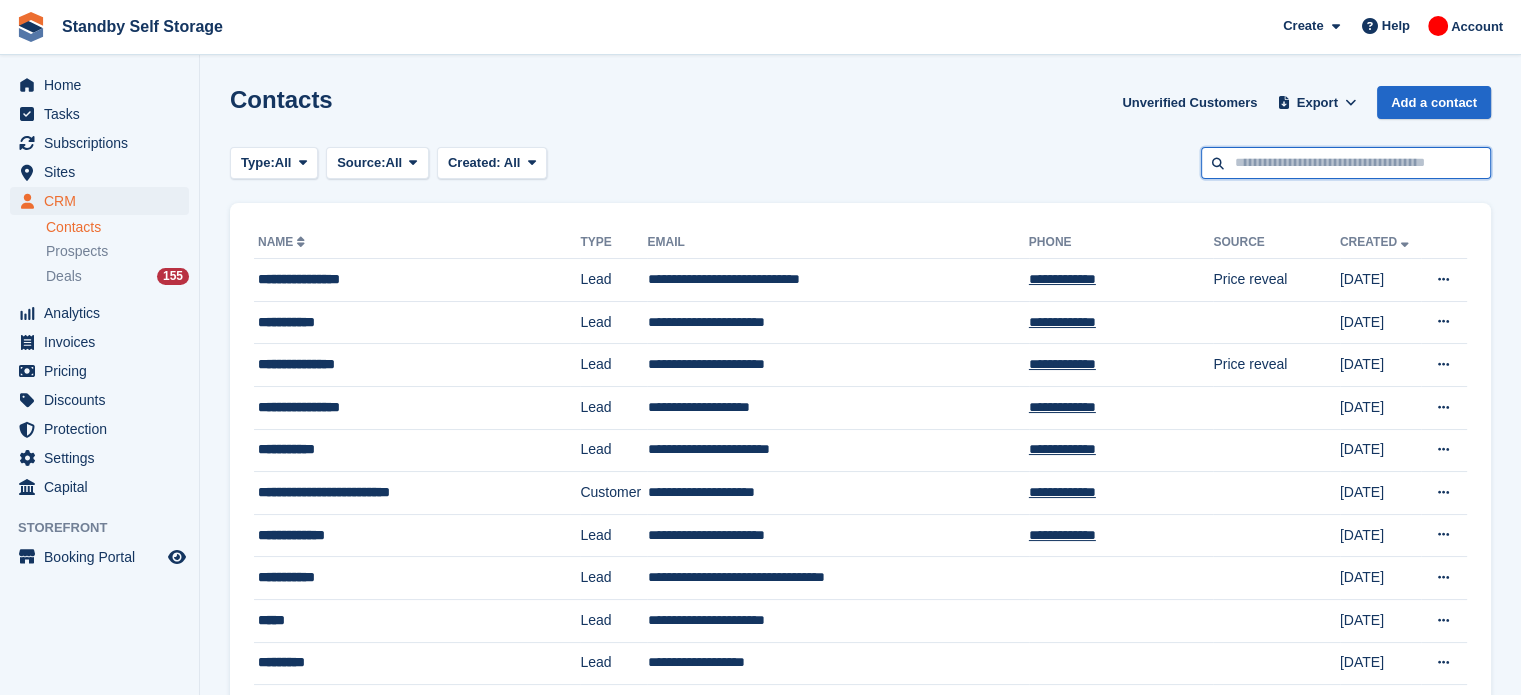 click at bounding box center (1346, 163) 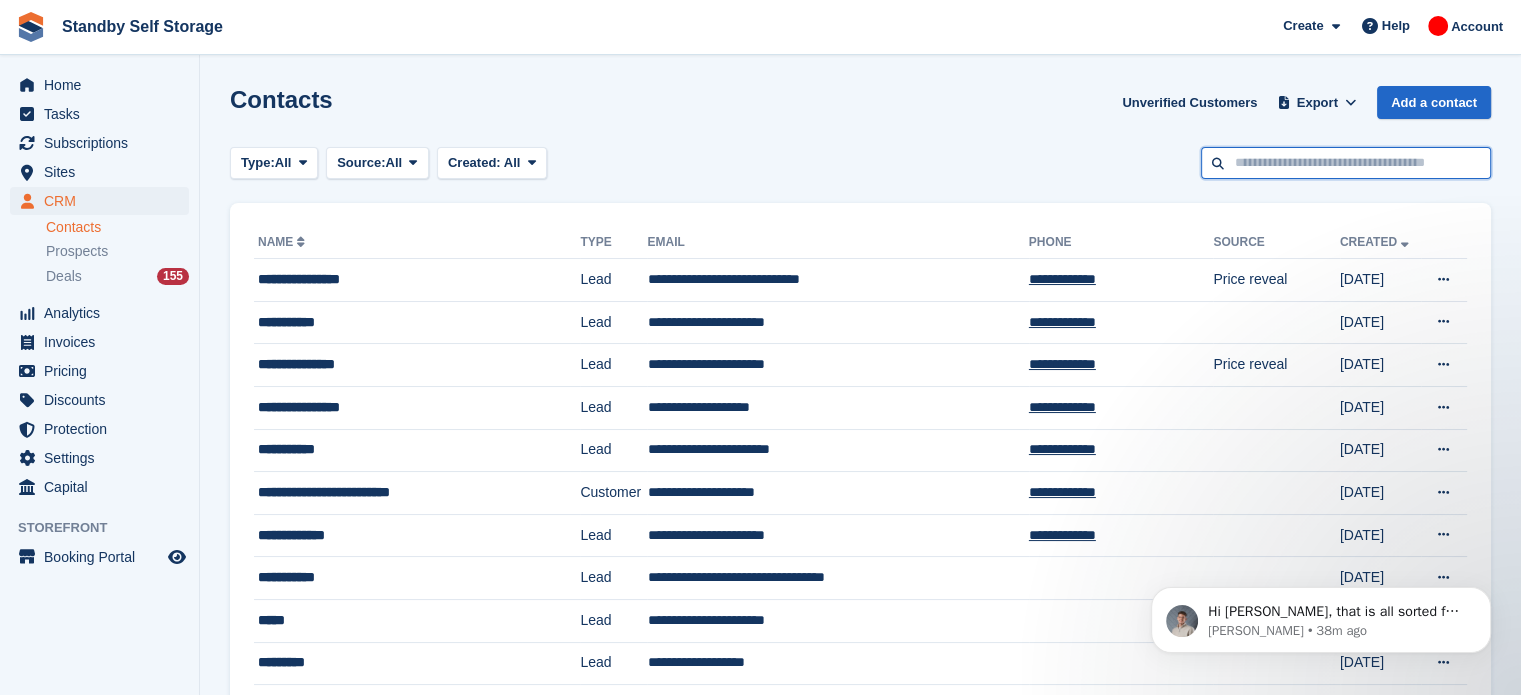 scroll, scrollTop: 0, scrollLeft: 0, axis: both 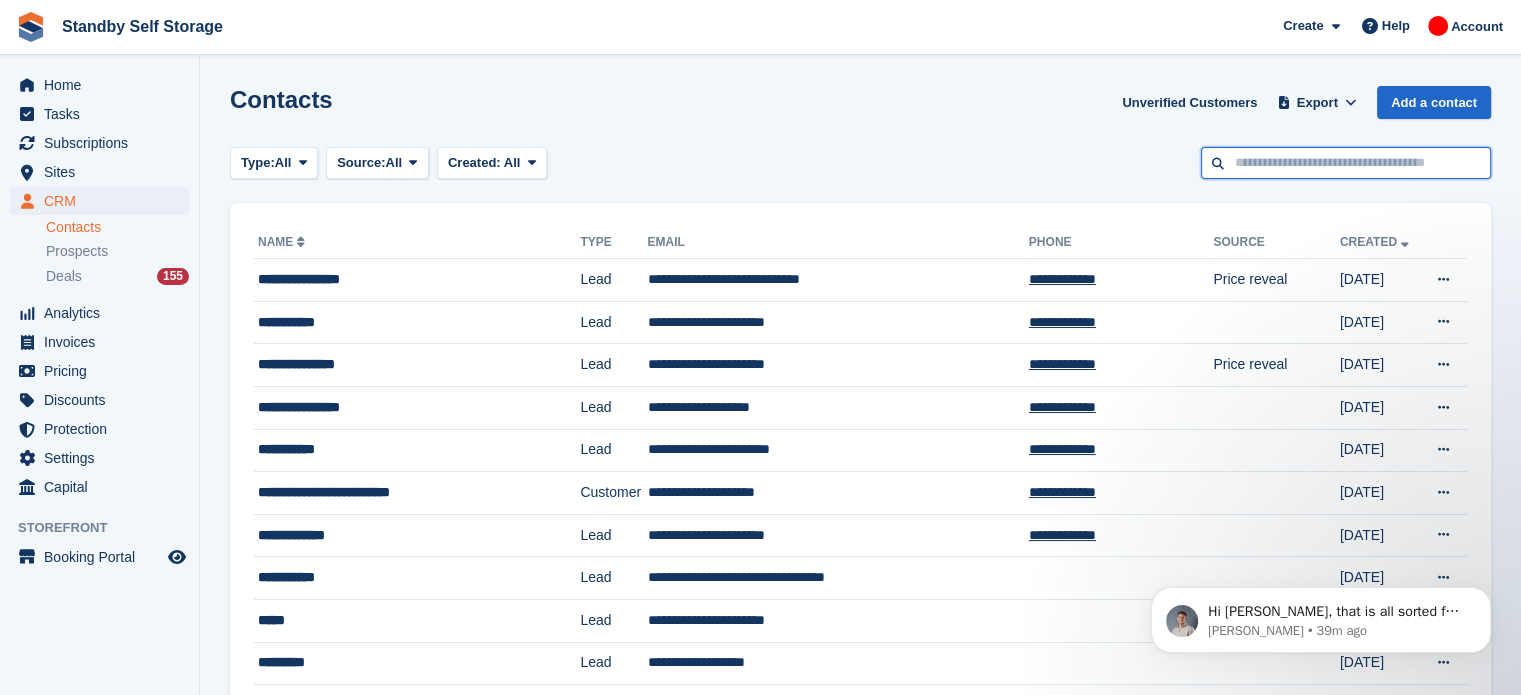 click at bounding box center (1346, 163) 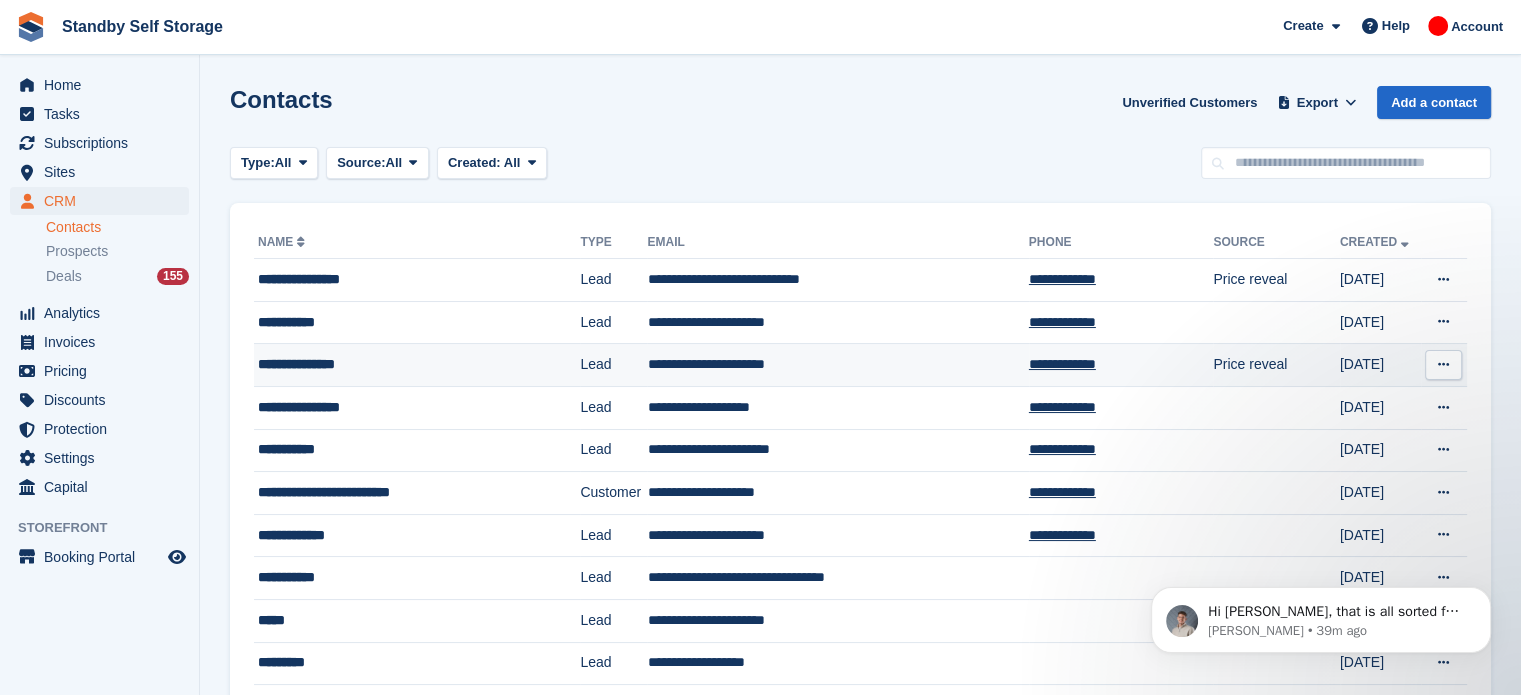 click on "**********" at bounding box center [837, 365] 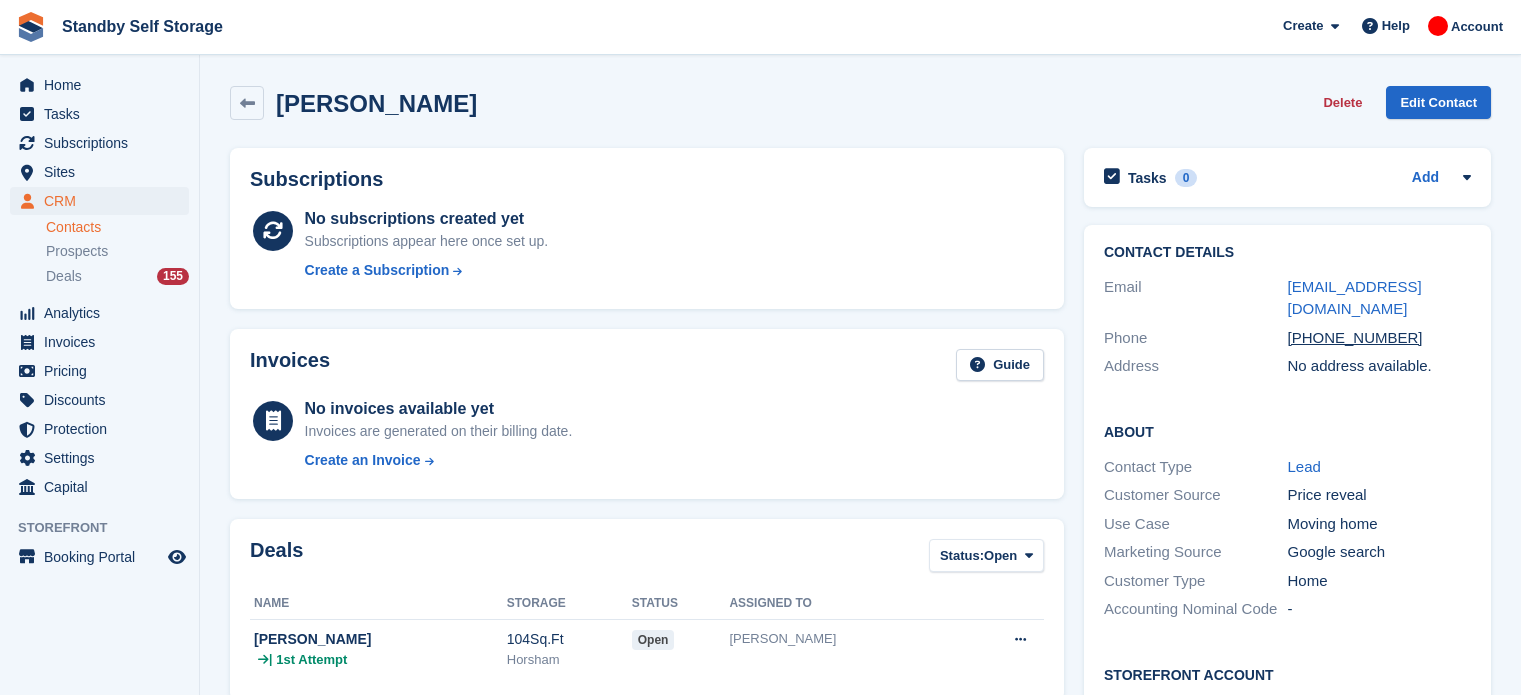 scroll, scrollTop: 0, scrollLeft: 0, axis: both 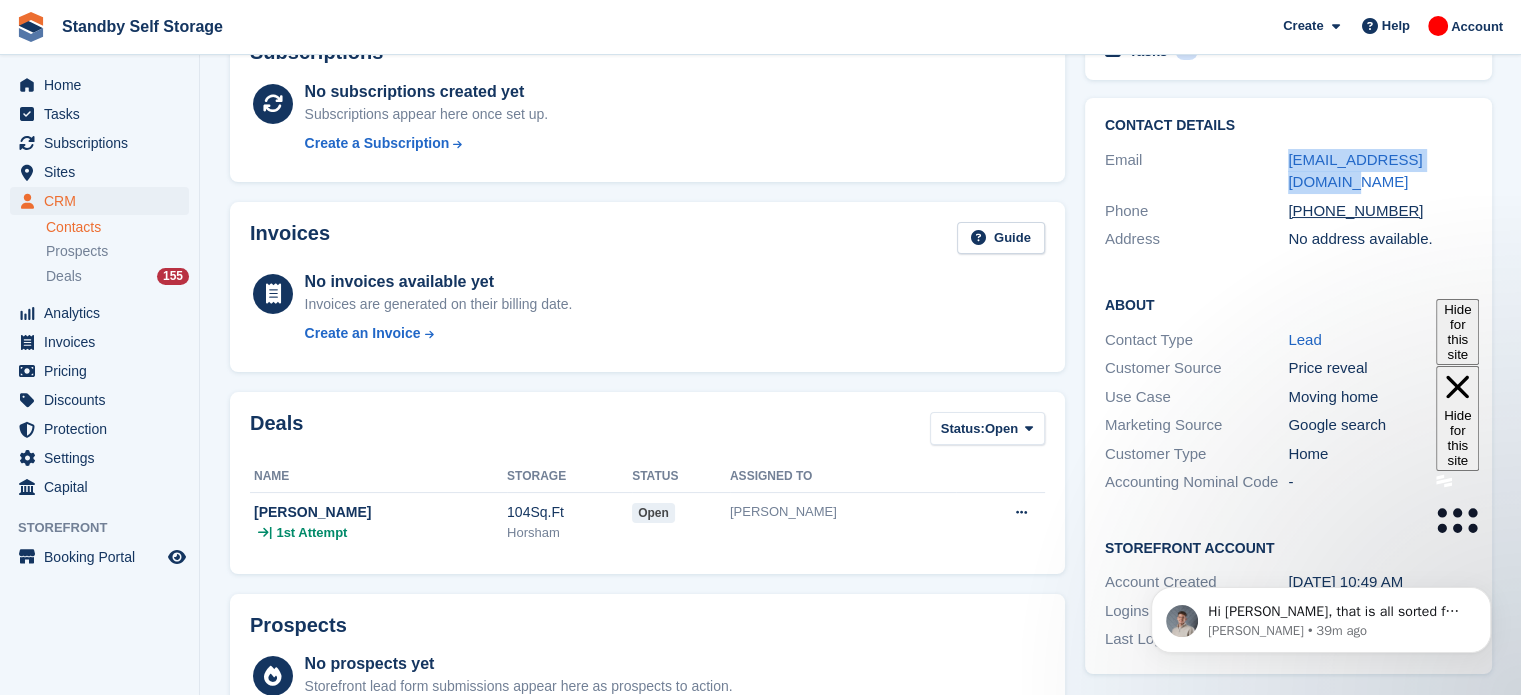 drag, startPoint x: 1461, startPoint y: 162, endPoint x: 1275, endPoint y: 162, distance: 186 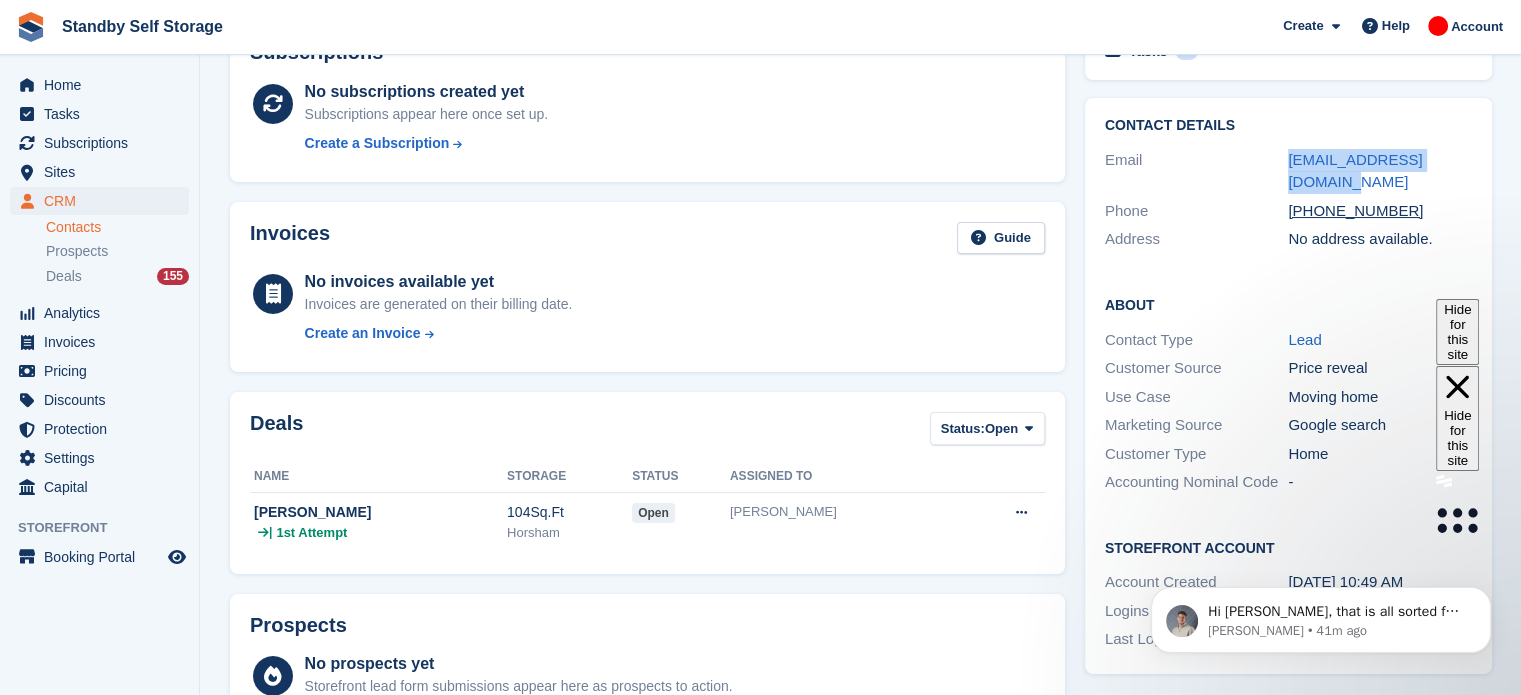 scroll, scrollTop: 0, scrollLeft: 0, axis: both 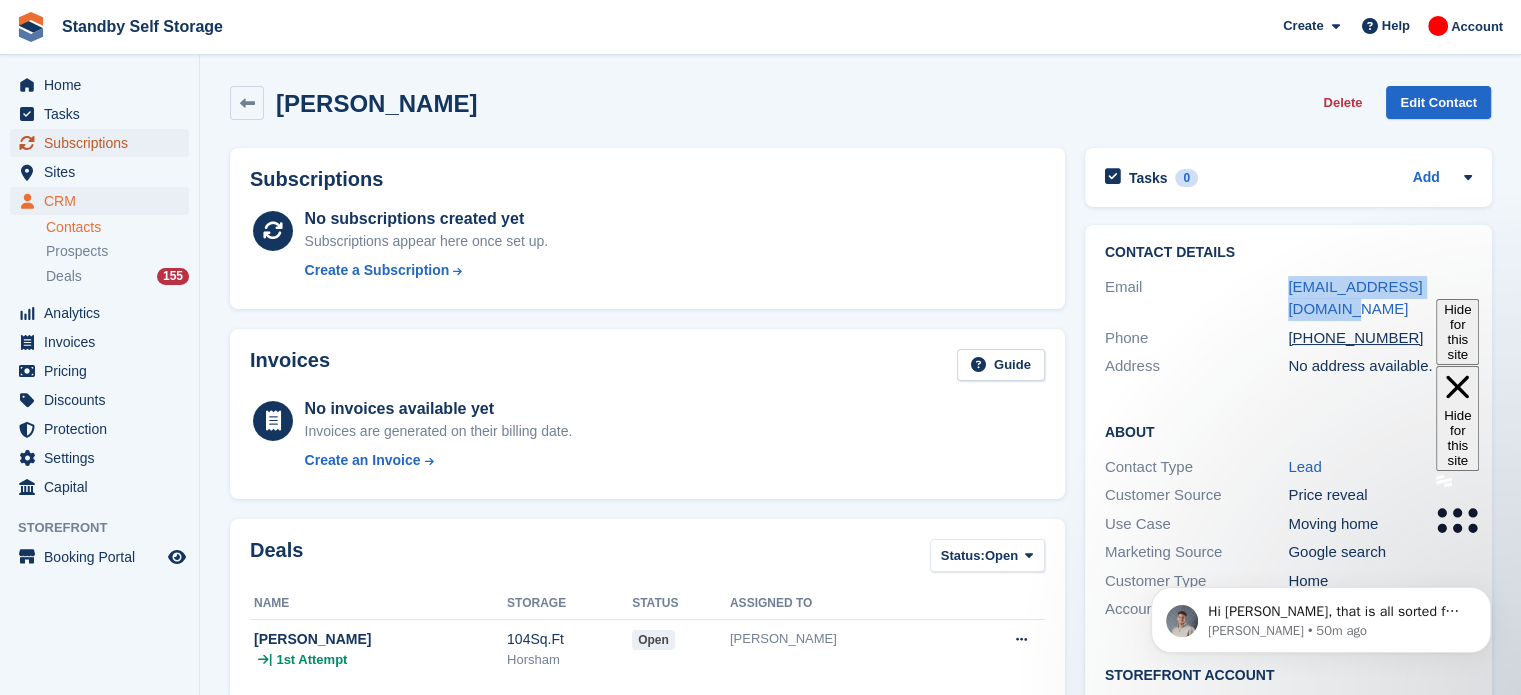 click on "Subscriptions" at bounding box center (104, 143) 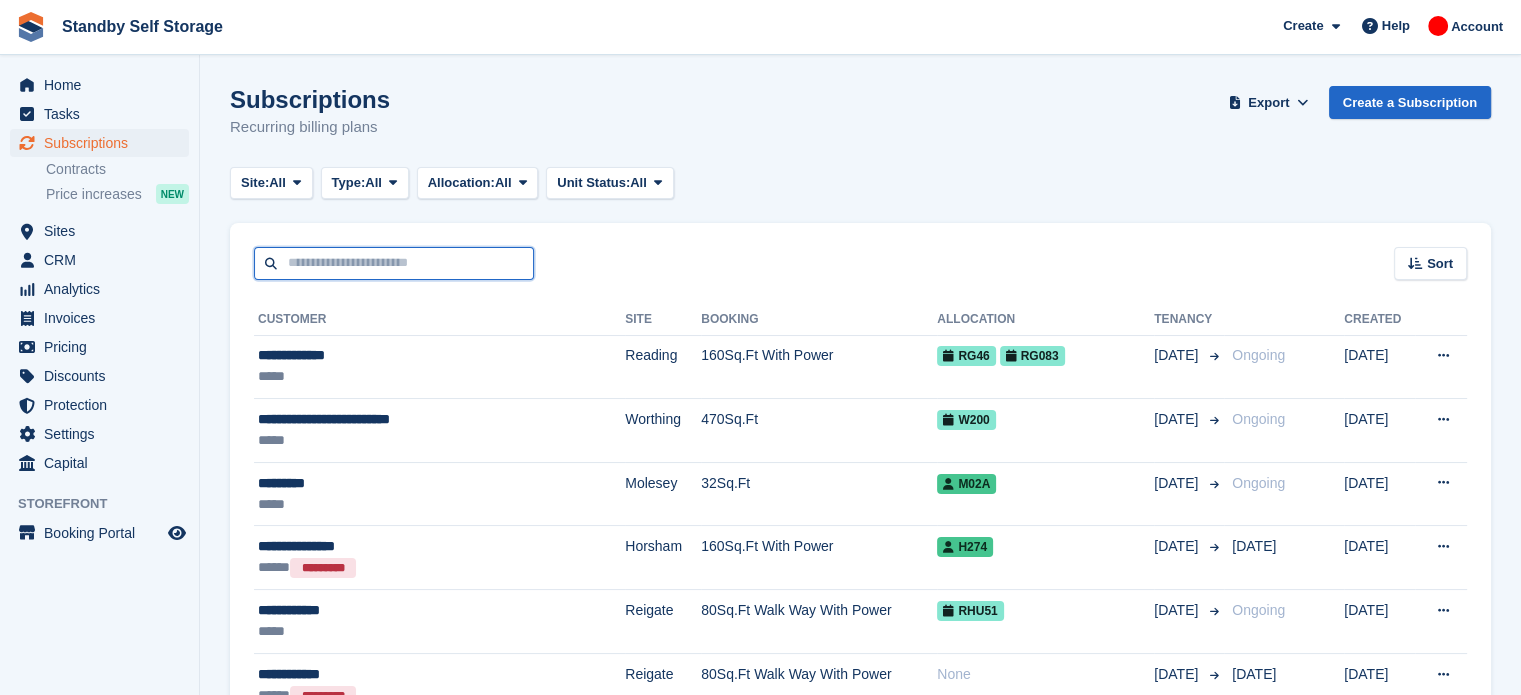 click at bounding box center (394, 263) 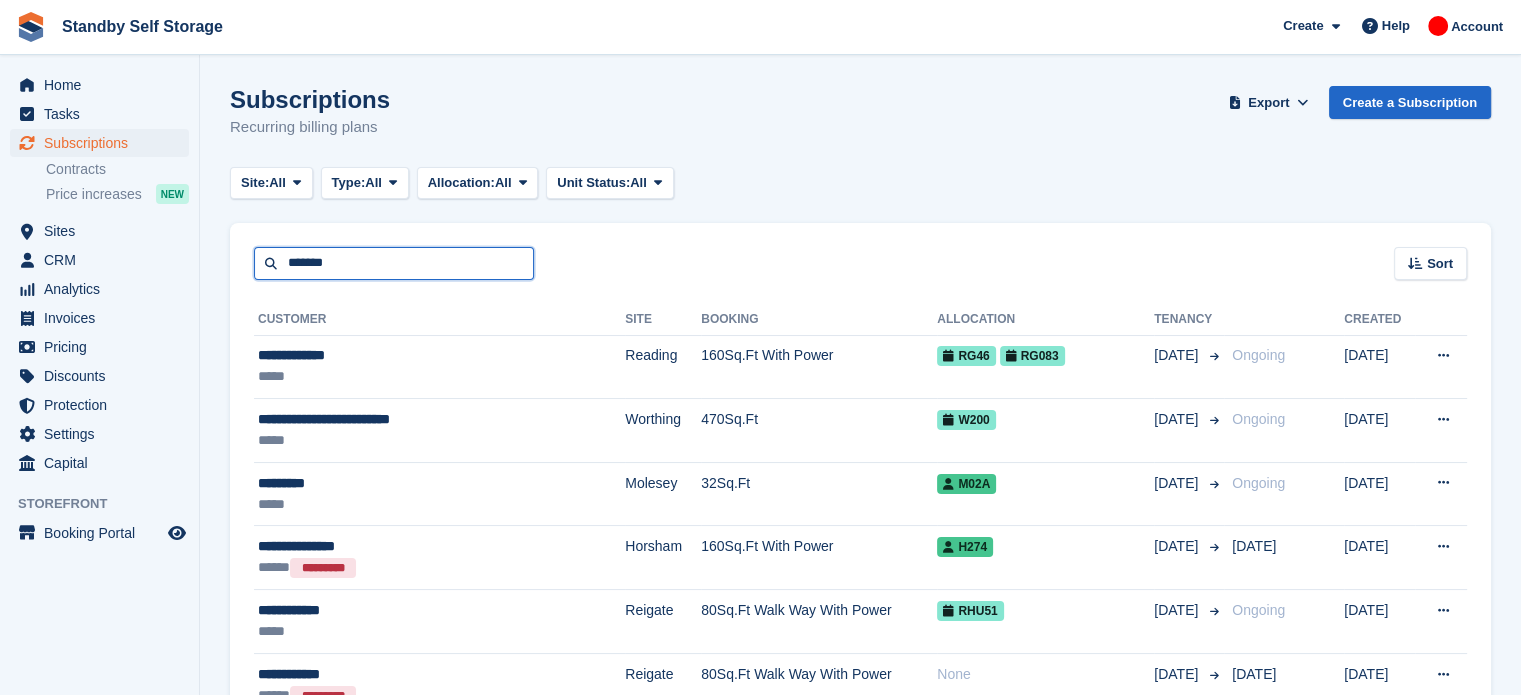 type on "*******" 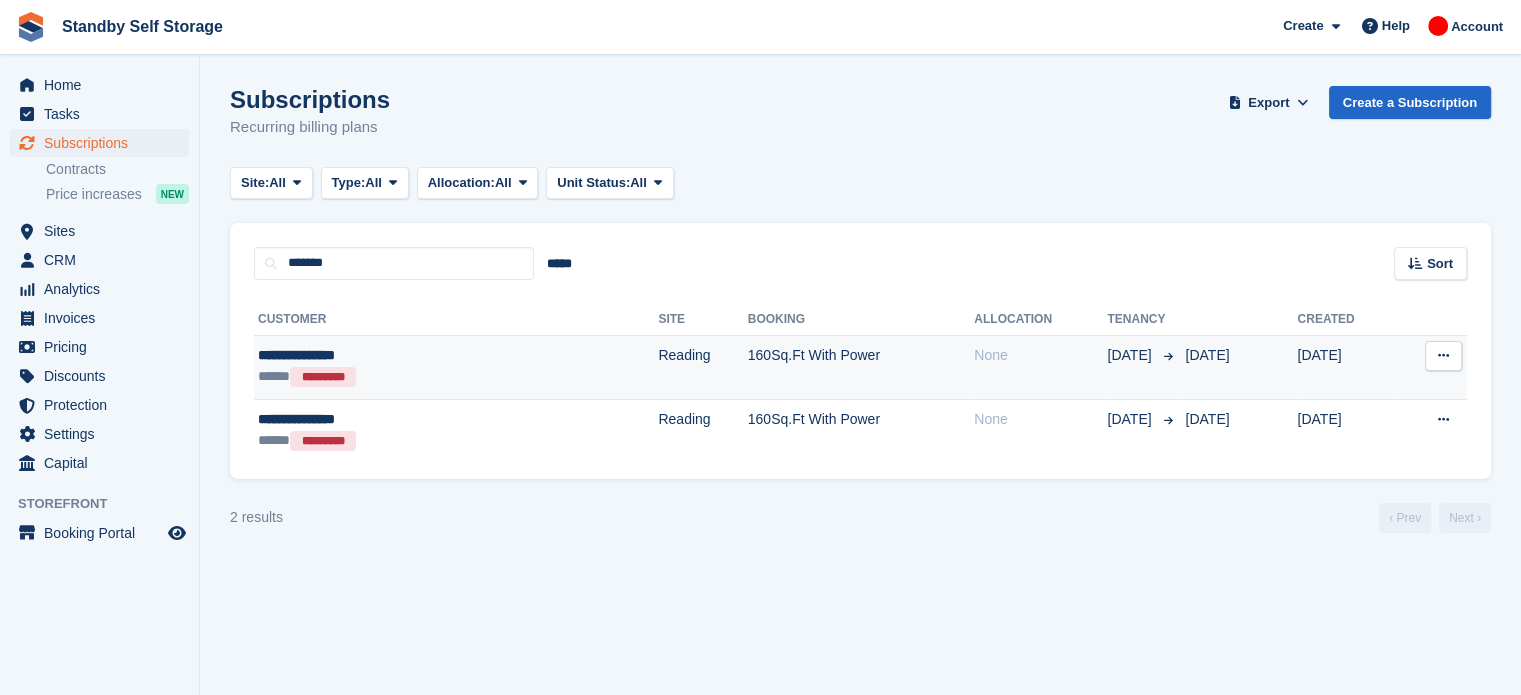 click on "160Sq.Ft With Power" at bounding box center [861, 367] 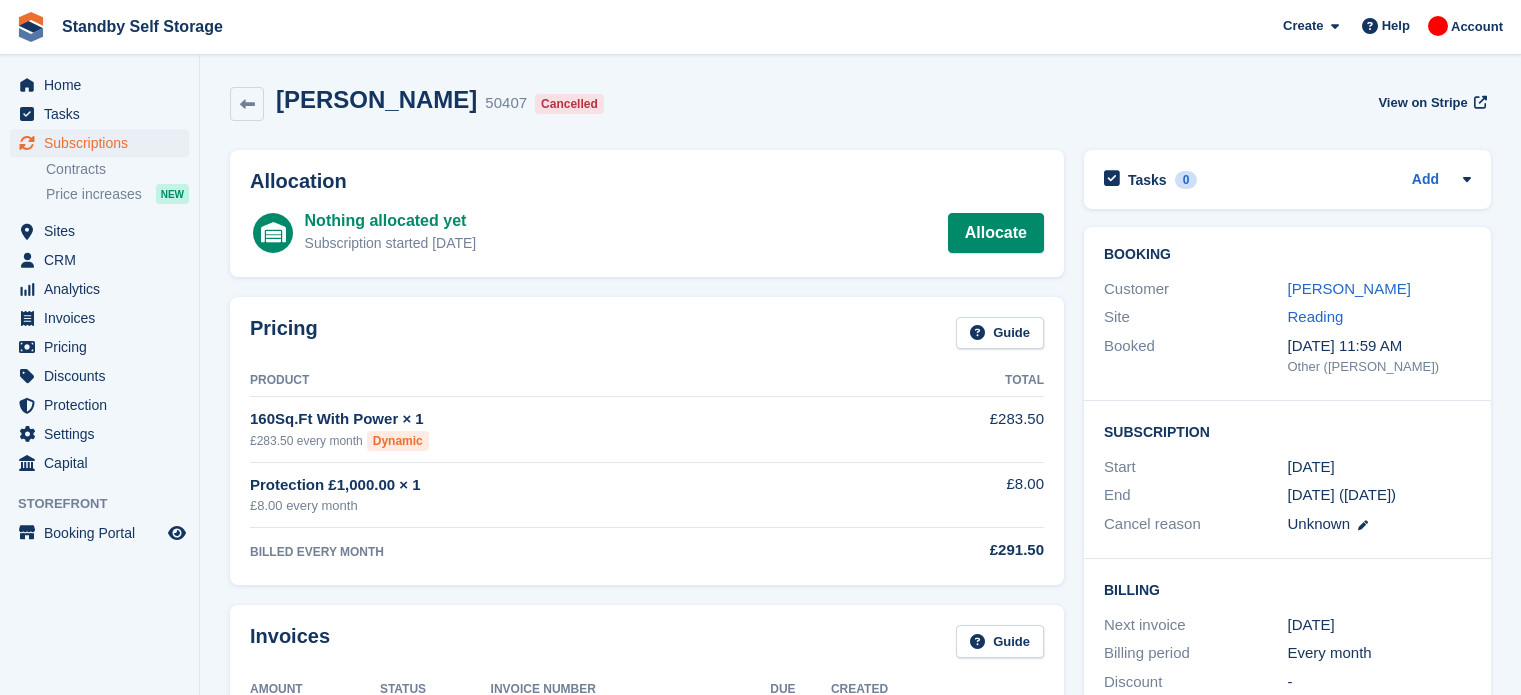 scroll, scrollTop: 0, scrollLeft: 0, axis: both 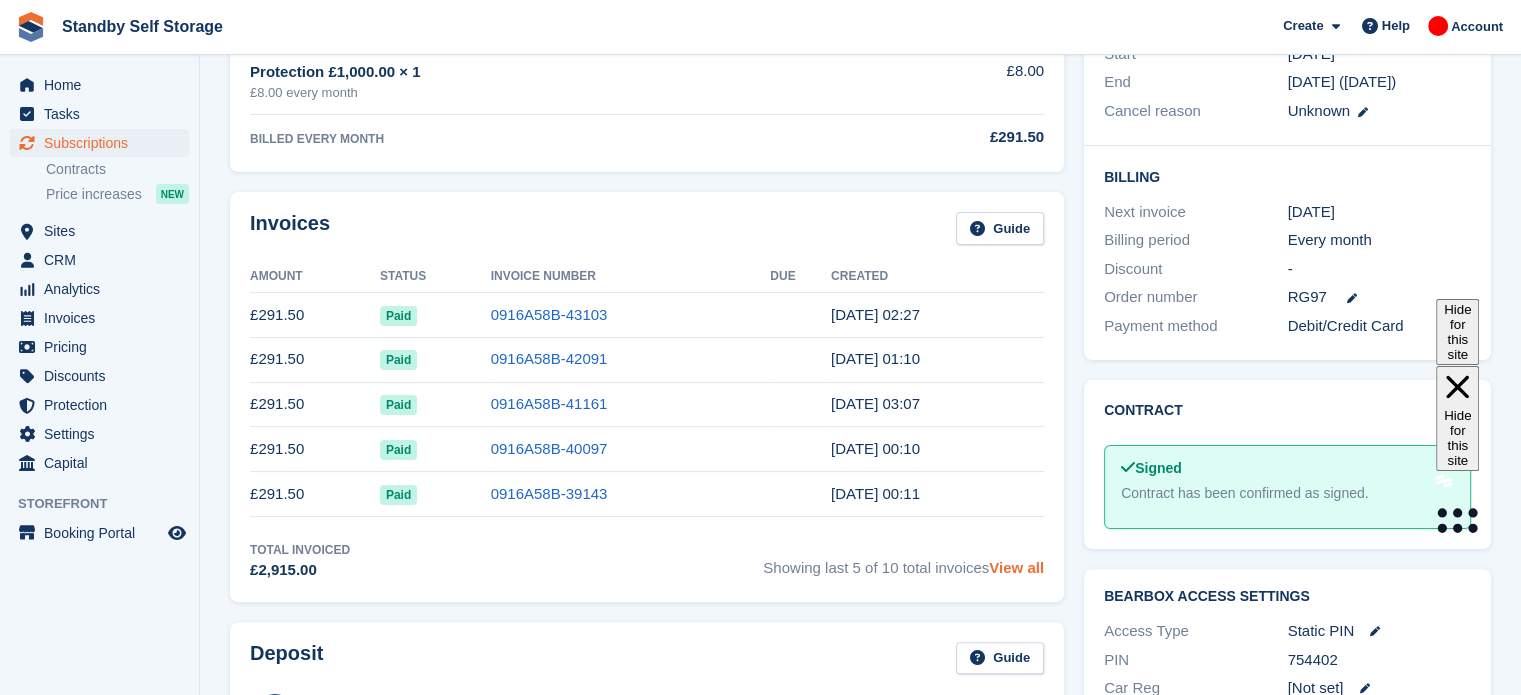 click on "View all" at bounding box center (1016, 567) 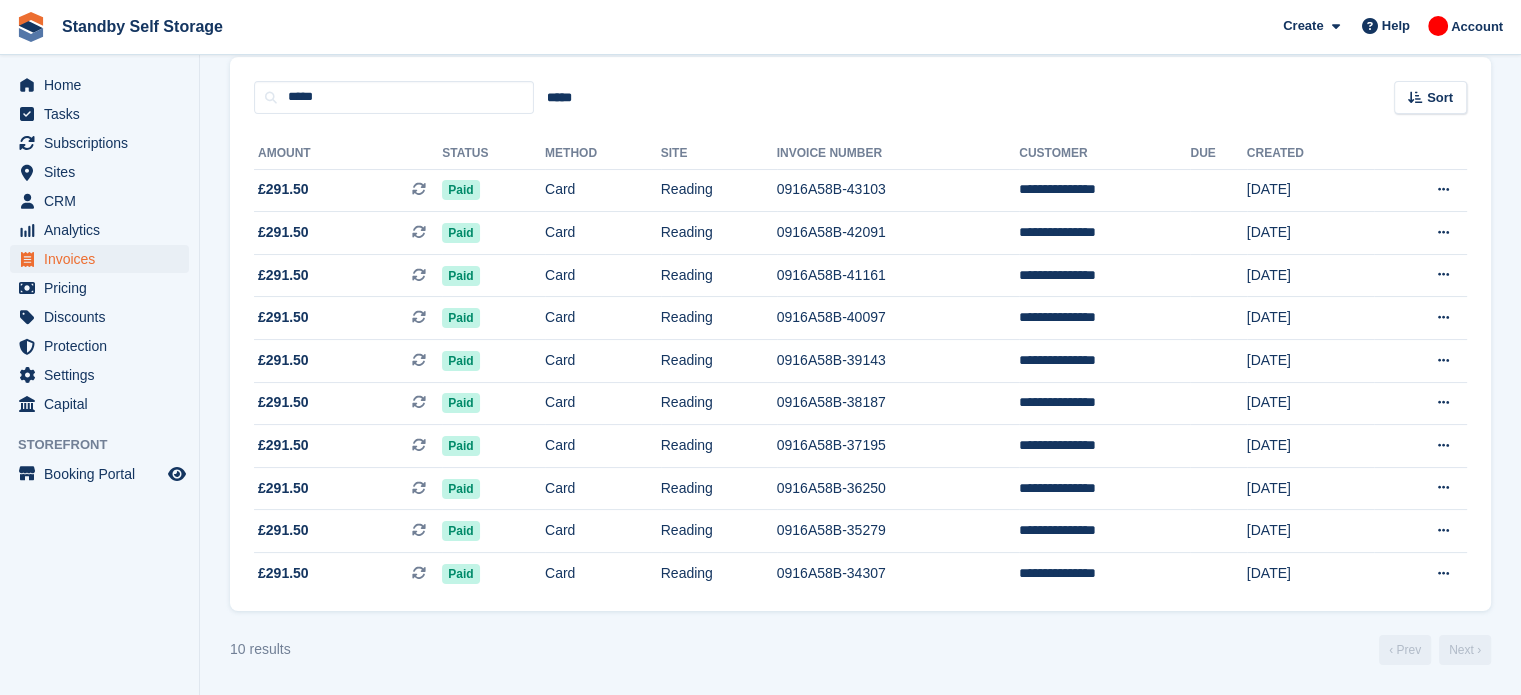 scroll, scrollTop: 0, scrollLeft: 0, axis: both 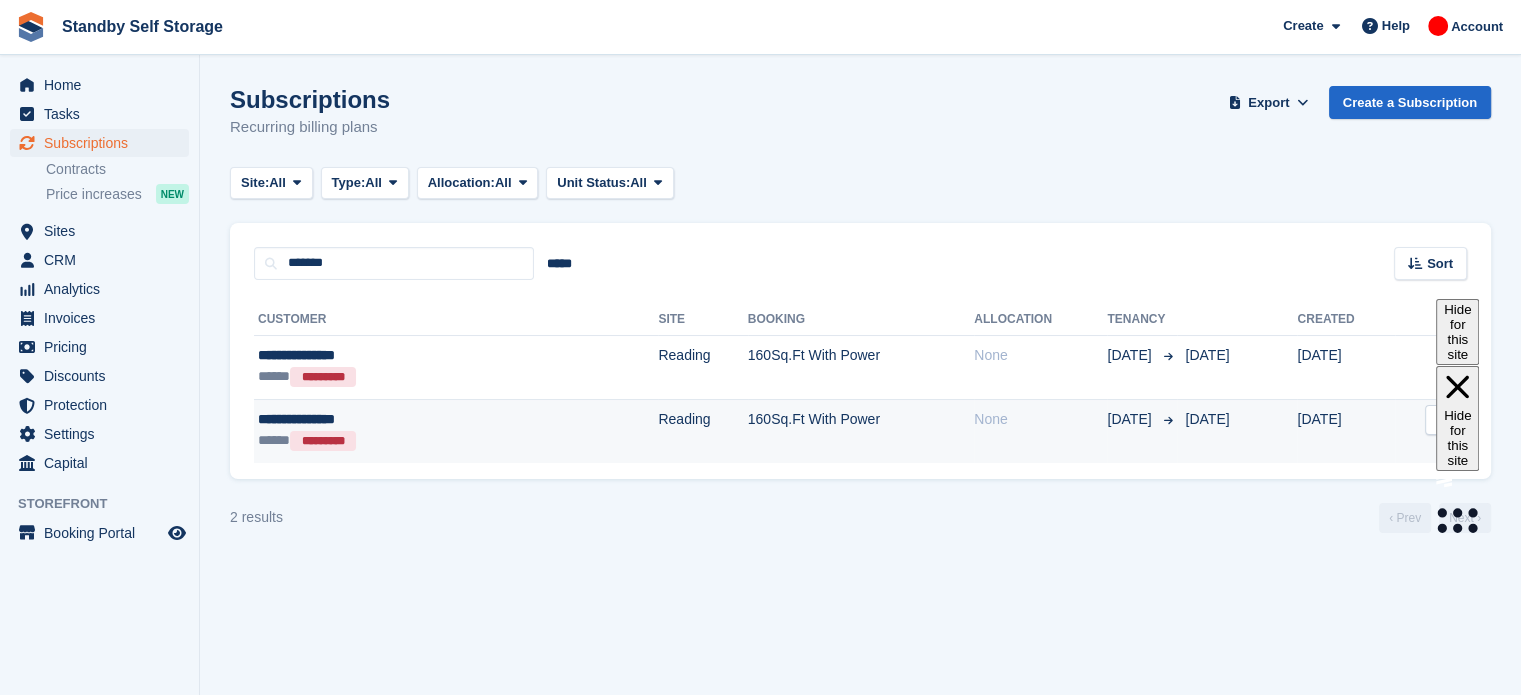 click on "Reading" at bounding box center (702, 430) 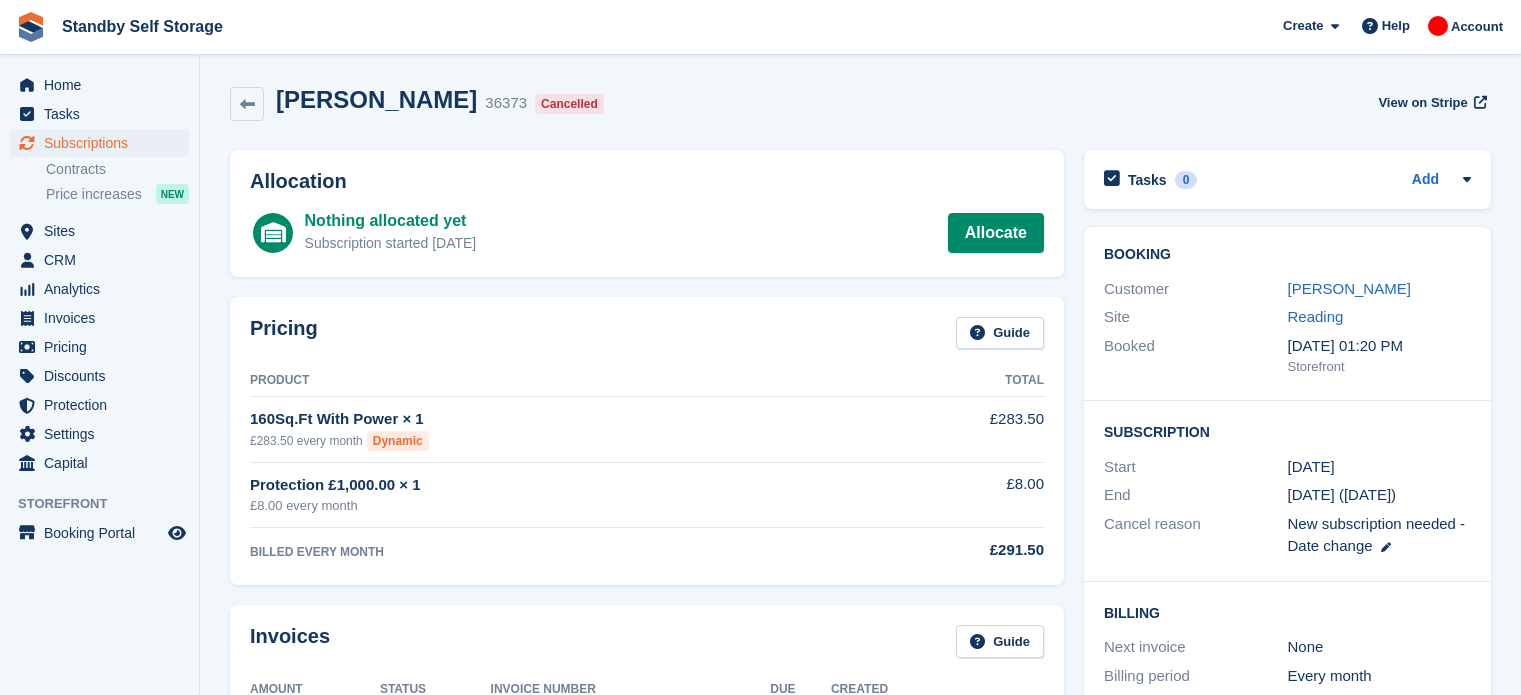 scroll, scrollTop: 0, scrollLeft: 0, axis: both 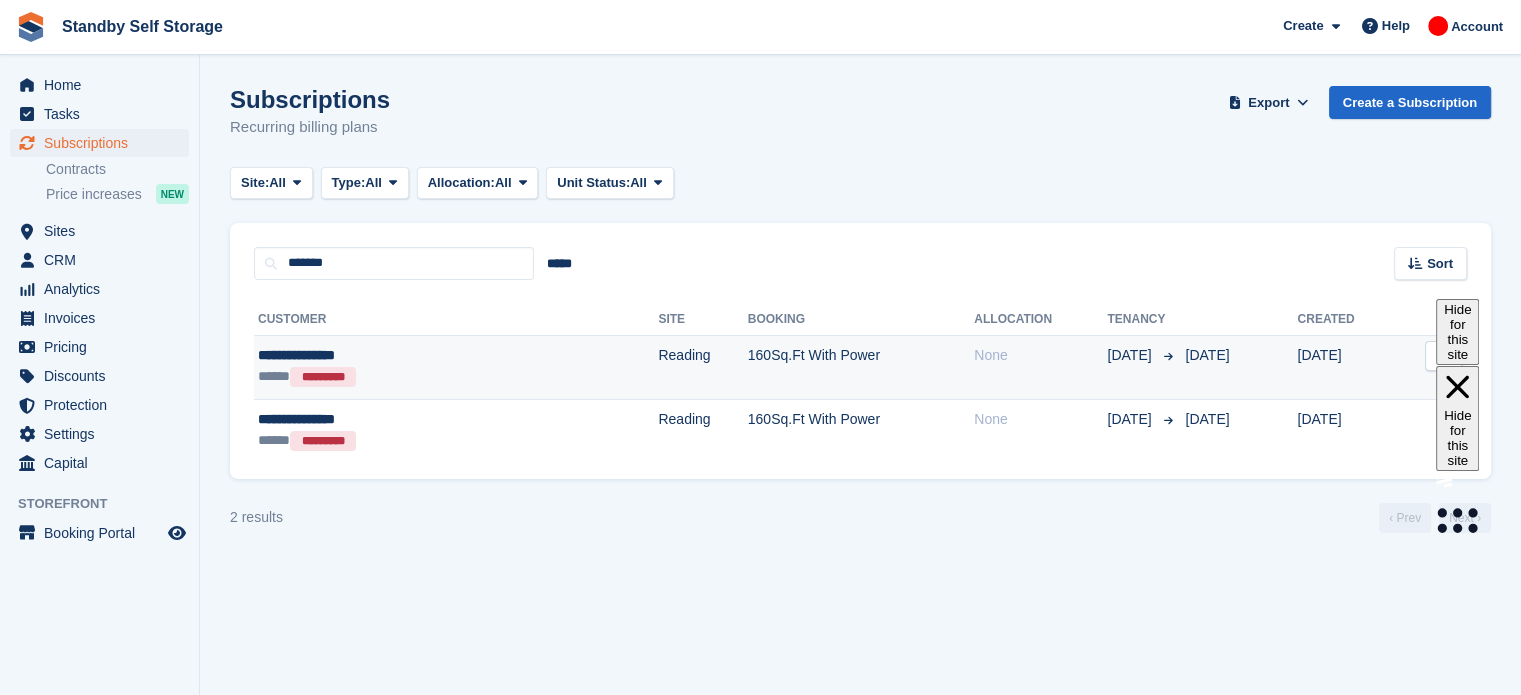 click on "Reading" at bounding box center (702, 367) 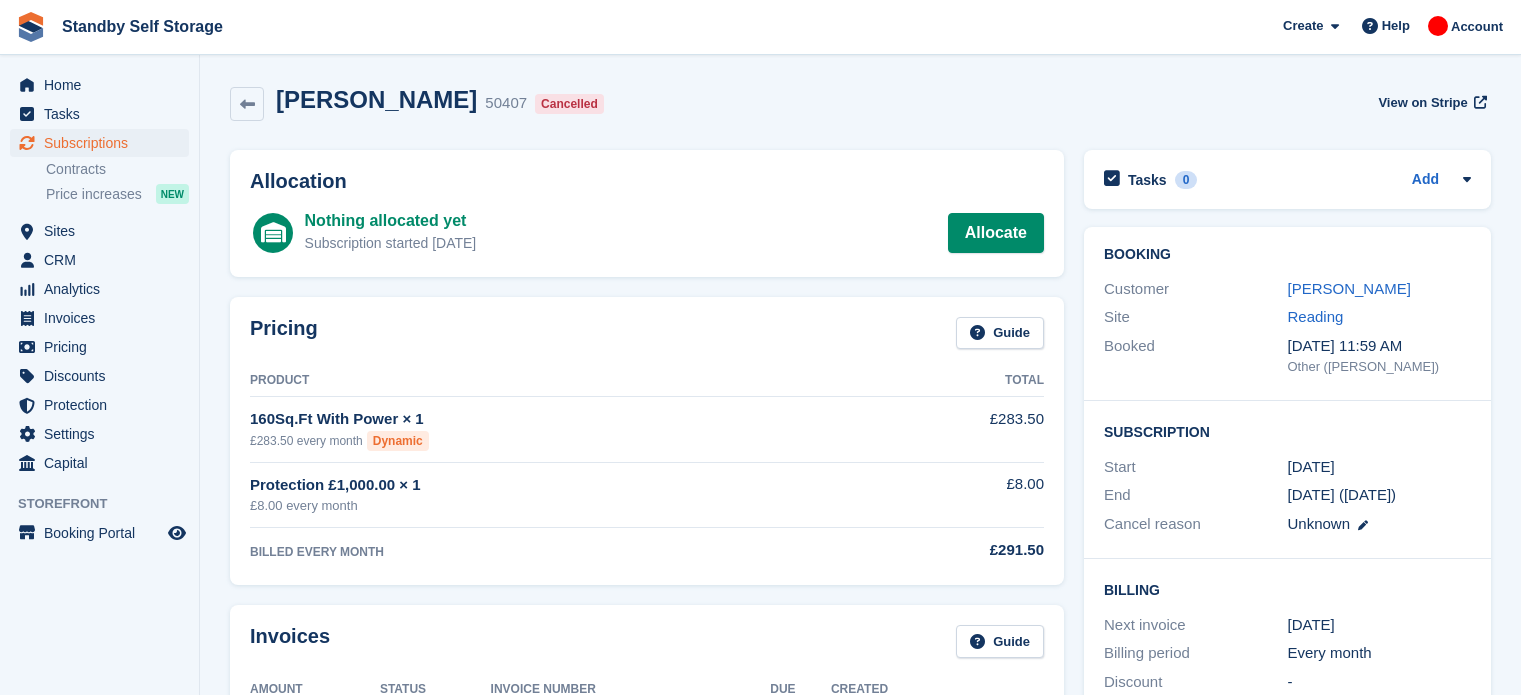 scroll, scrollTop: 0, scrollLeft: 0, axis: both 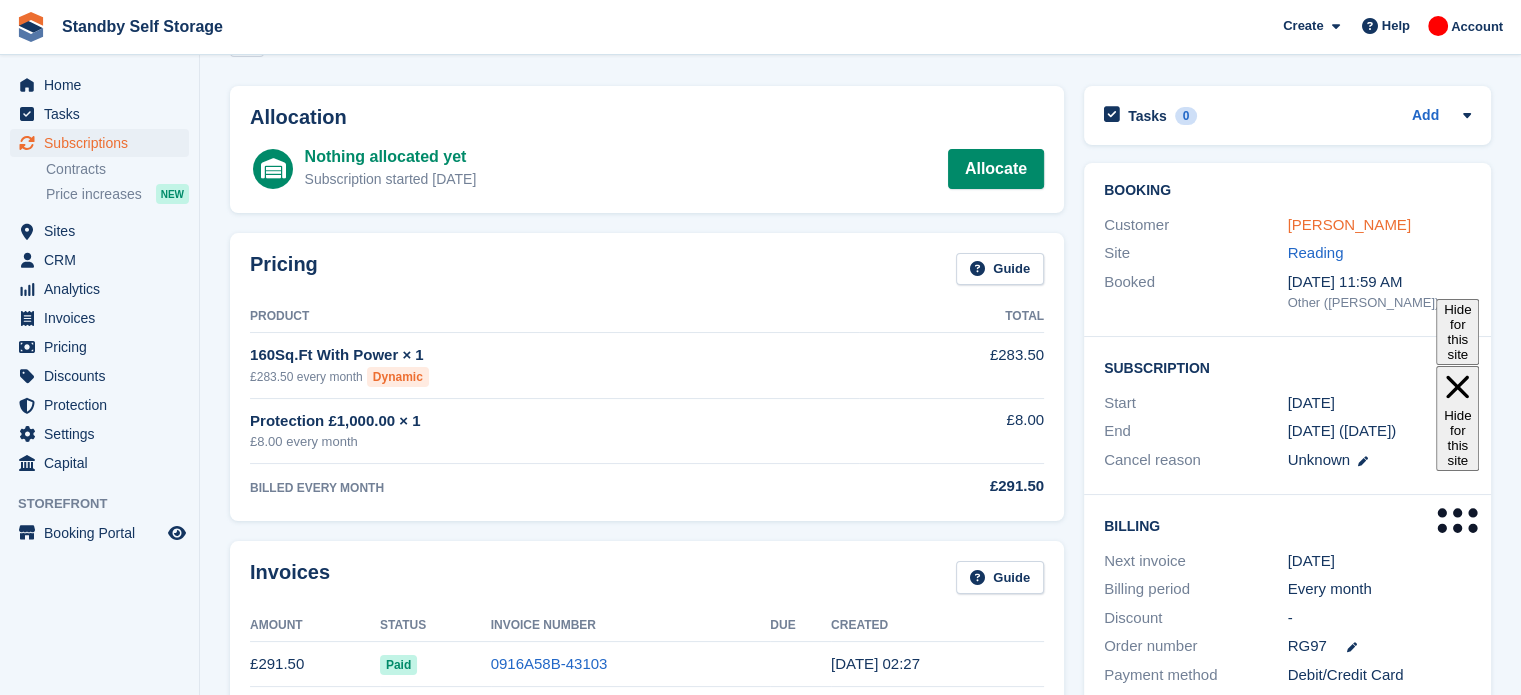 click on "William Watkiss" at bounding box center [1349, 224] 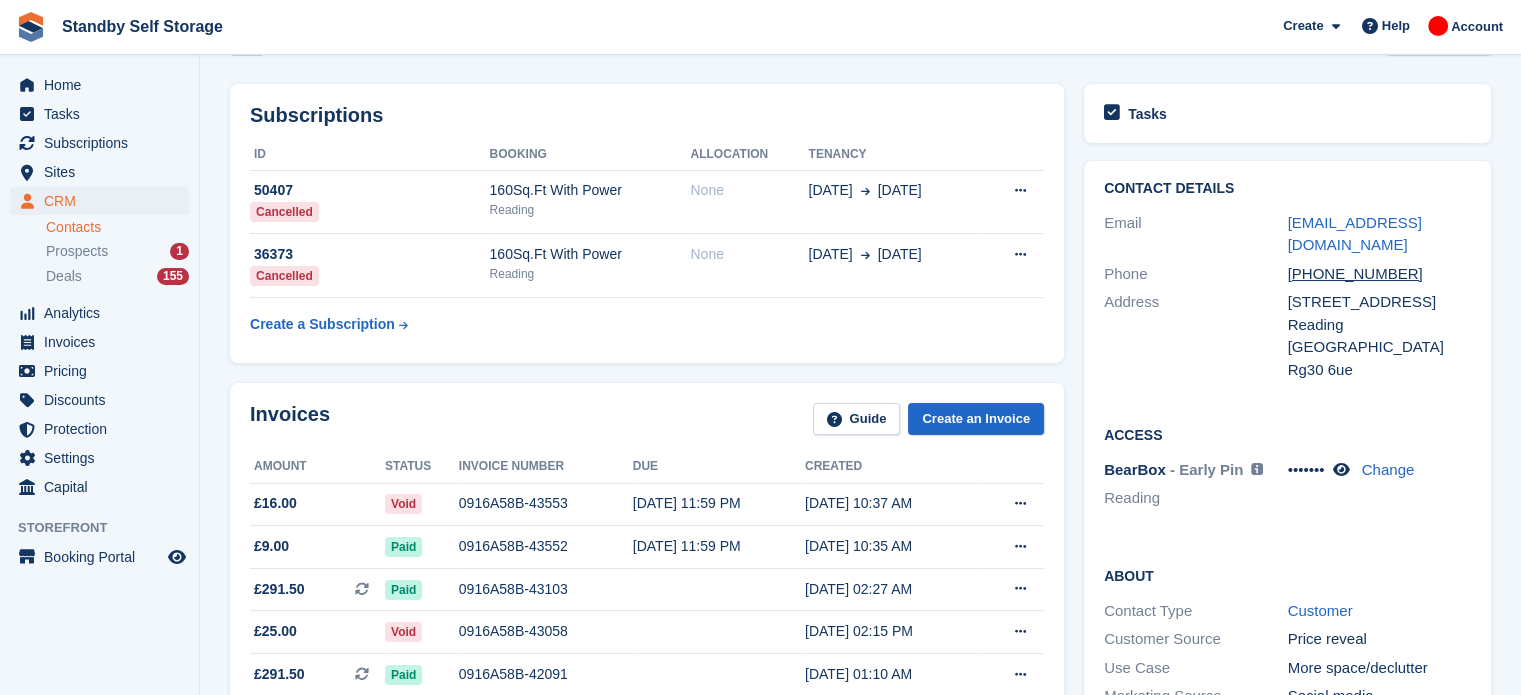 scroll, scrollTop: 0, scrollLeft: 0, axis: both 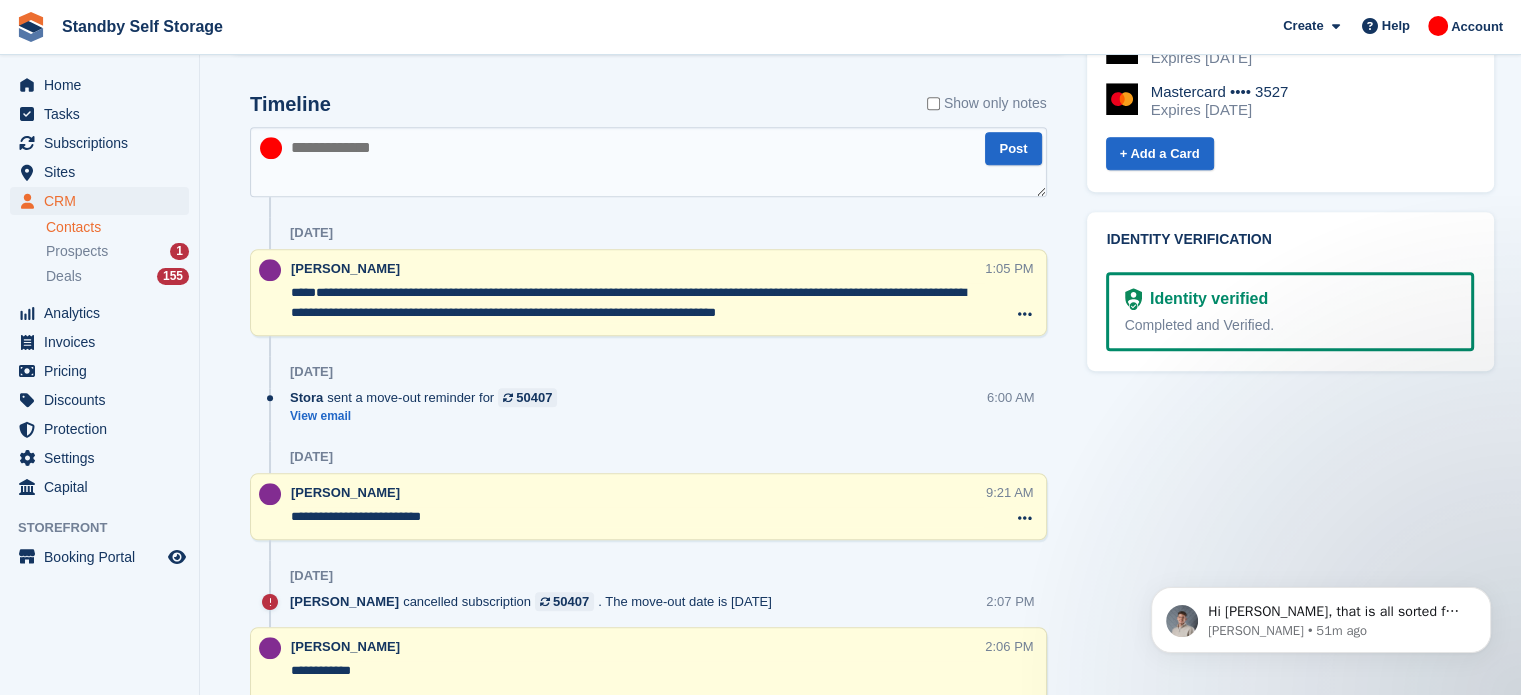 click on "Timeline
Show only notes" at bounding box center [648, 110] 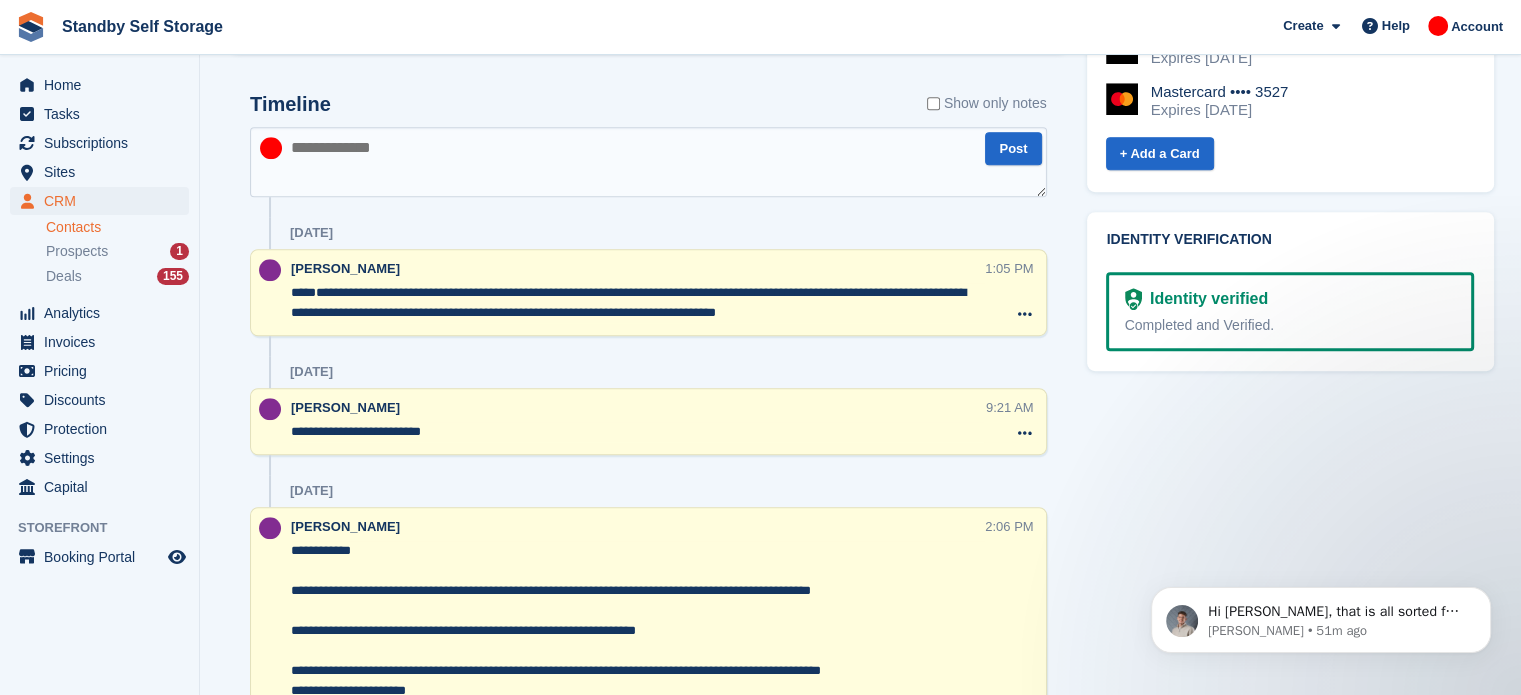click at bounding box center (648, 346) 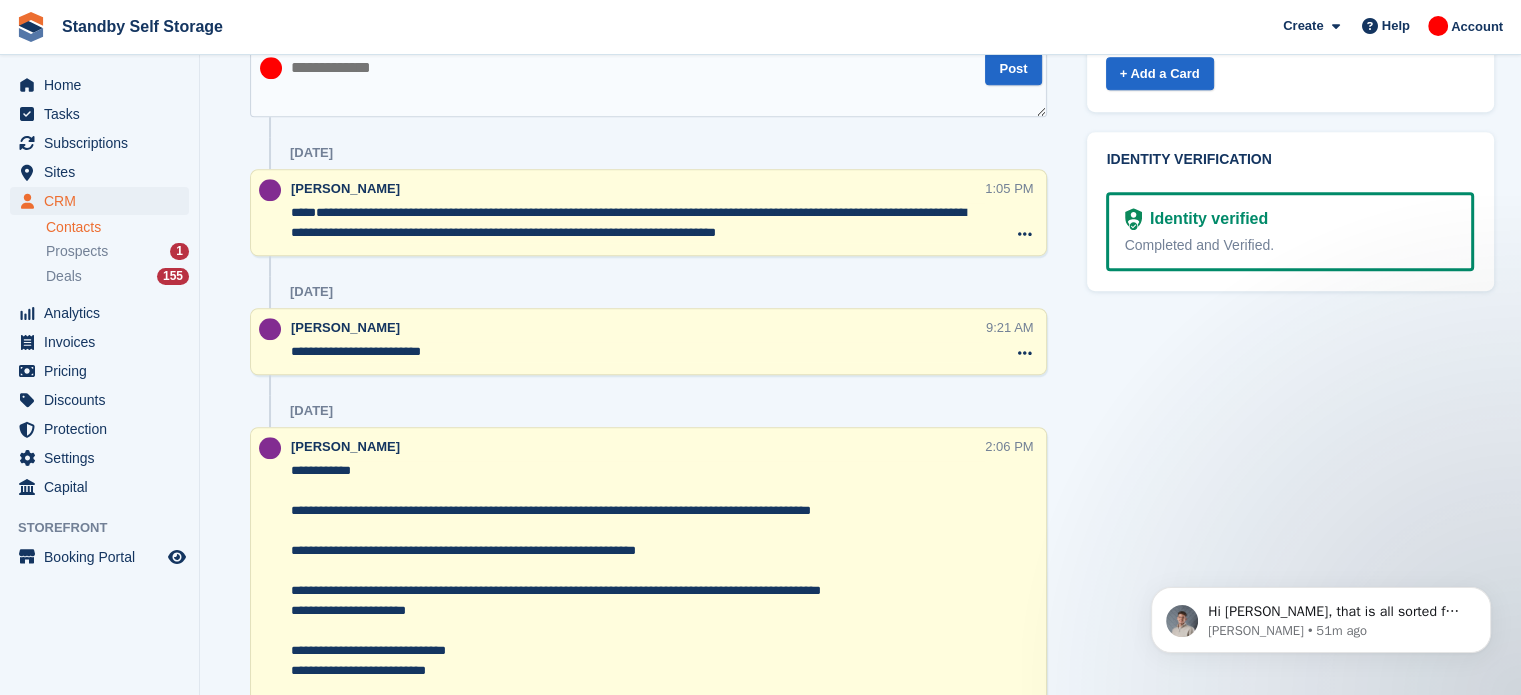 scroll, scrollTop: 1301, scrollLeft: 0, axis: vertical 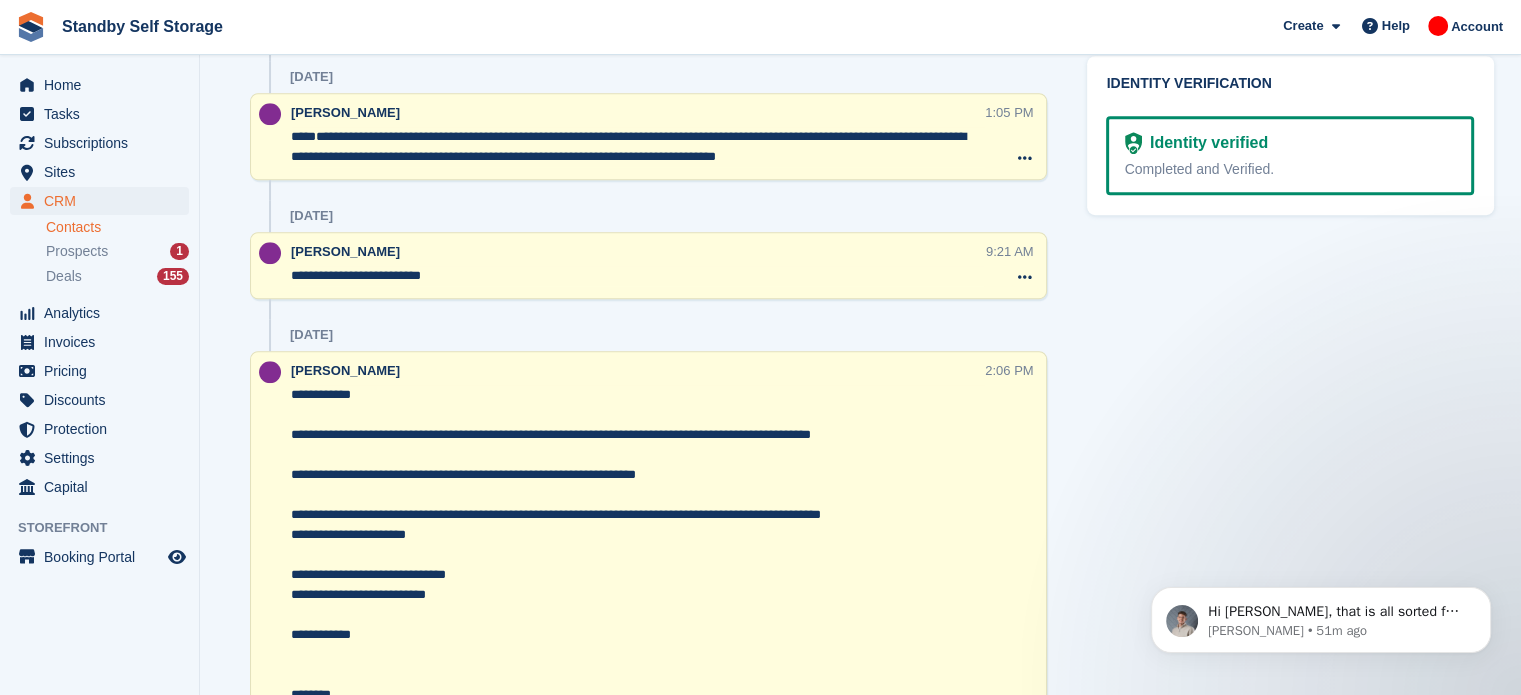 click on "**********" at bounding box center (648, 5470) 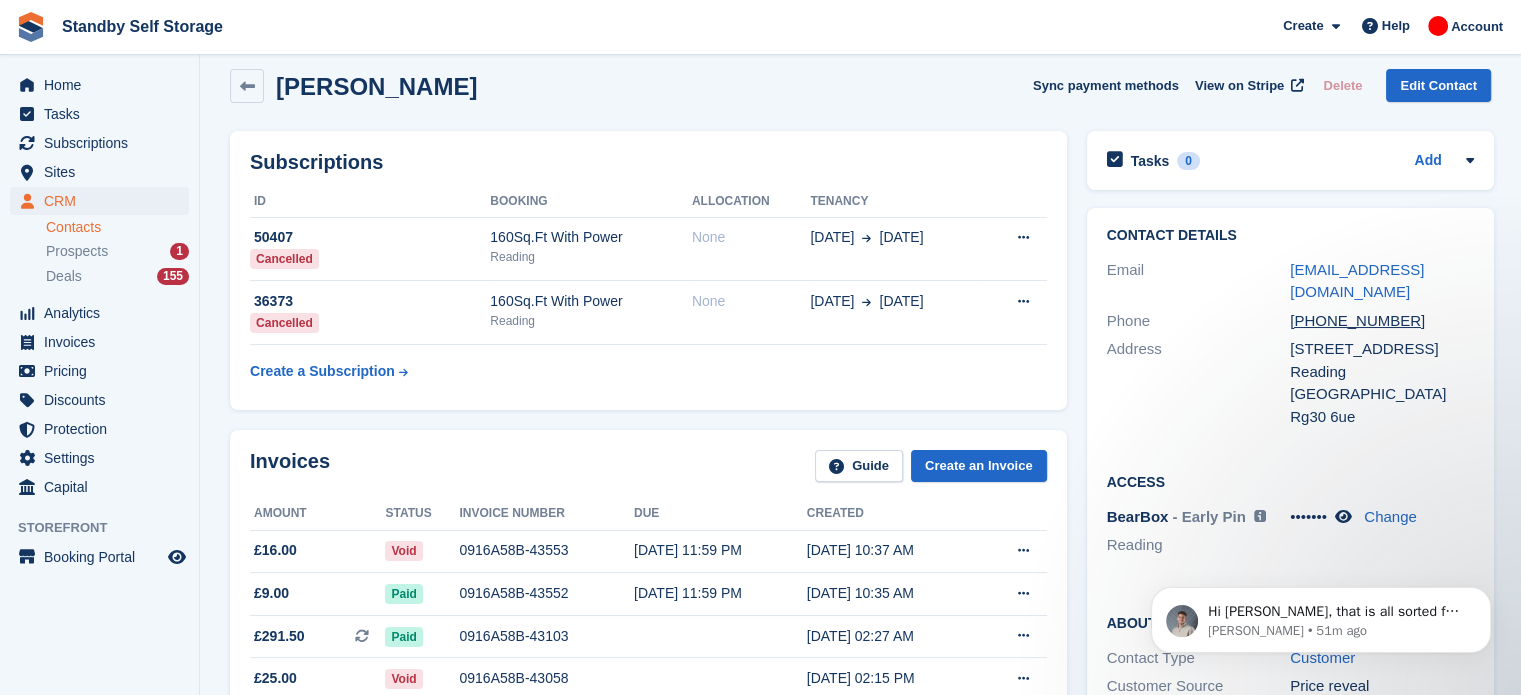 scroll, scrollTop: 0, scrollLeft: 0, axis: both 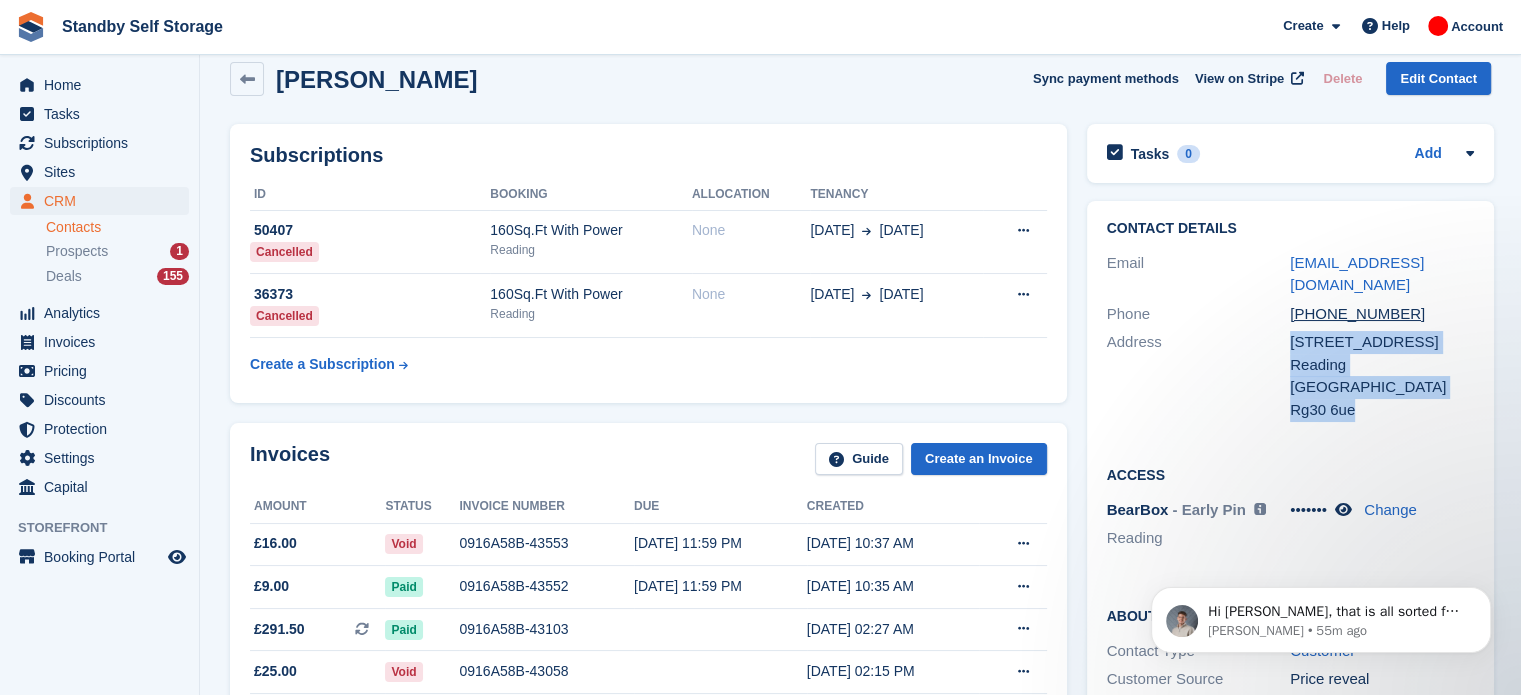 drag, startPoint x: 1351, startPoint y: 406, endPoint x: 1269, endPoint y: 353, distance: 97.637085 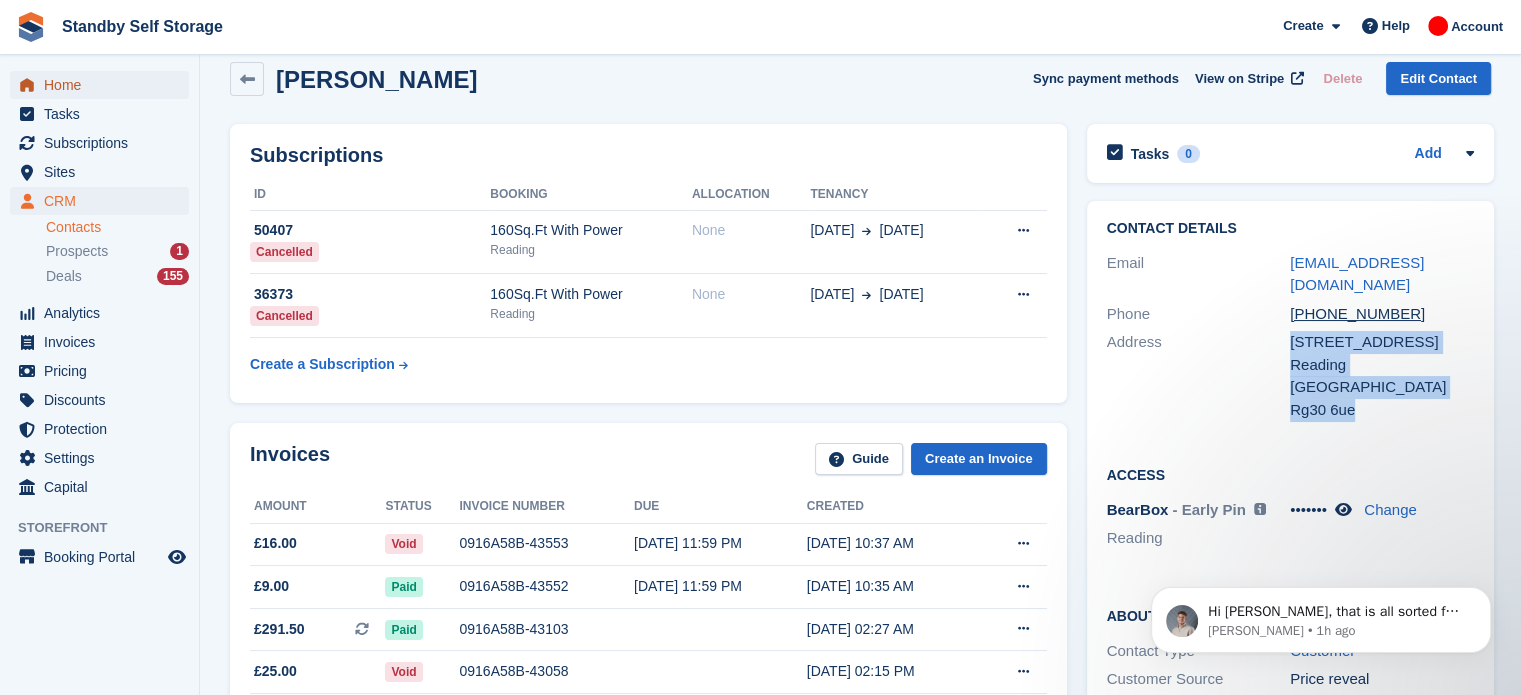 click on "Home" at bounding box center (104, 85) 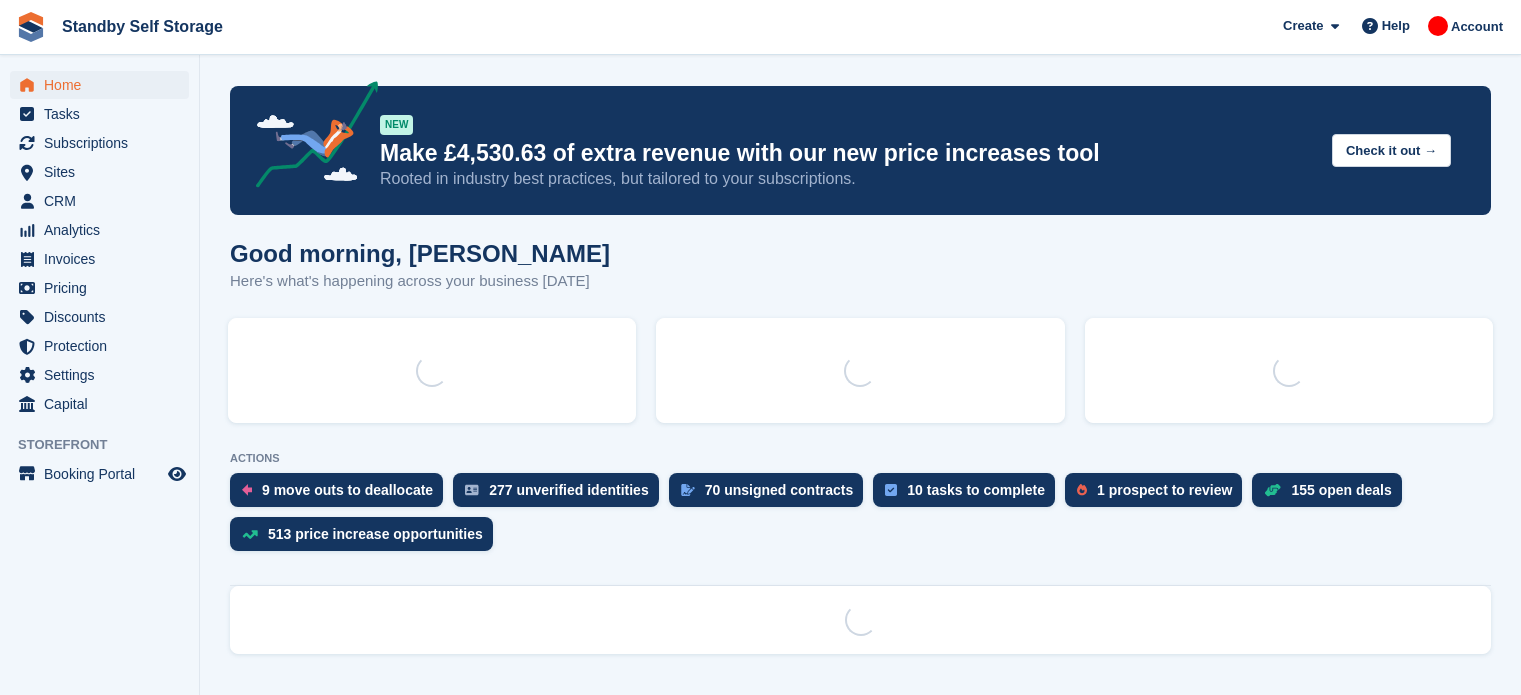 scroll, scrollTop: 0, scrollLeft: 0, axis: both 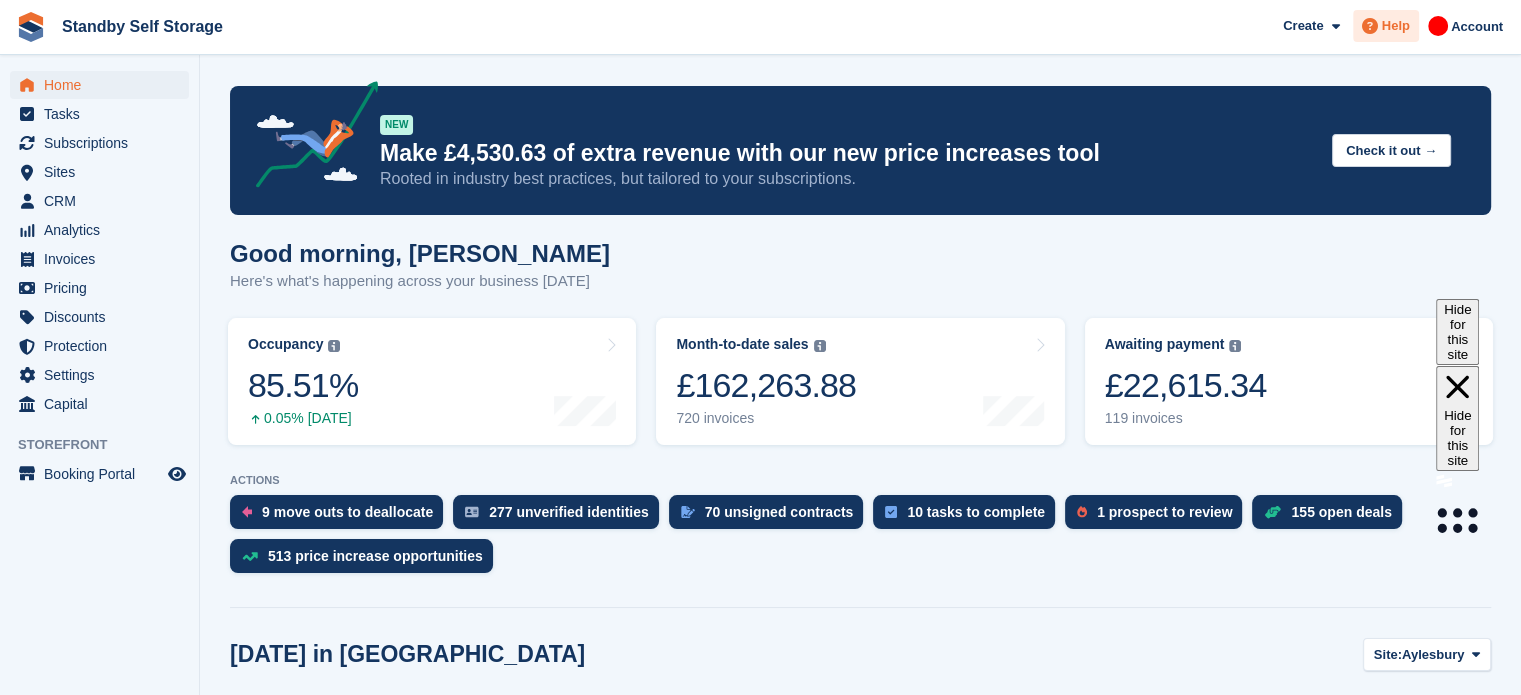 click at bounding box center [1370, 26] 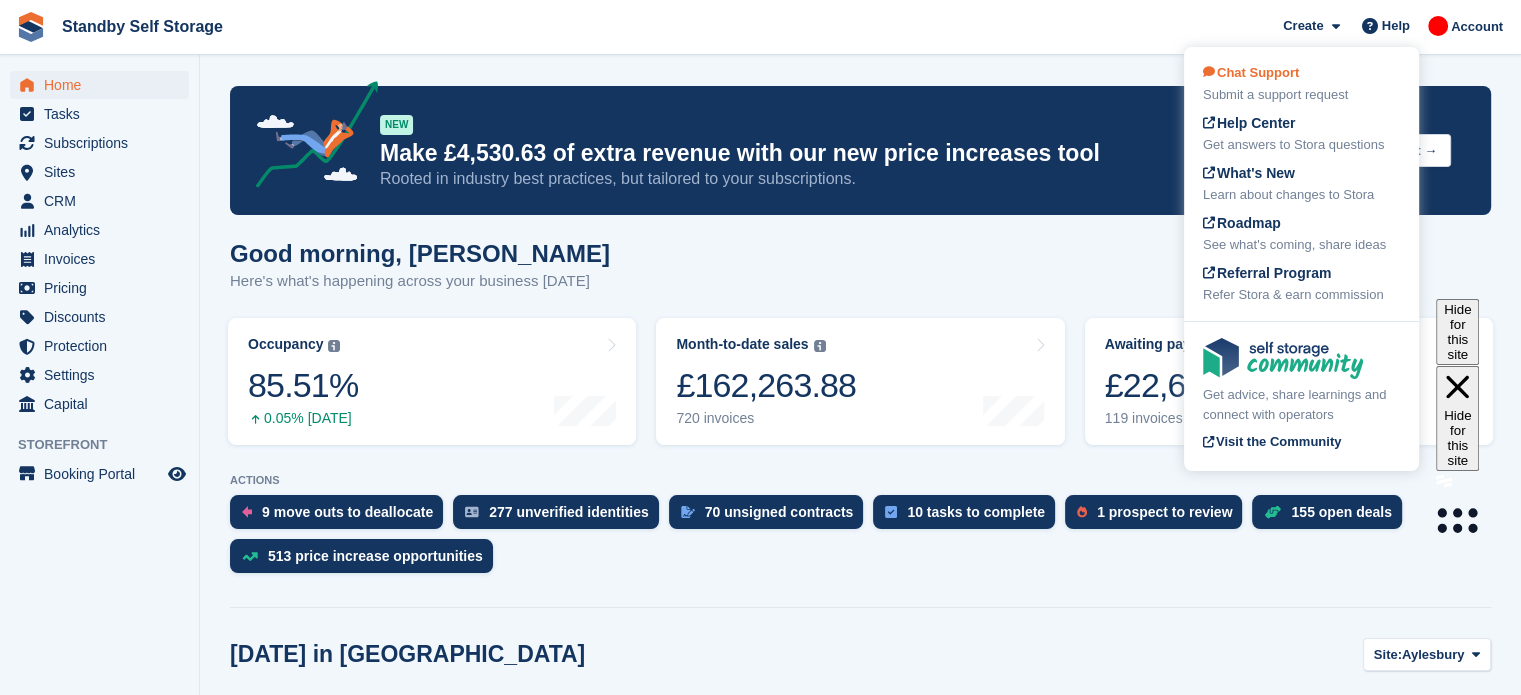 click on "Chat Support
Submit a support request" at bounding box center [1301, 84] 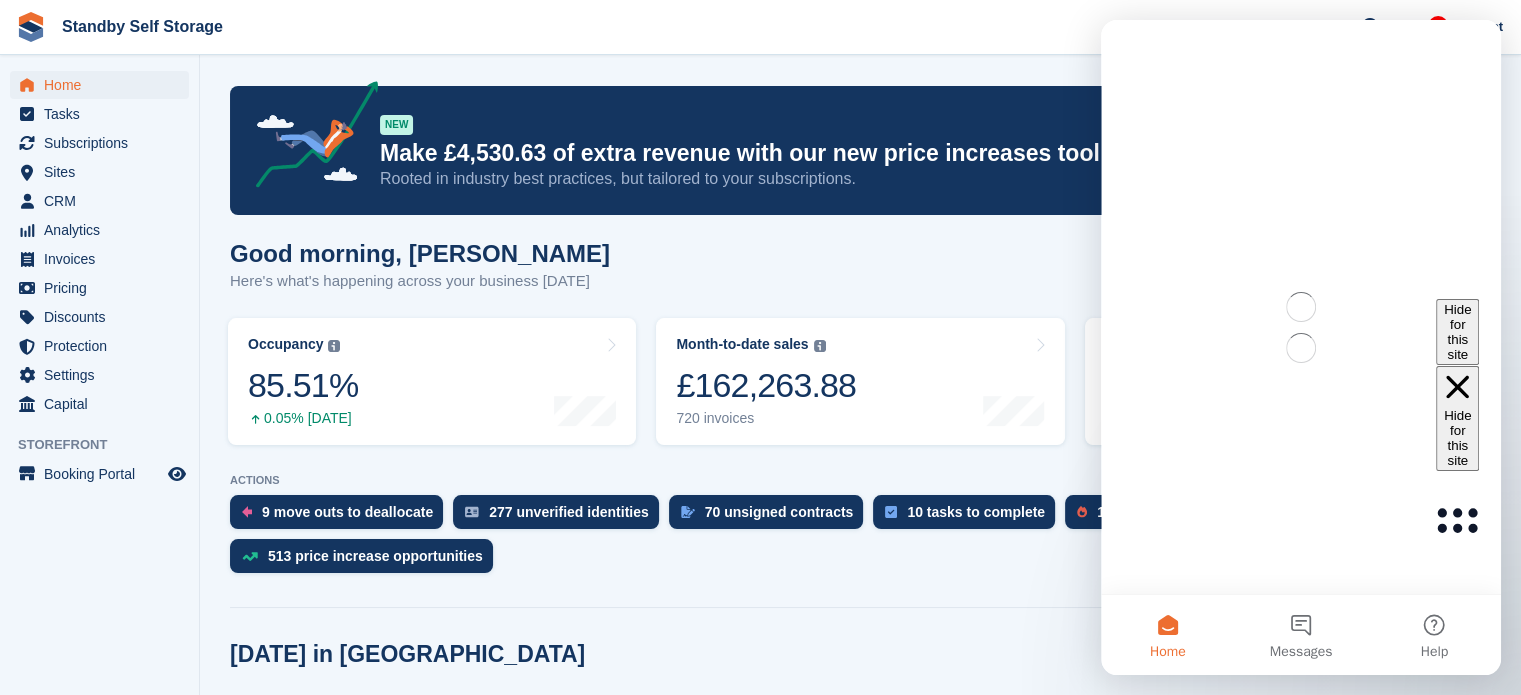 scroll, scrollTop: 0, scrollLeft: 0, axis: both 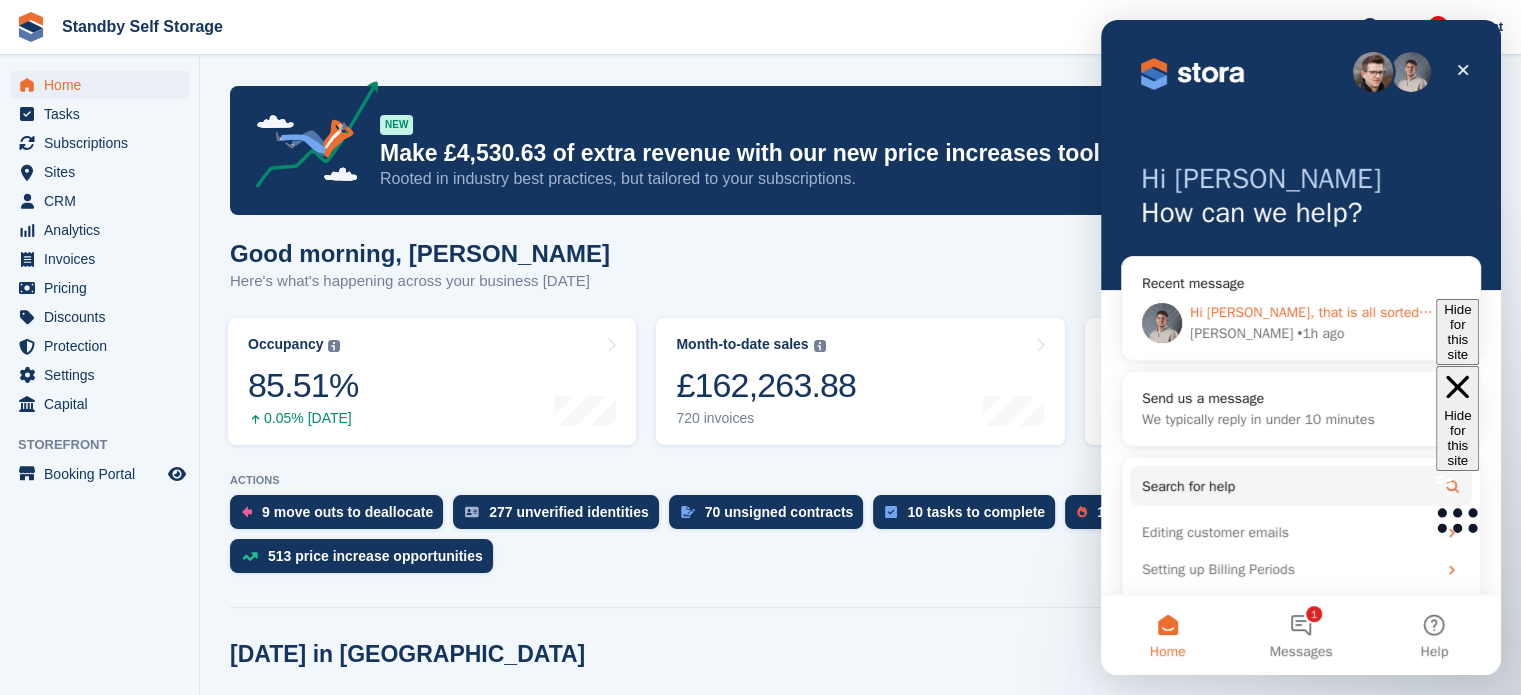 click on "Bradley •  1h ago" at bounding box center (1313, 333) 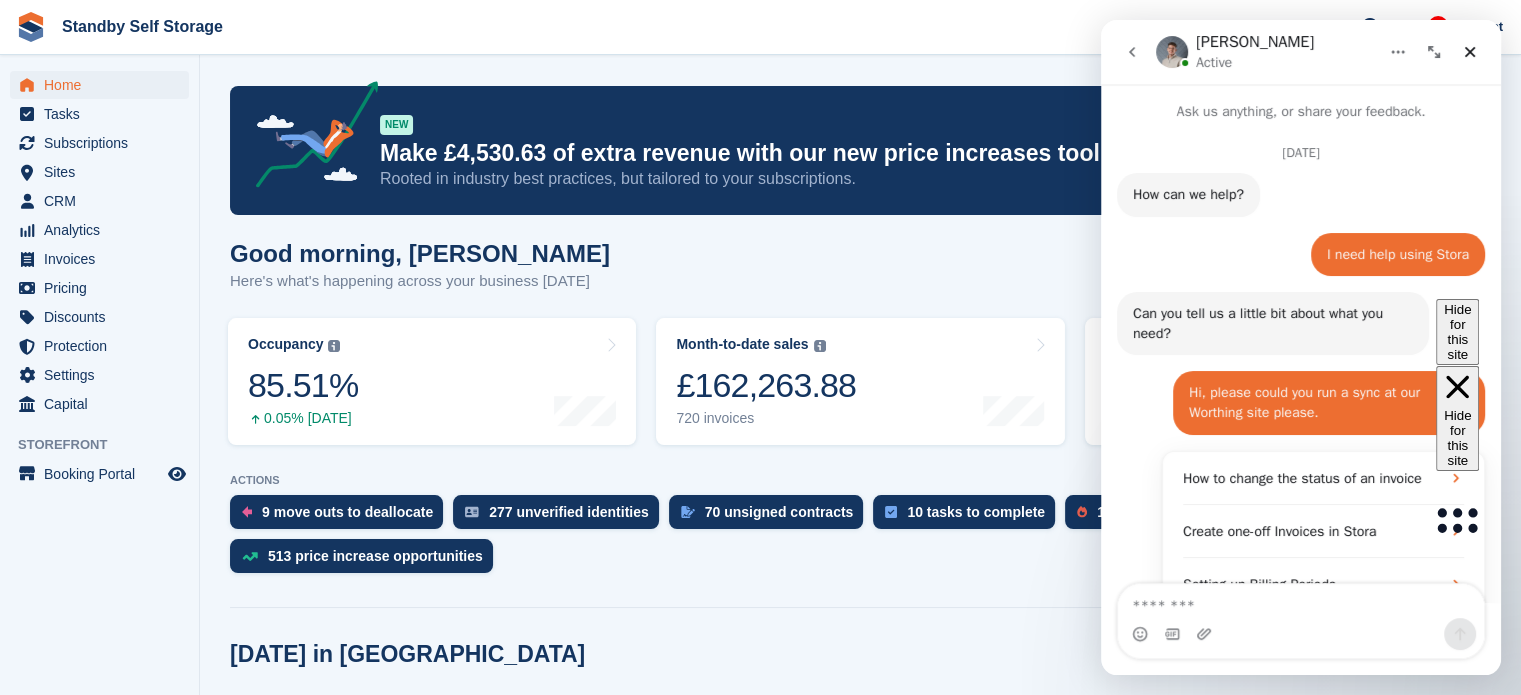 scroll, scrollTop: 2, scrollLeft: 0, axis: vertical 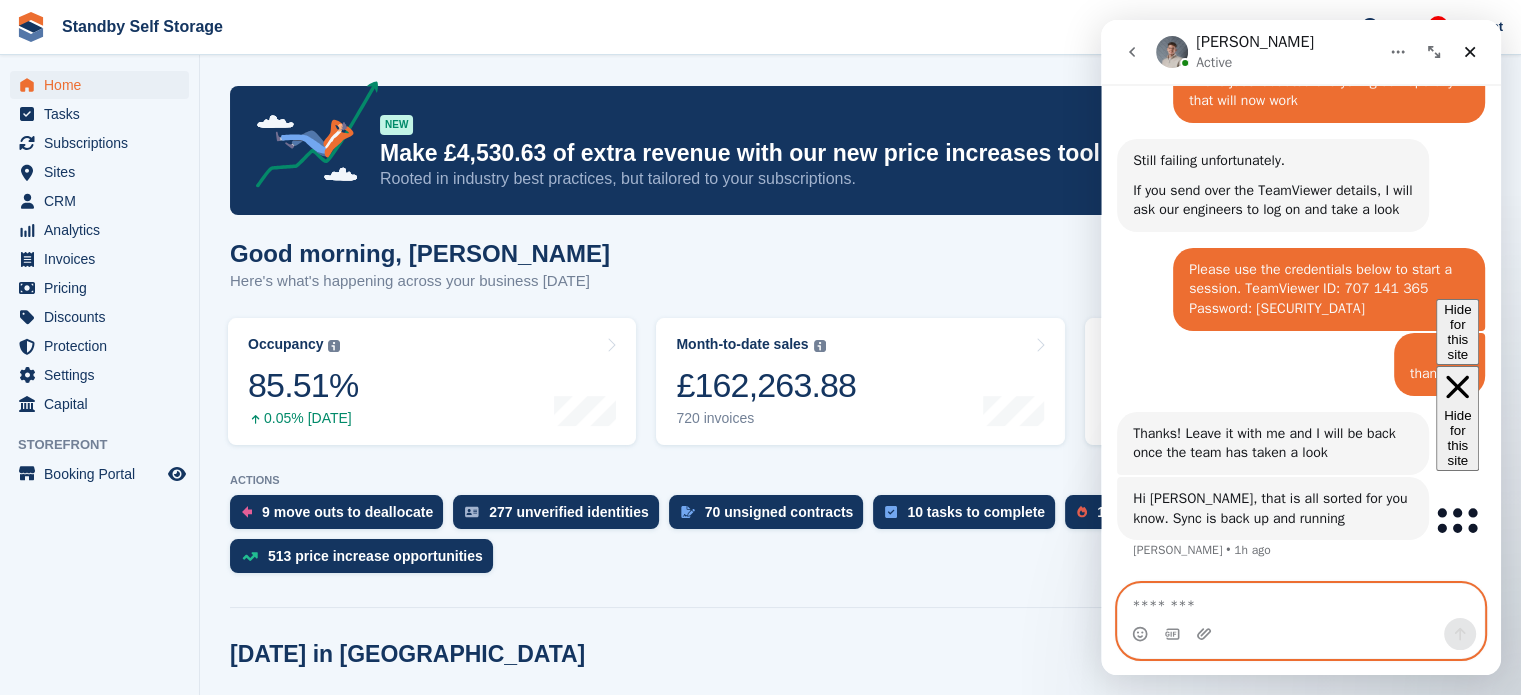 click at bounding box center (1301, 601) 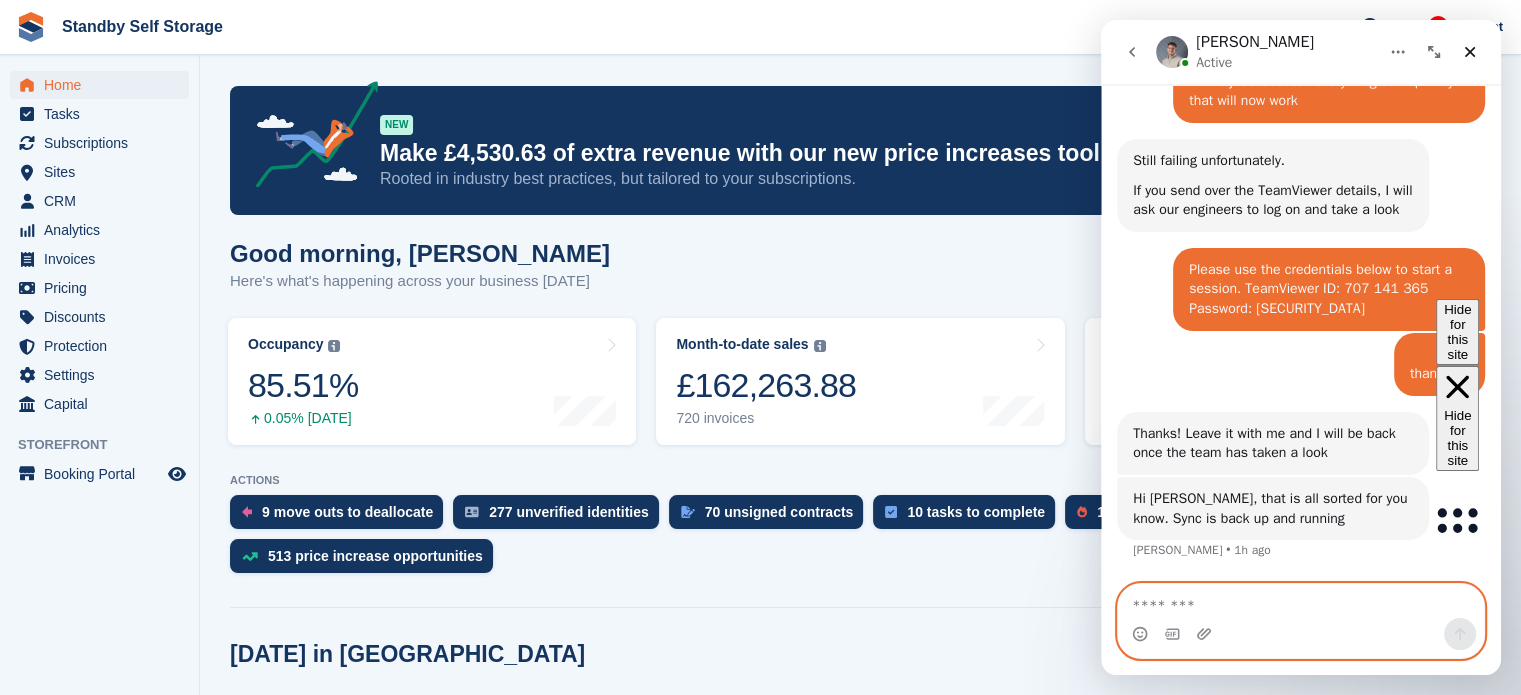 click at bounding box center [1301, 601] 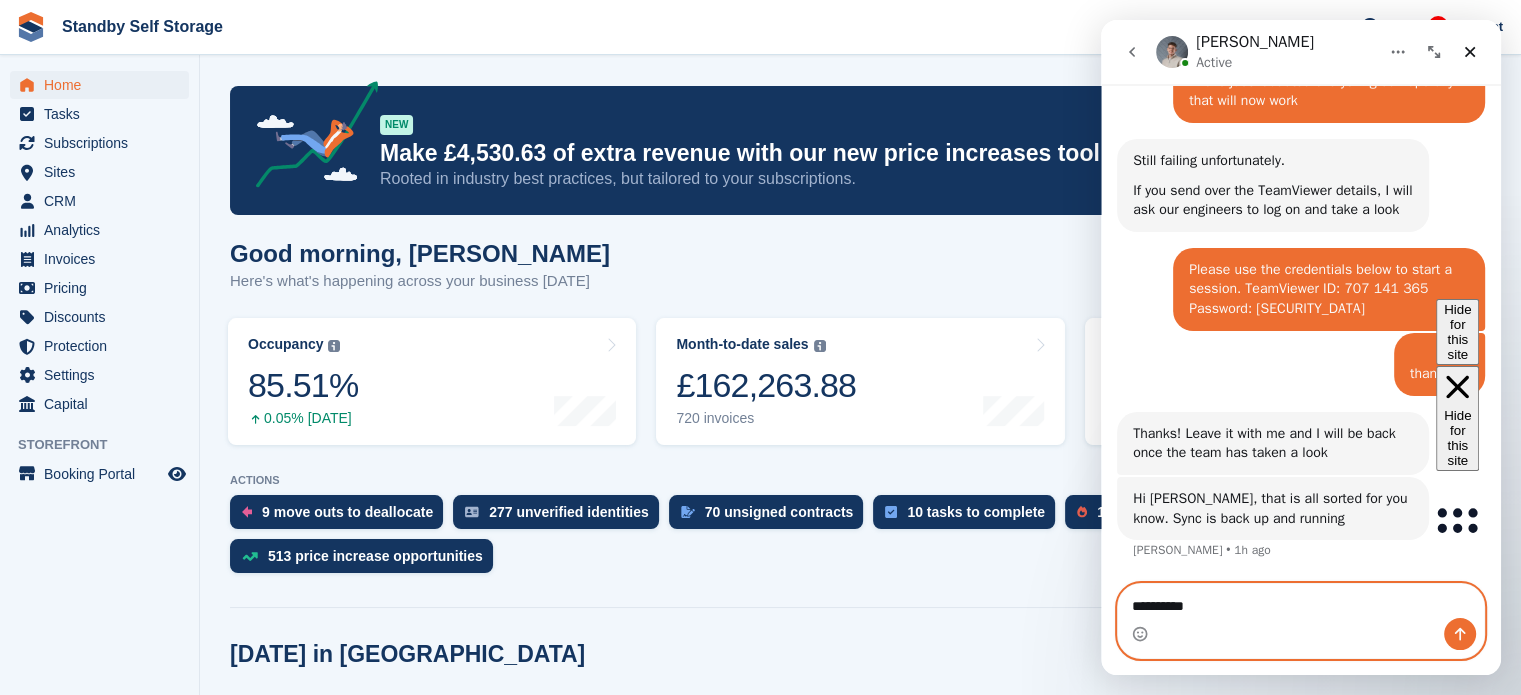 click on "*********" at bounding box center [1301, 601] 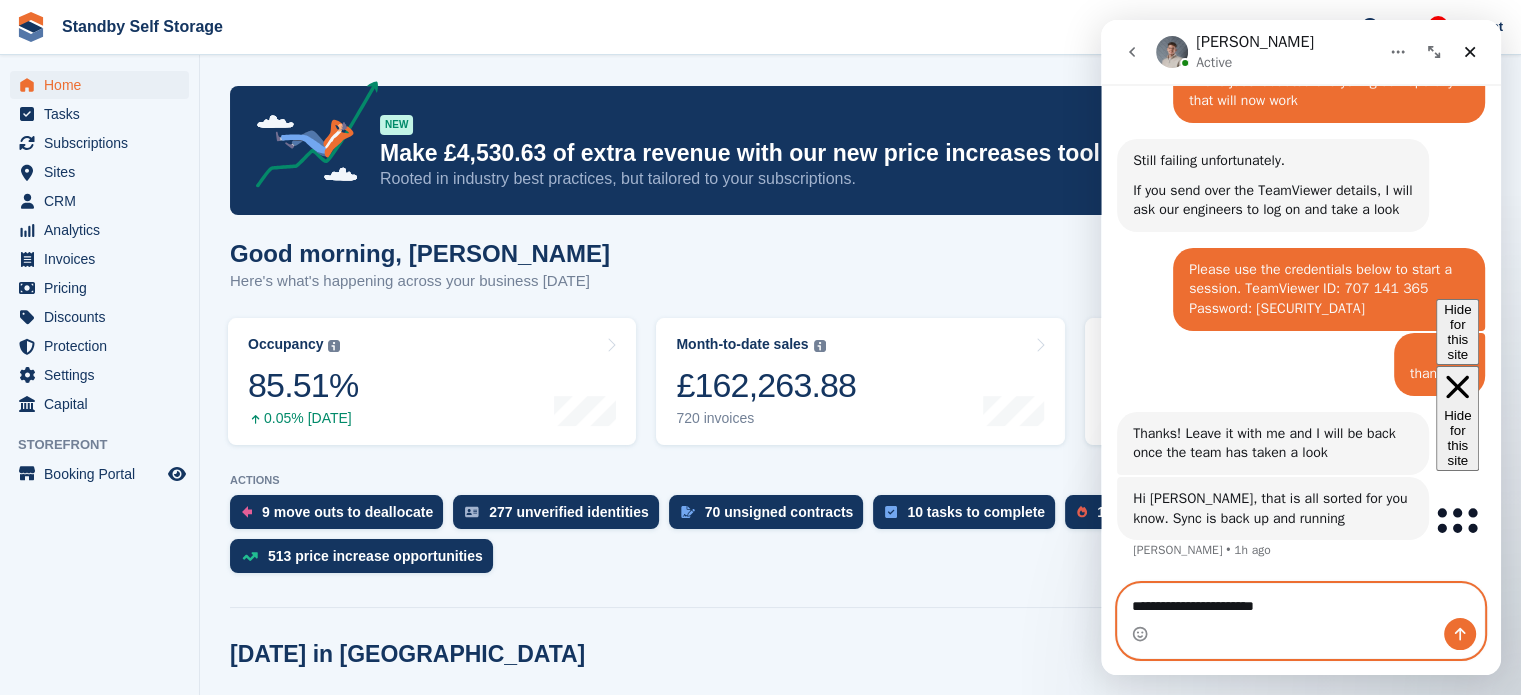 type on "**********" 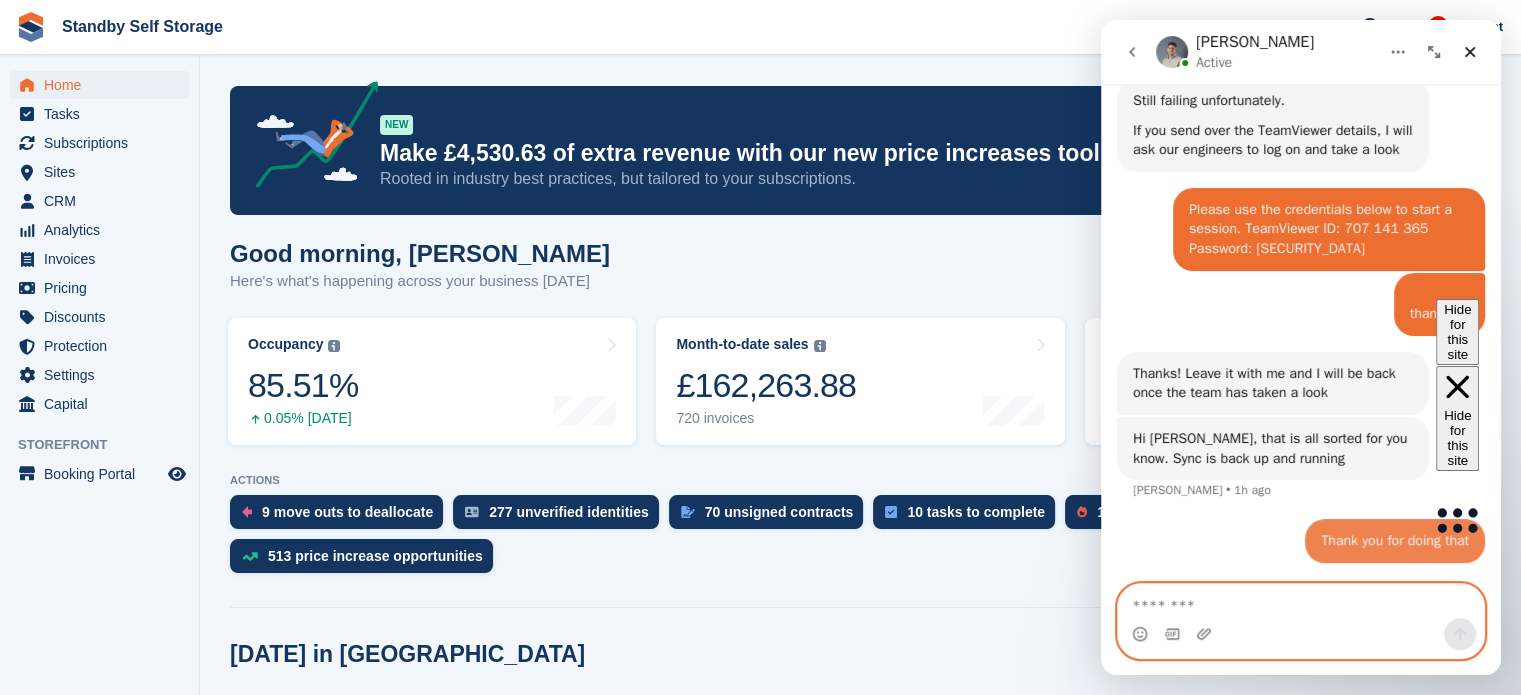 scroll, scrollTop: 1322, scrollLeft: 0, axis: vertical 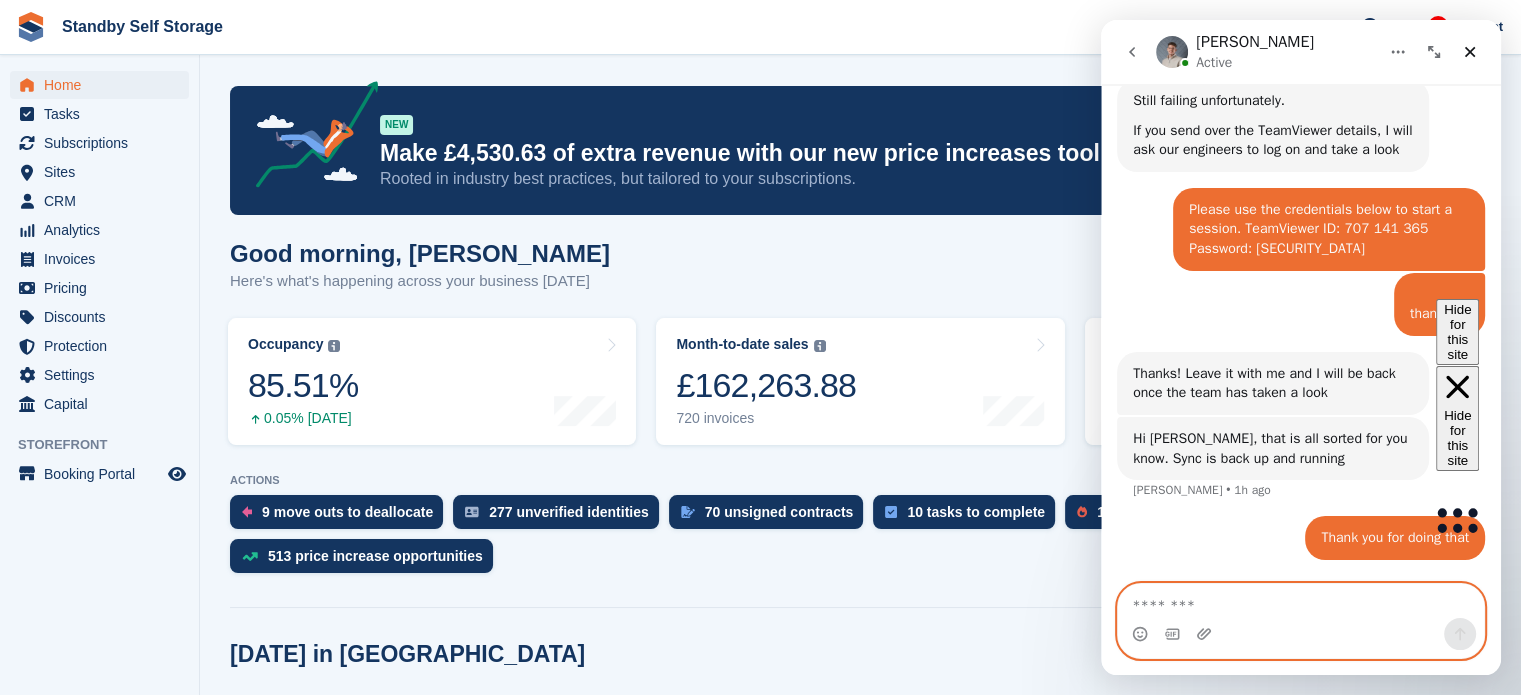 type 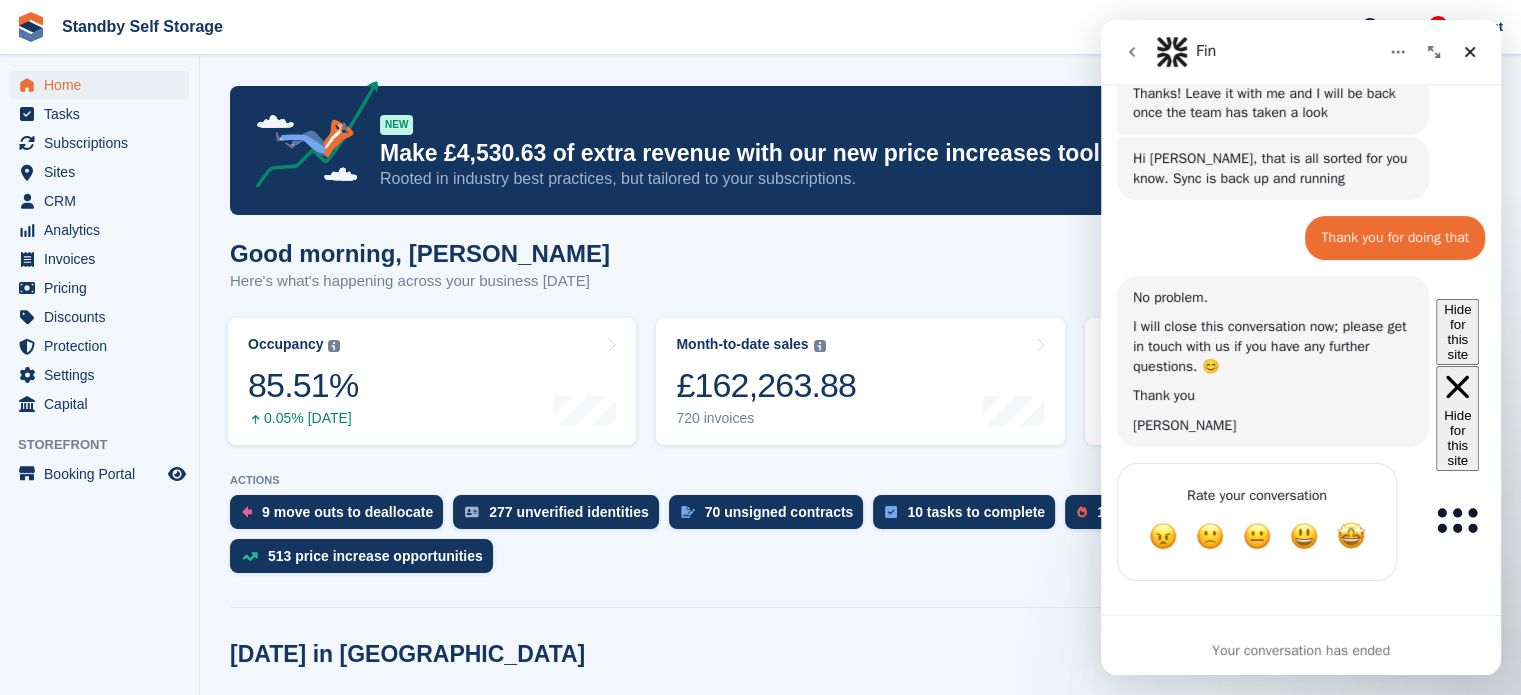 scroll, scrollTop: 1612, scrollLeft: 0, axis: vertical 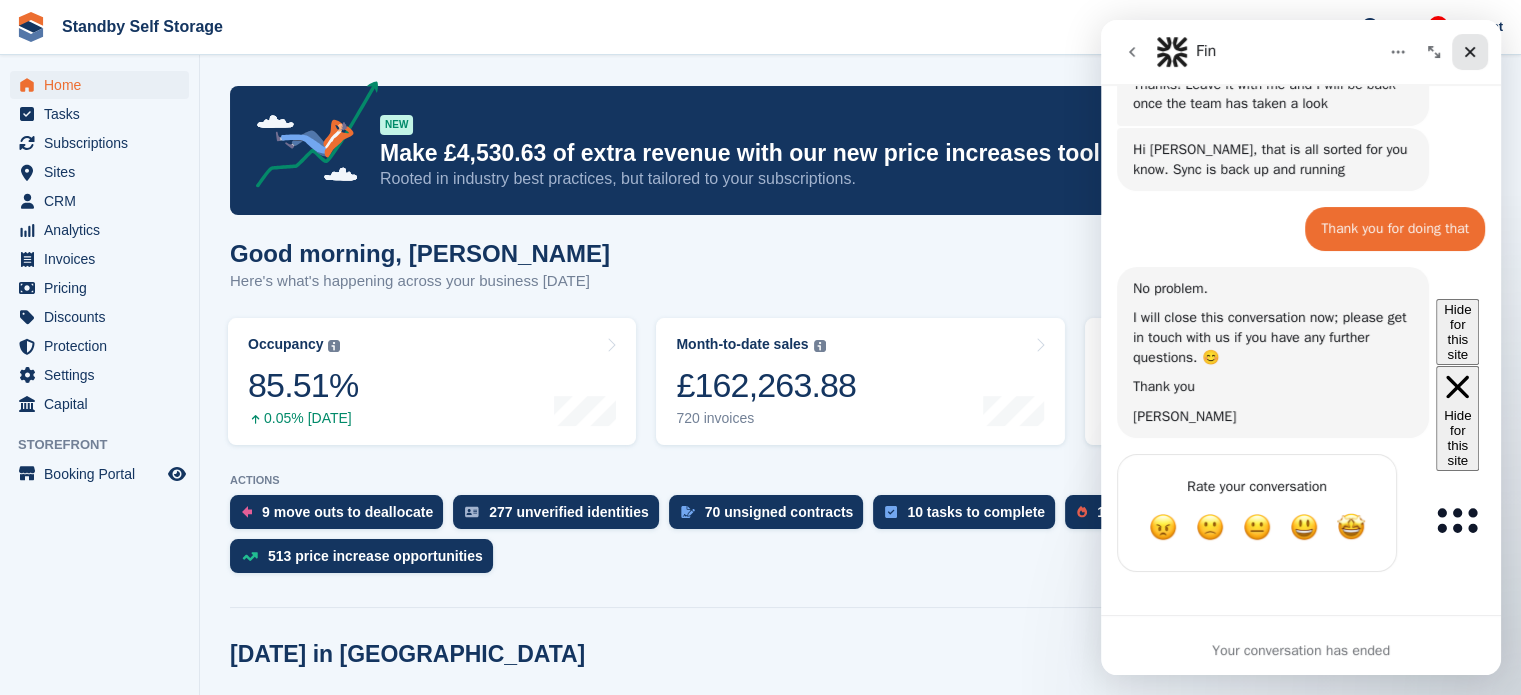 click at bounding box center [1470, 52] 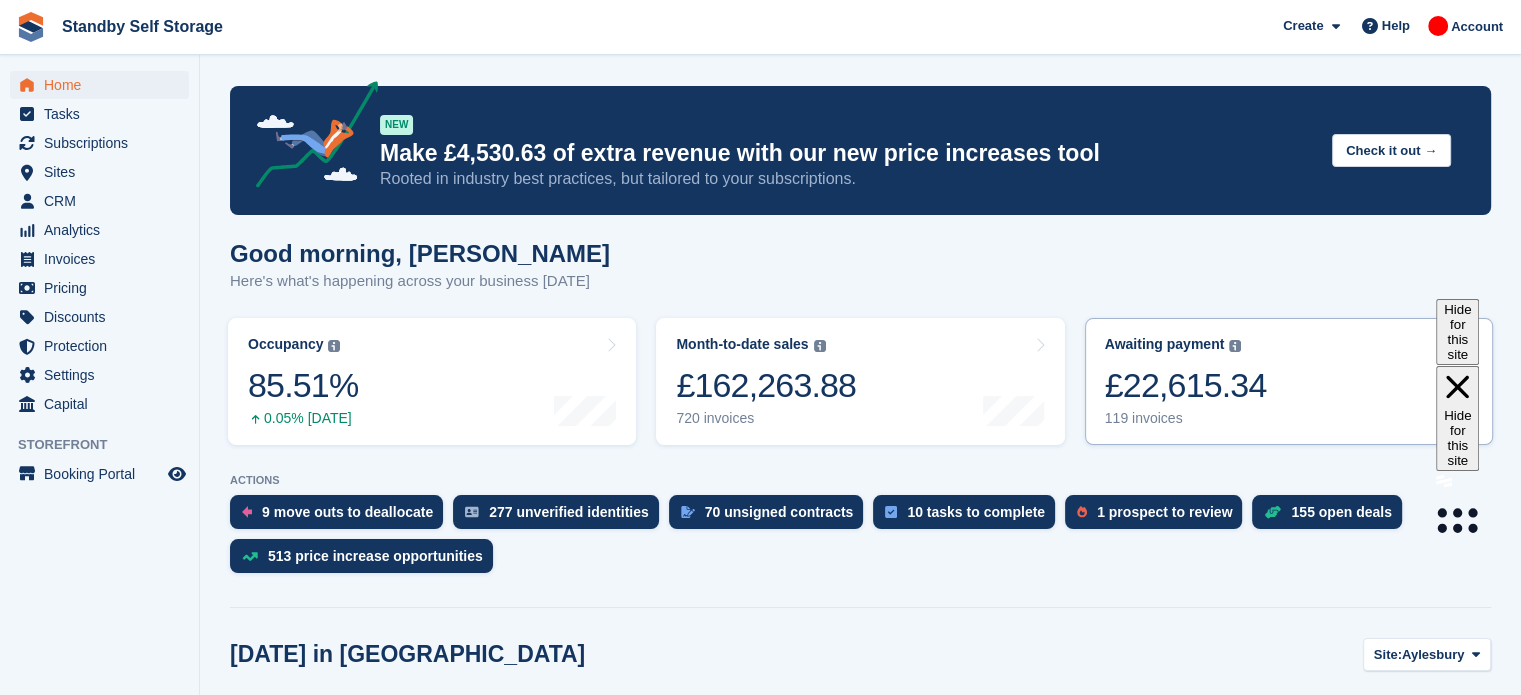 scroll, scrollTop: 0, scrollLeft: 0, axis: both 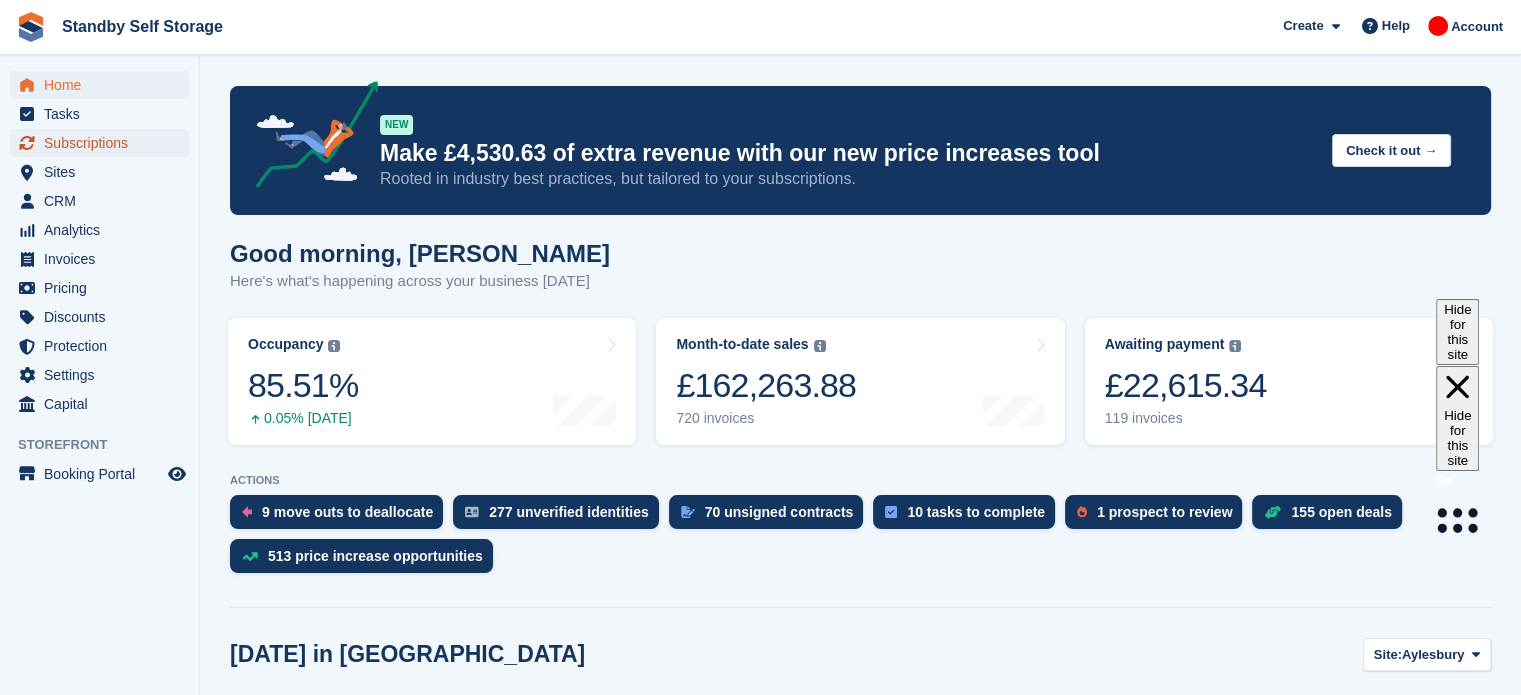 click on "Subscriptions" at bounding box center (104, 143) 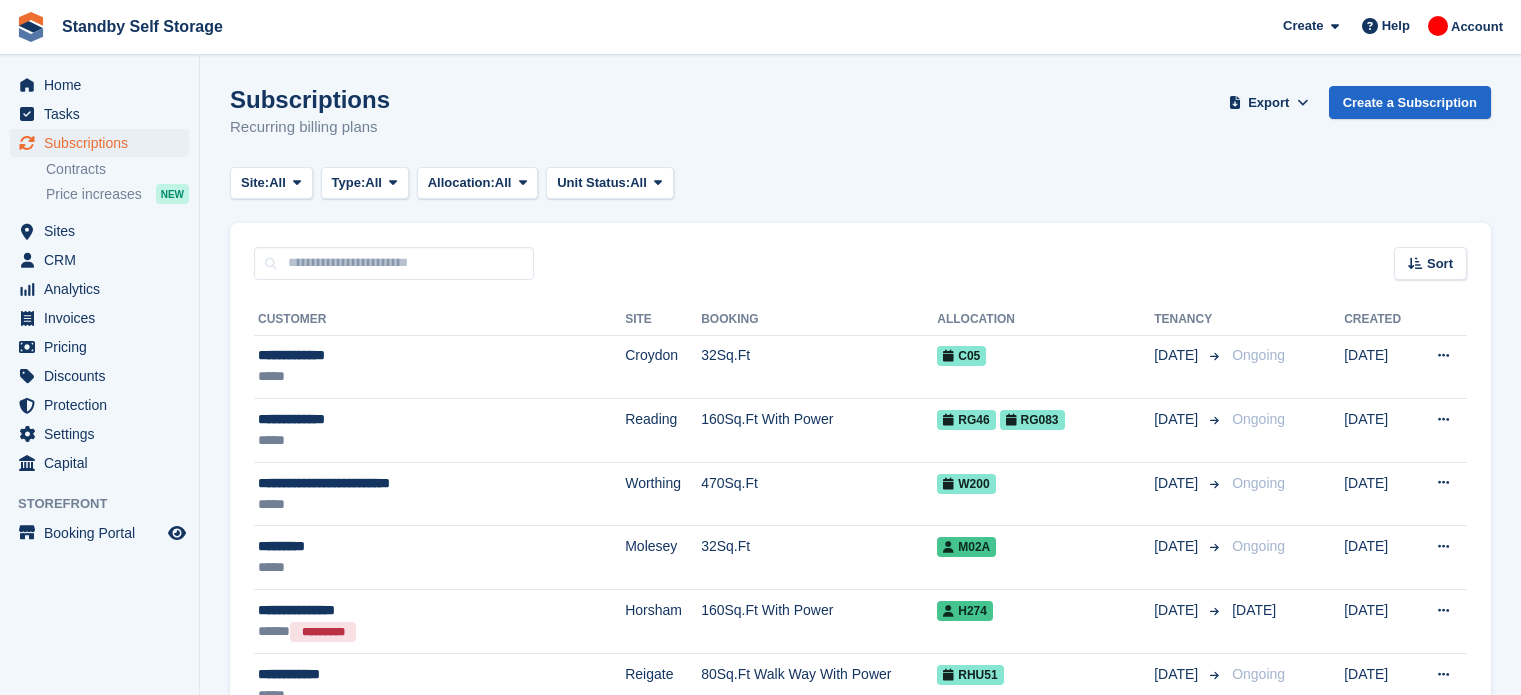 scroll, scrollTop: 0, scrollLeft: 0, axis: both 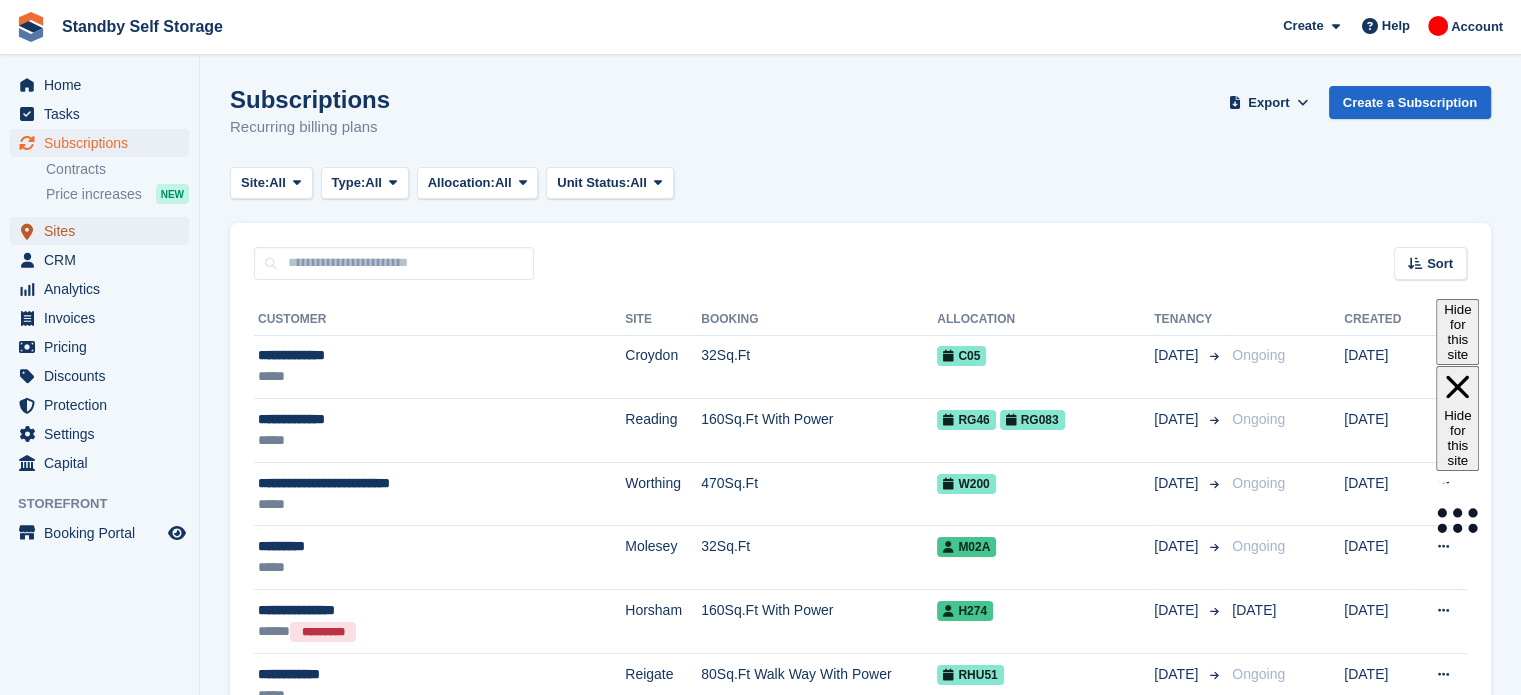 click on "Sites" at bounding box center (104, 231) 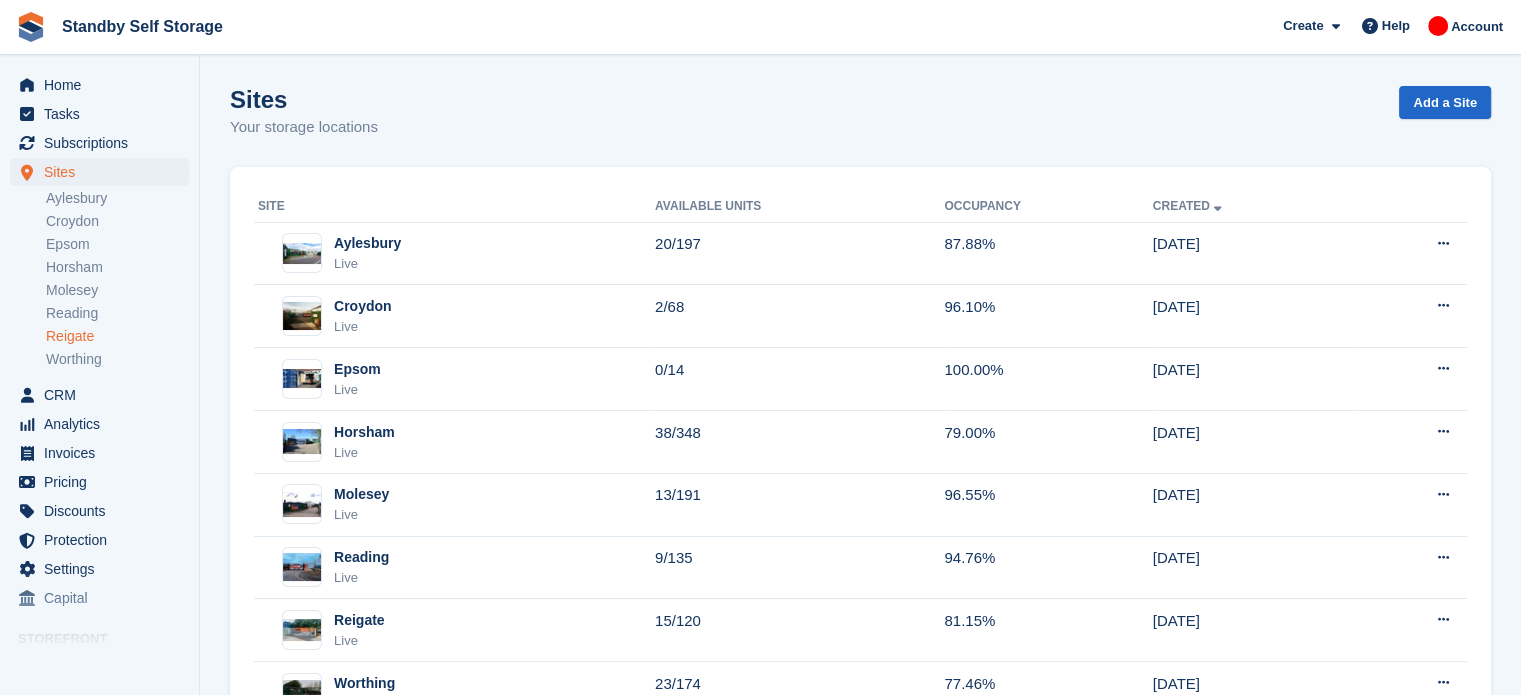 click on "Reigate" at bounding box center [117, 336] 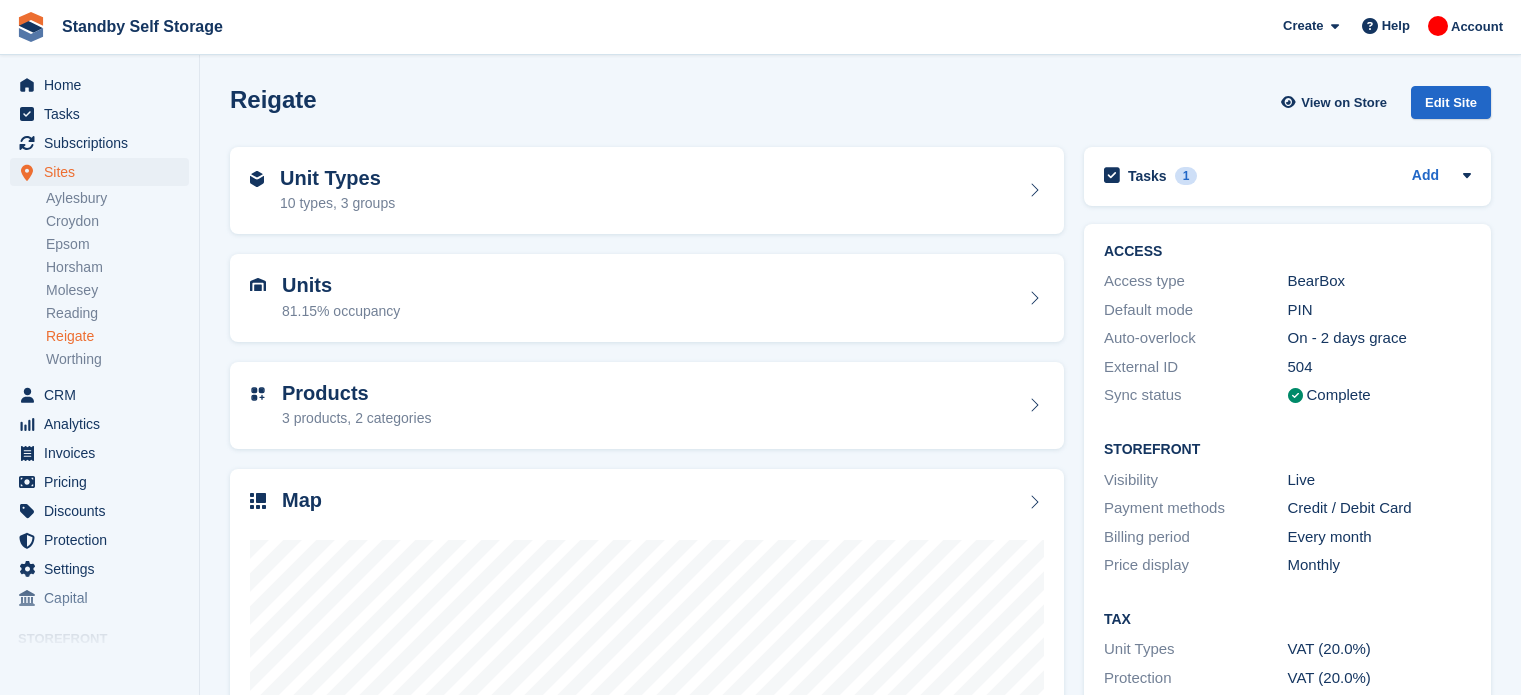 scroll, scrollTop: 0, scrollLeft: 0, axis: both 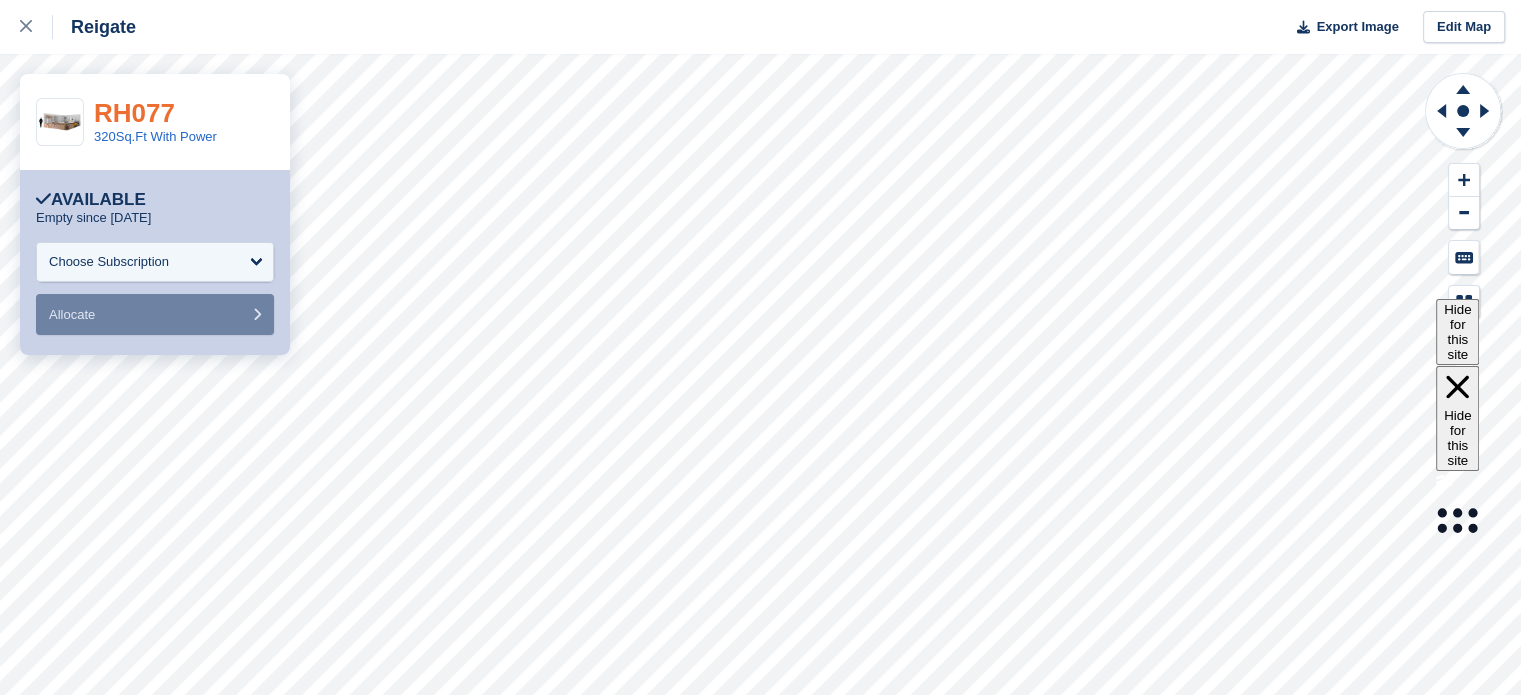 click on "RH077" at bounding box center [134, 113] 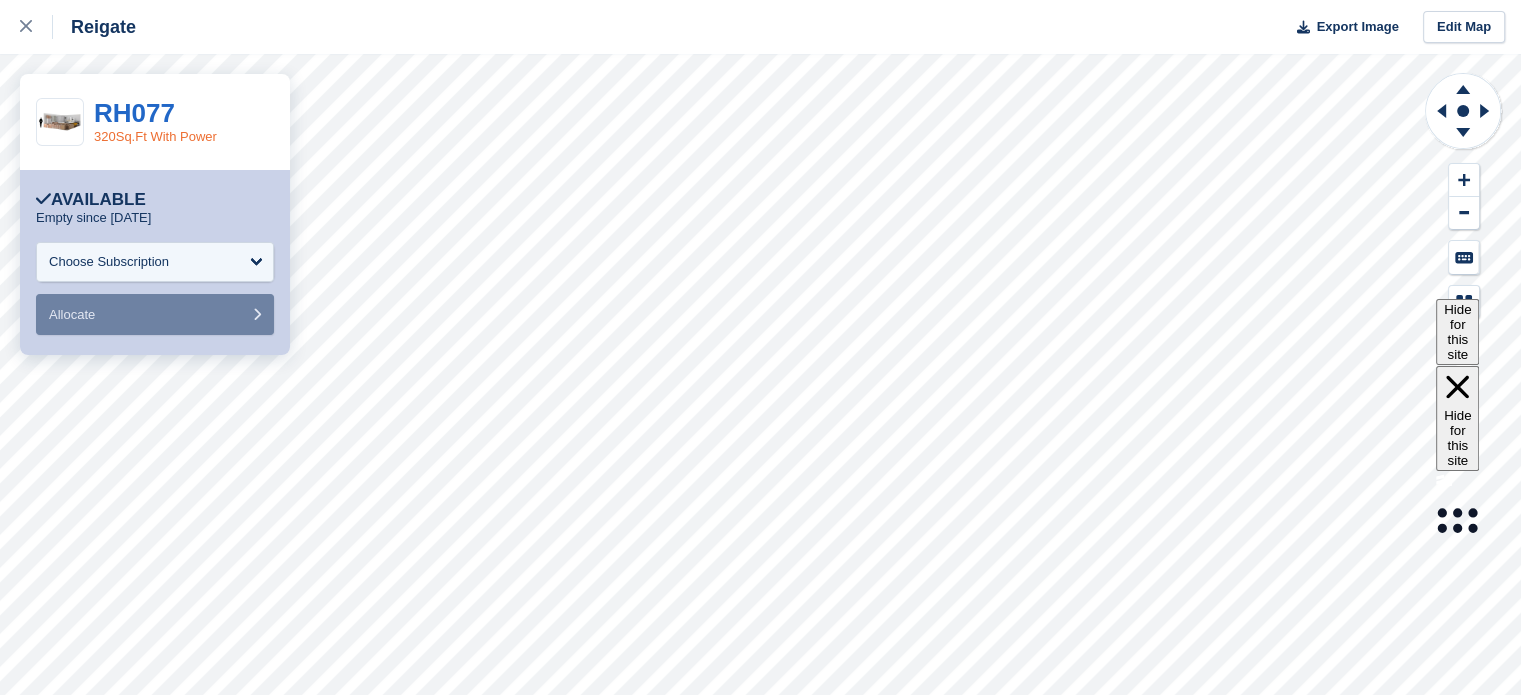 click on "320Sq.Ft With Power" at bounding box center [155, 136] 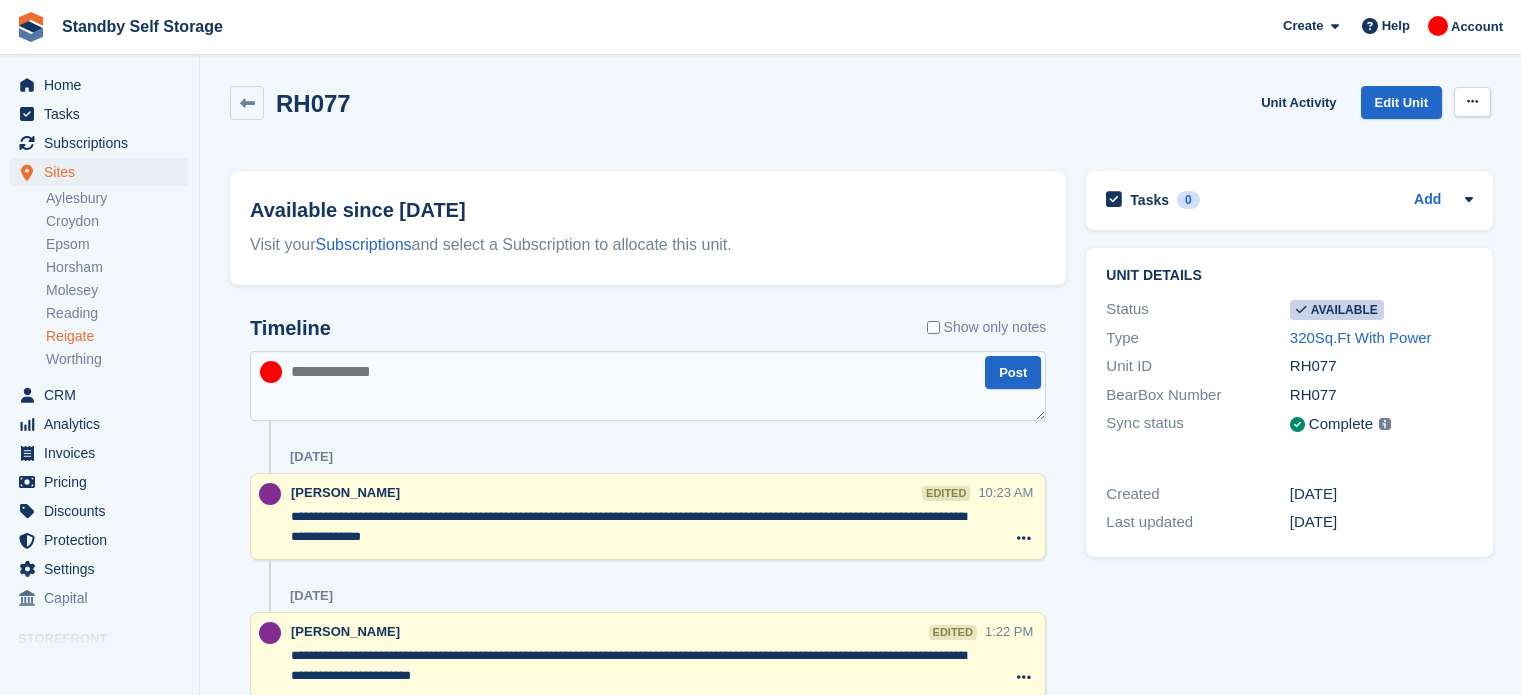 scroll, scrollTop: 0, scrollLeft: 0, axis: both 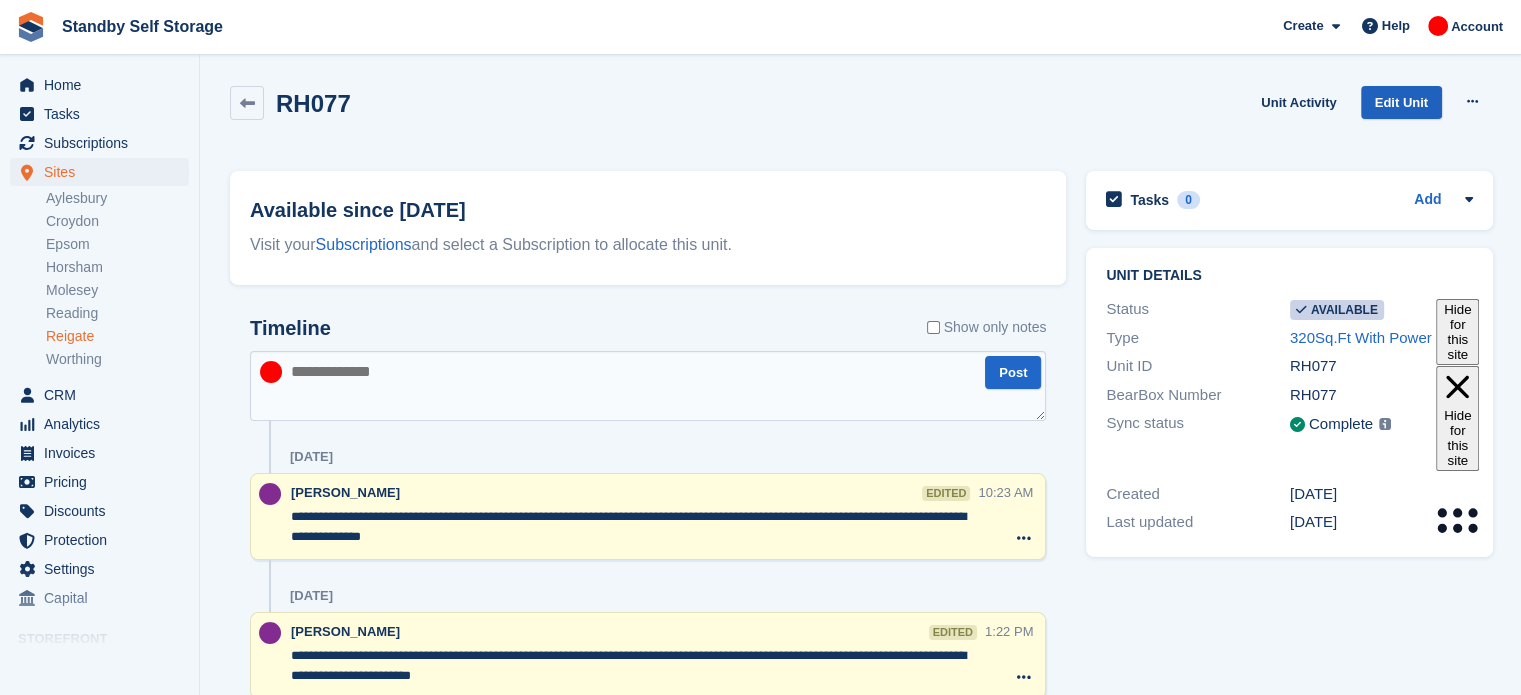 drag, startPoint x: 1471, startPoint y: 103, endPoint x: 1404, endPoint y: 115, distance: 68.06615 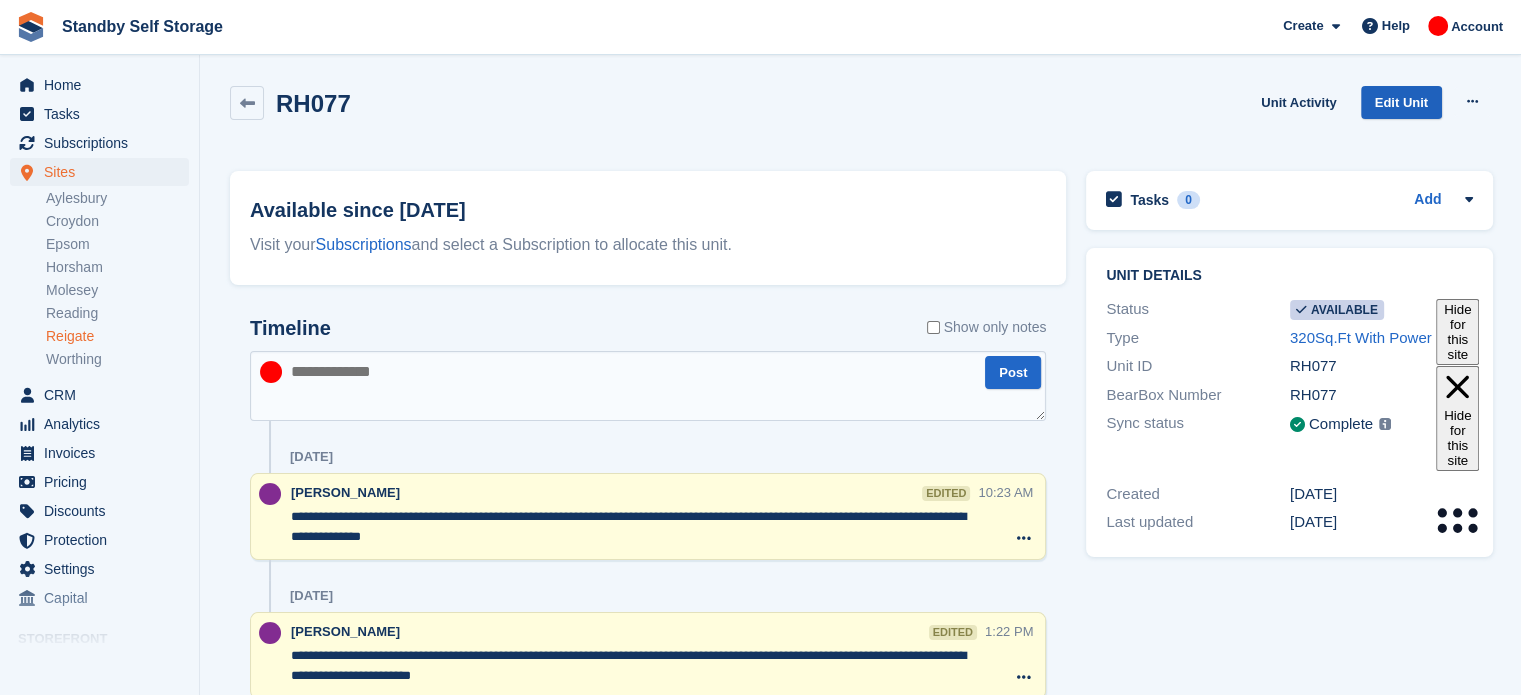 click on "Unit Activity
Edit Unit
Make unavailable
Delete unit" at bounding box center [1372, 114] 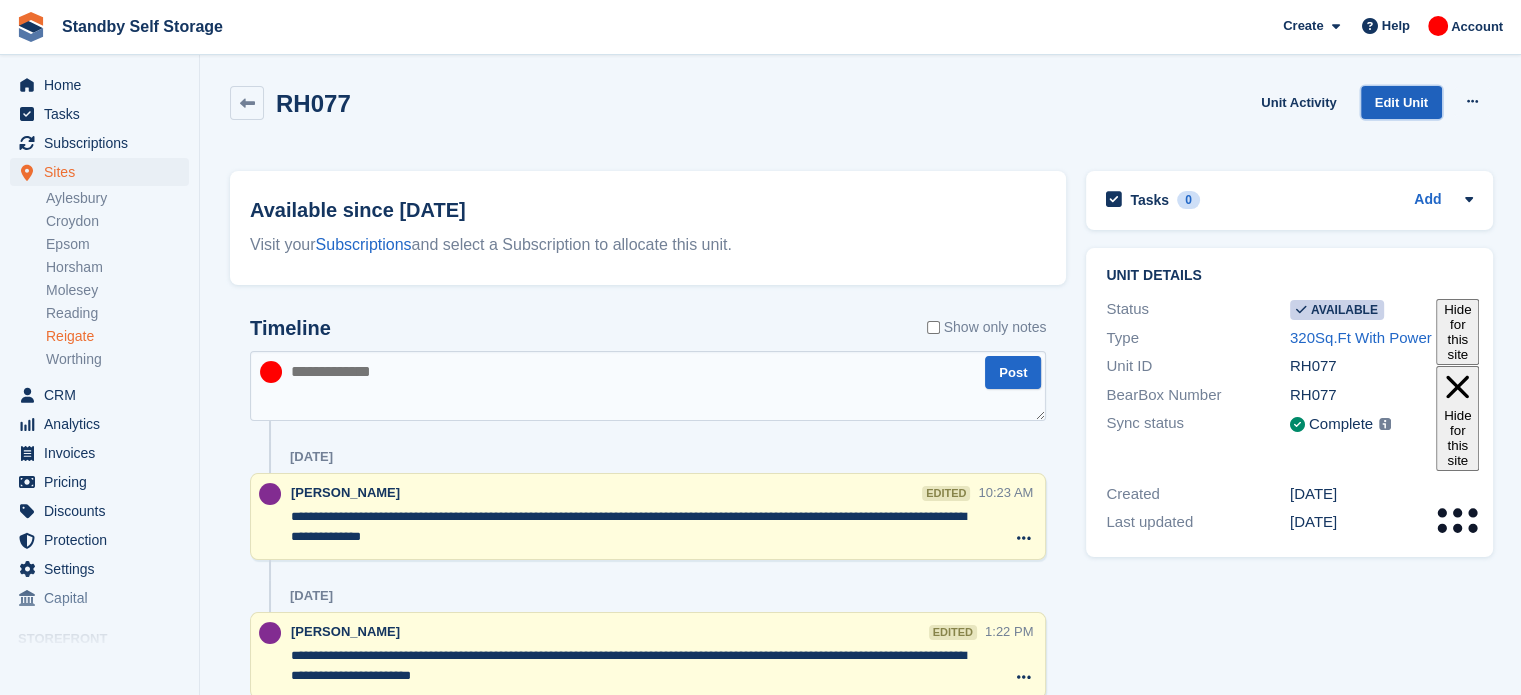 click on "Edit Unit" at bounding box center (1401, 102) 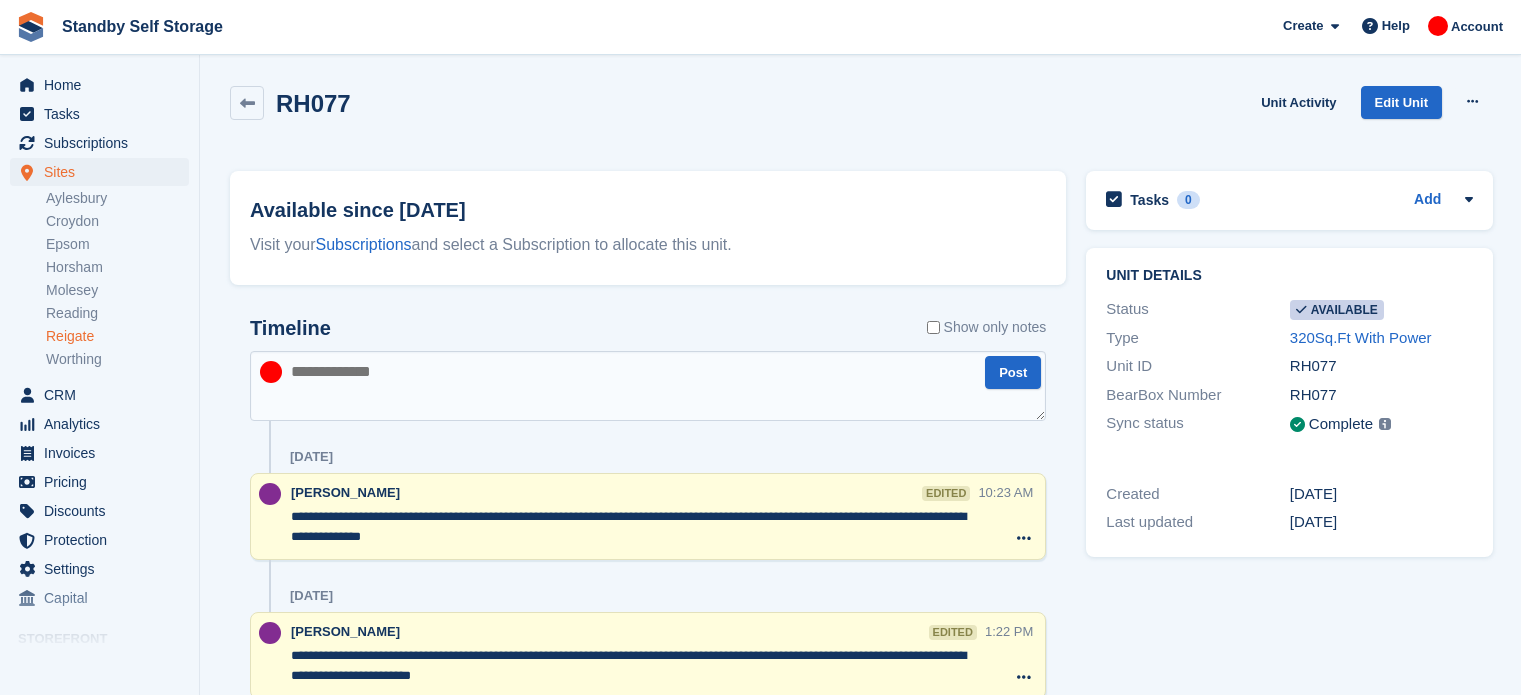 scroll, scrollTop: 0, scrollLeft: 0, axis: both 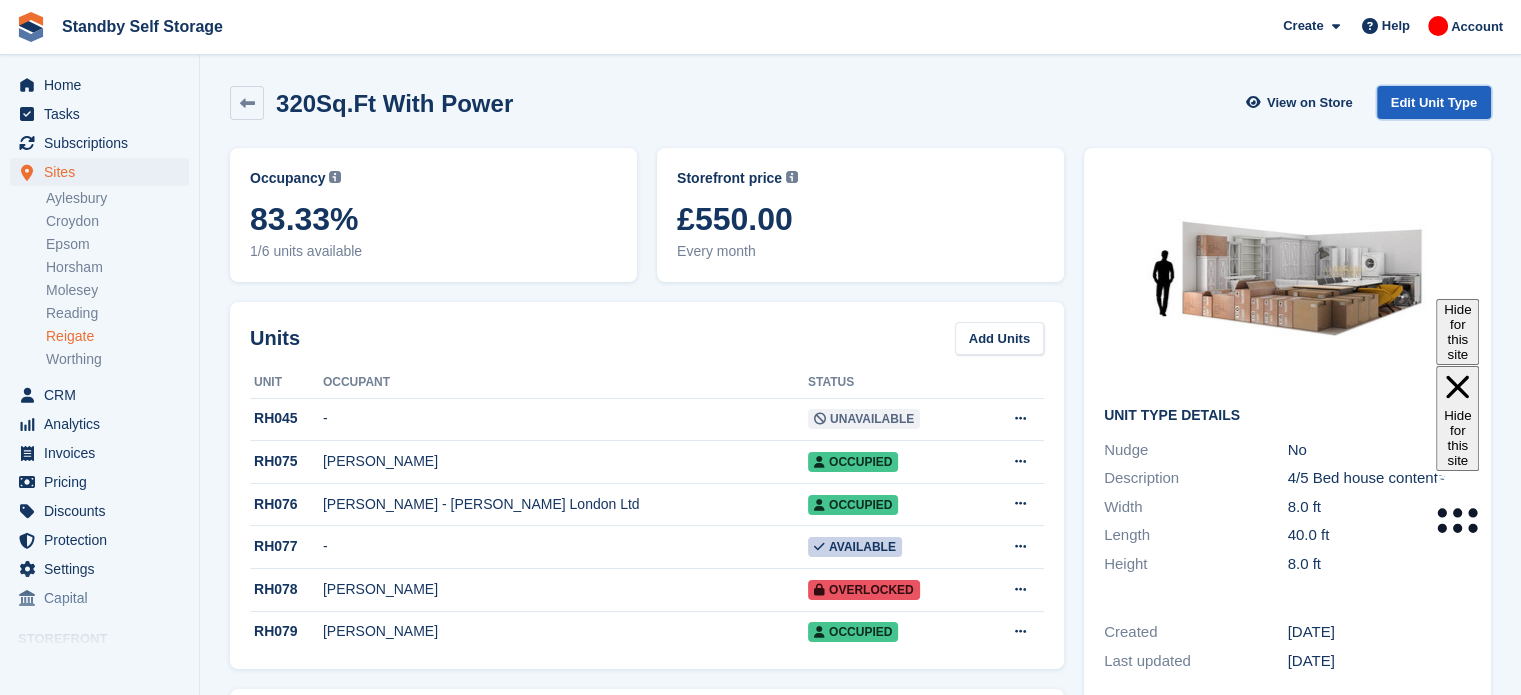 click on "Edit Unit Type" at bounding box center [1434, 102] 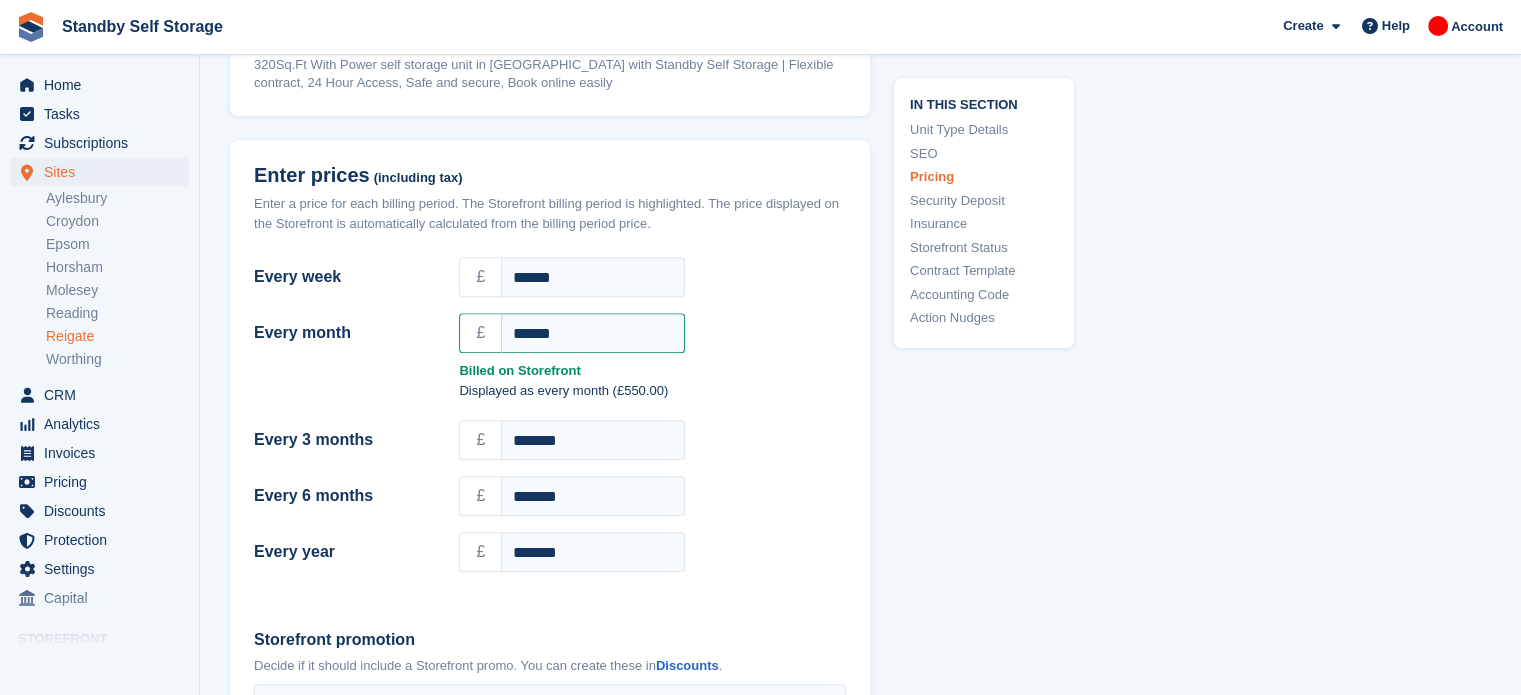 scroll, scrollTop: 1686, scrollLeft: 0, axis: vertical 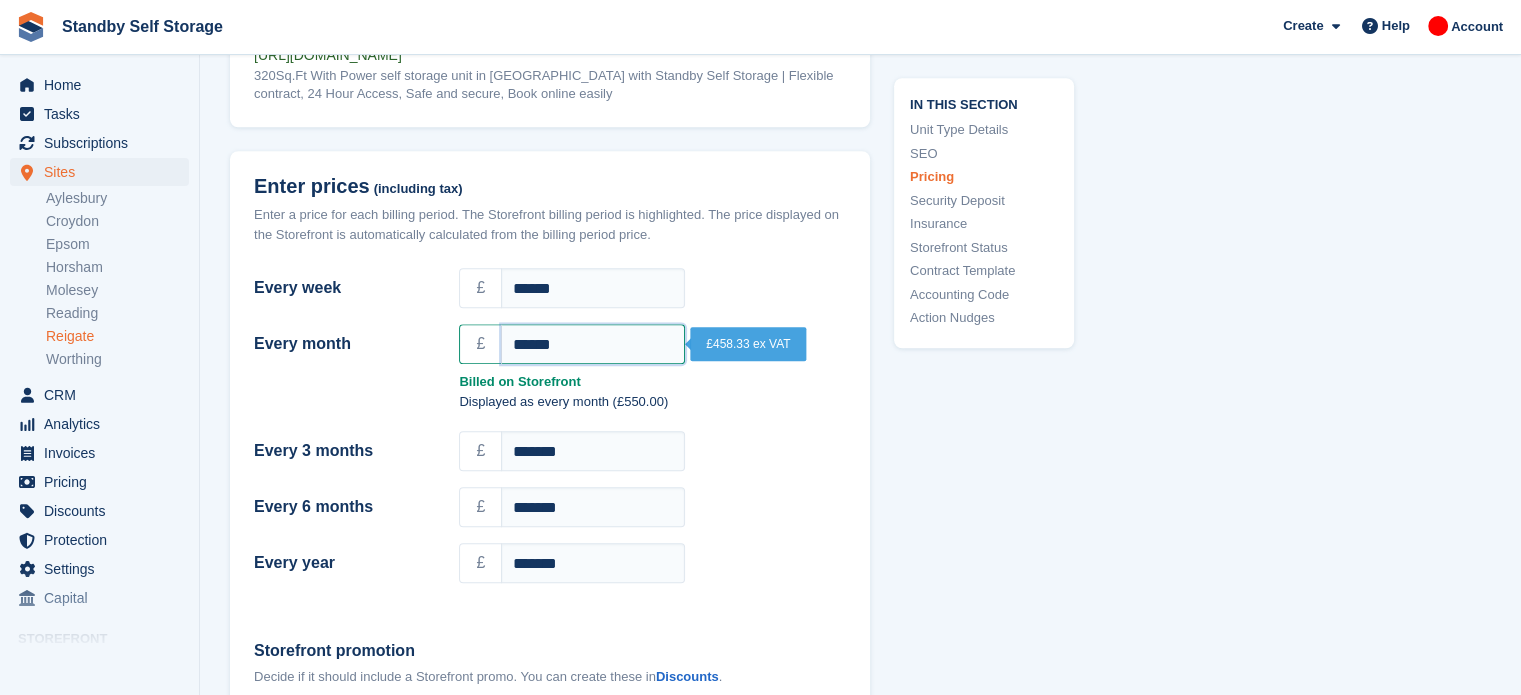 drag, startPoint x: 598, startPoint y: 326, endPoint x: 388, endPoint y: 304, distance: 211.14923 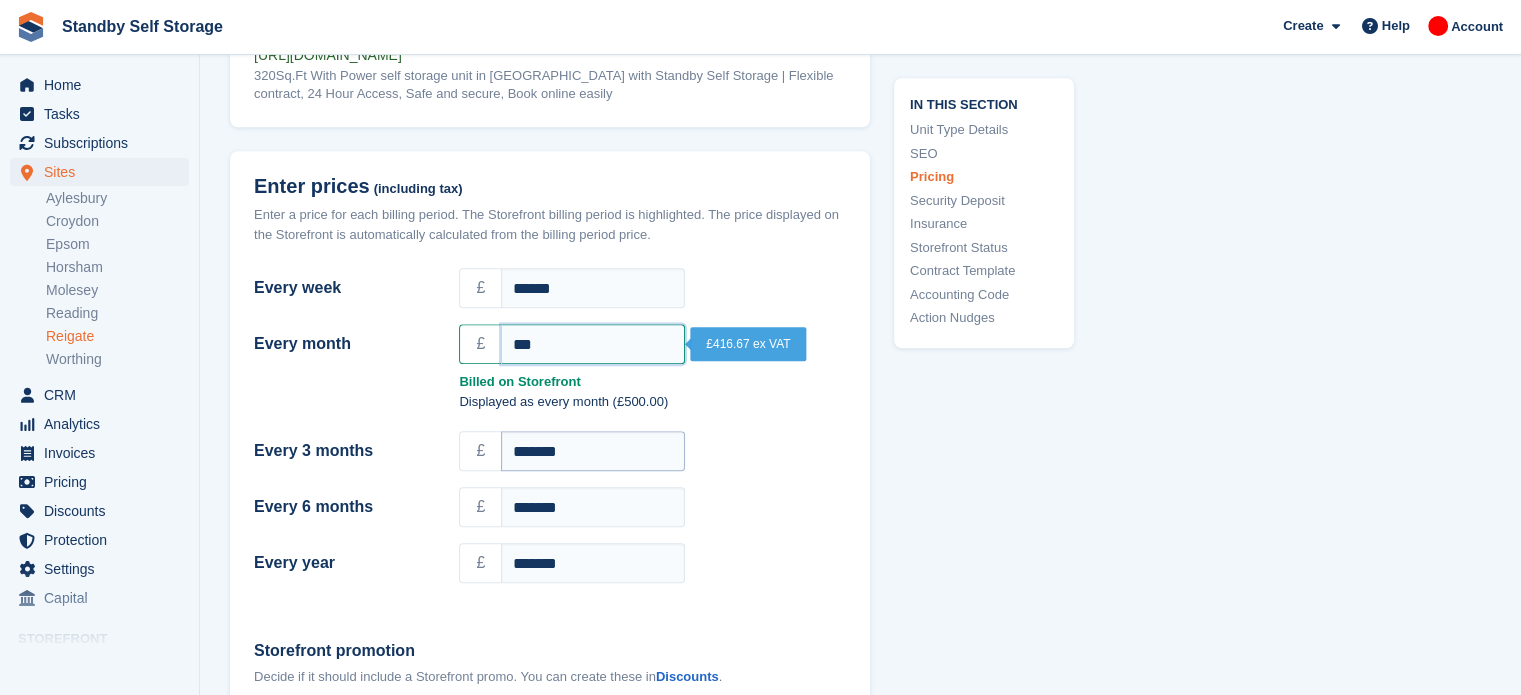 type on "***" 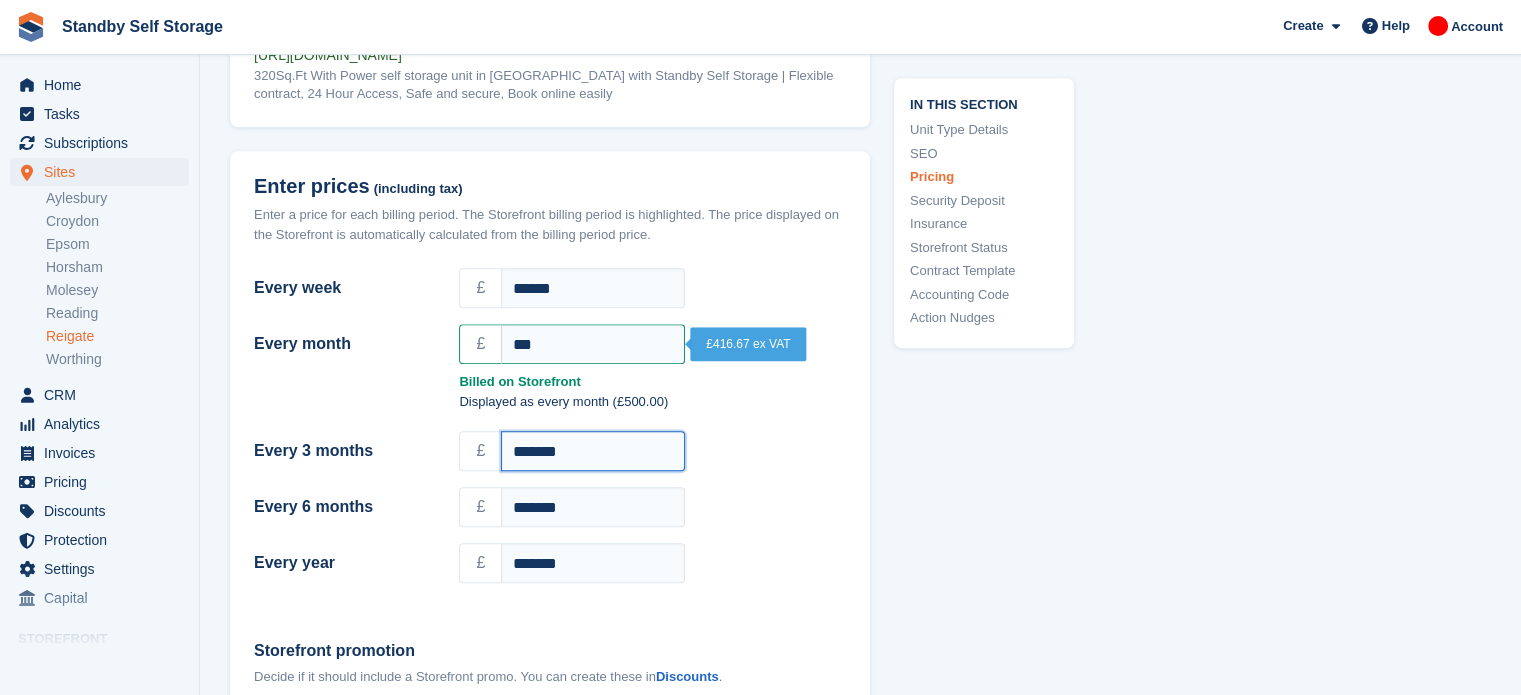 click on "*******" at bounding box center (593, 451) 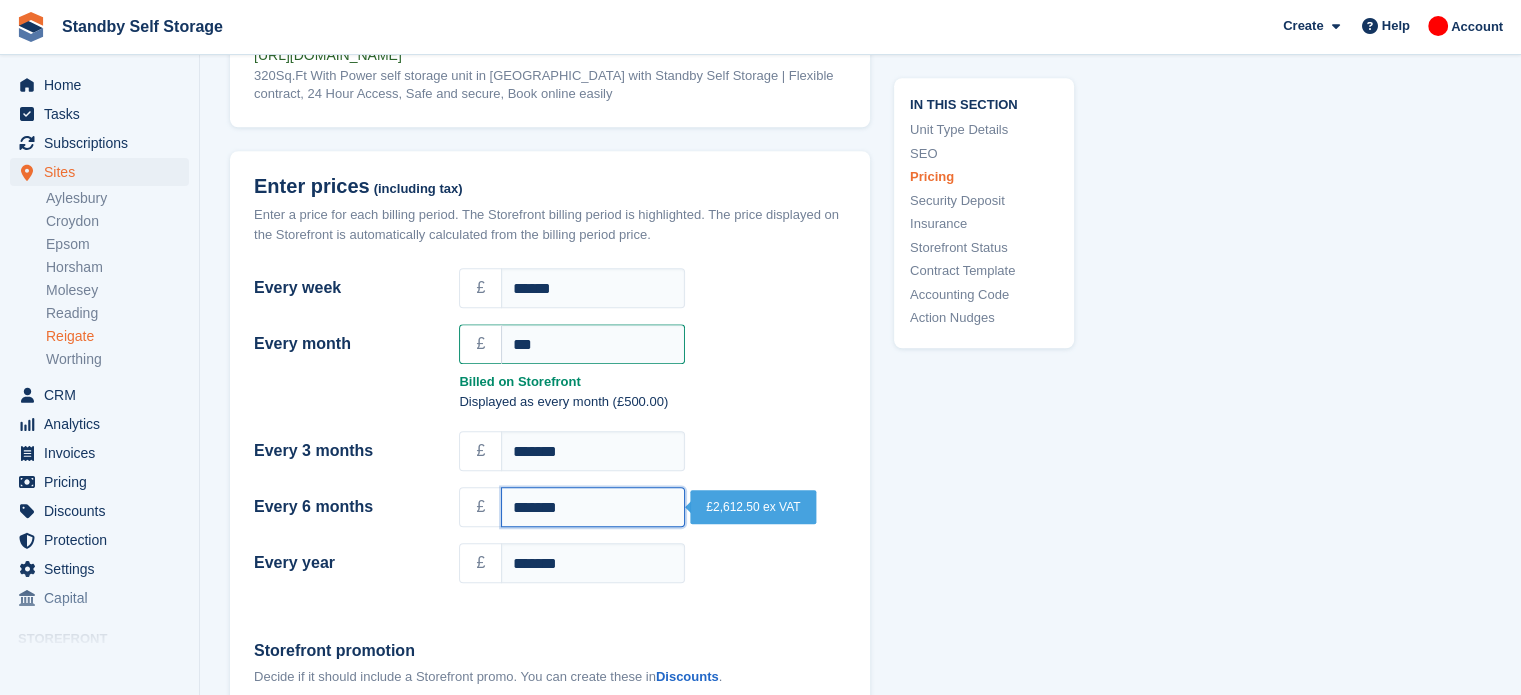 drag, startPoint x: 607, startPoint y: 470, endPoint x: 453, endPoint y: 464, distance: 154.11684 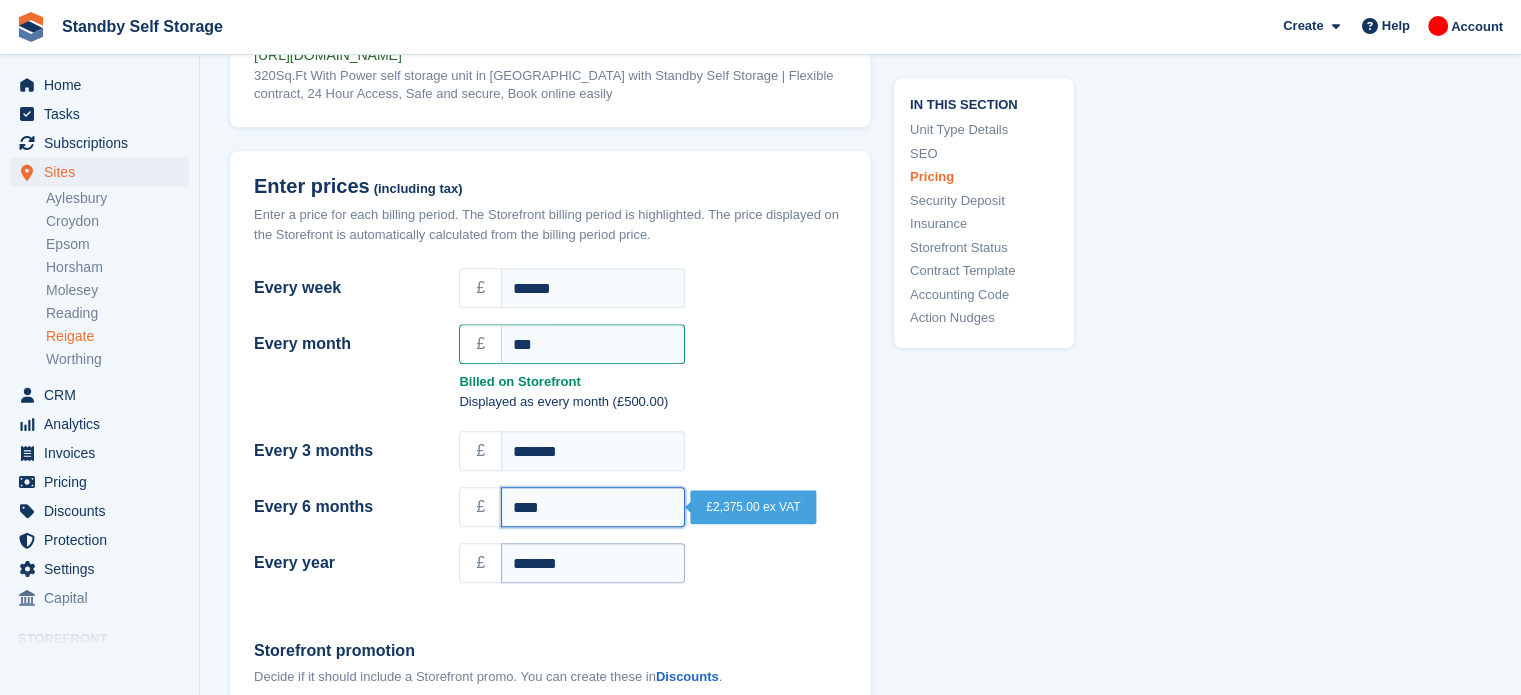 type on "****" 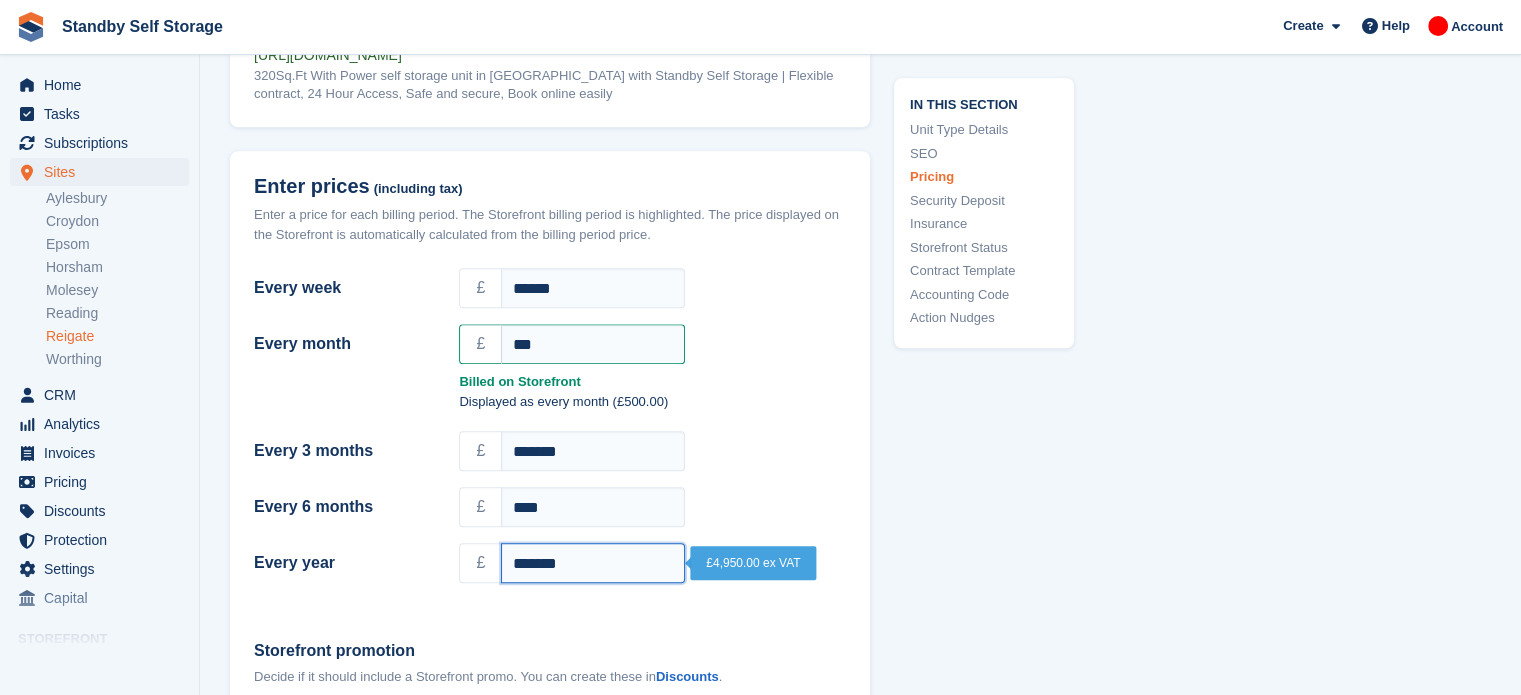 drag, startPoint x: 593, startPoint y: 532, endPoint x: 447, endPoint y: 535, distance: 146.03082 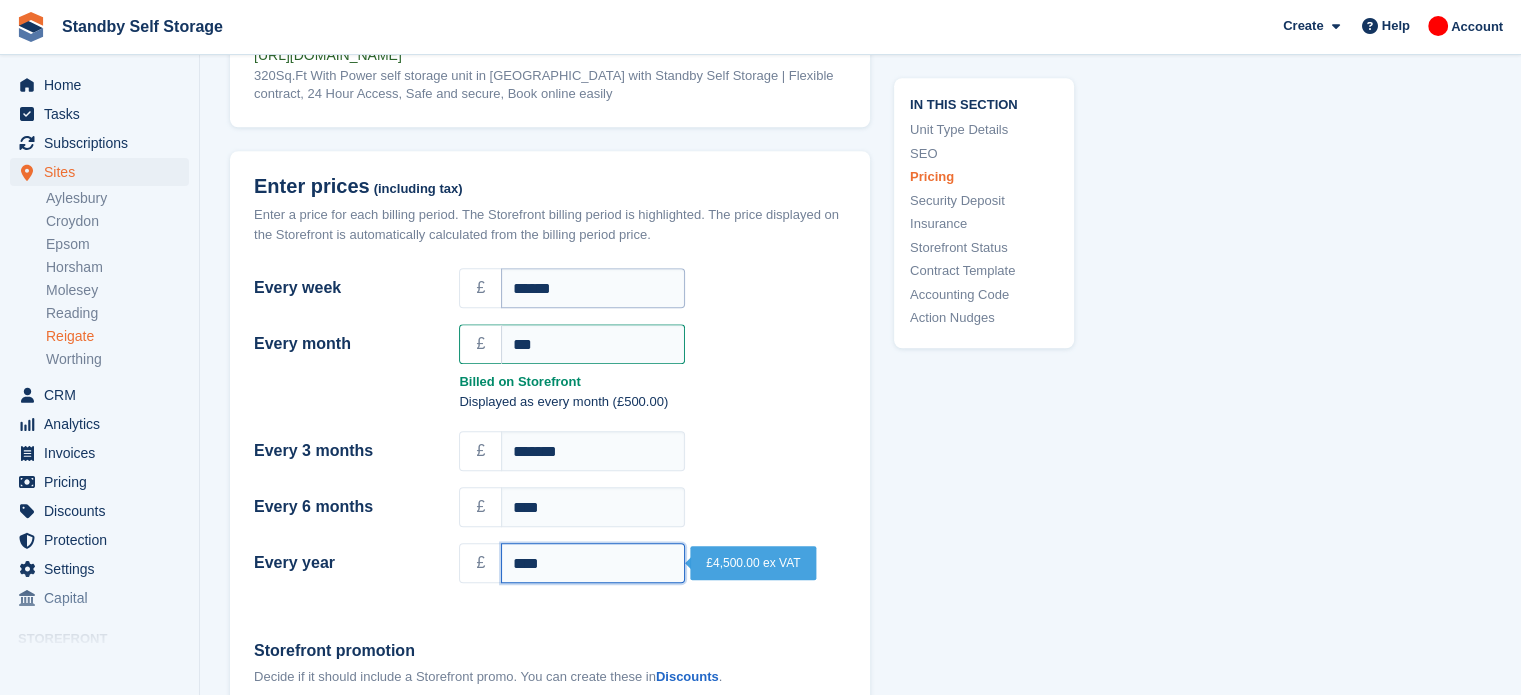 type on "****" 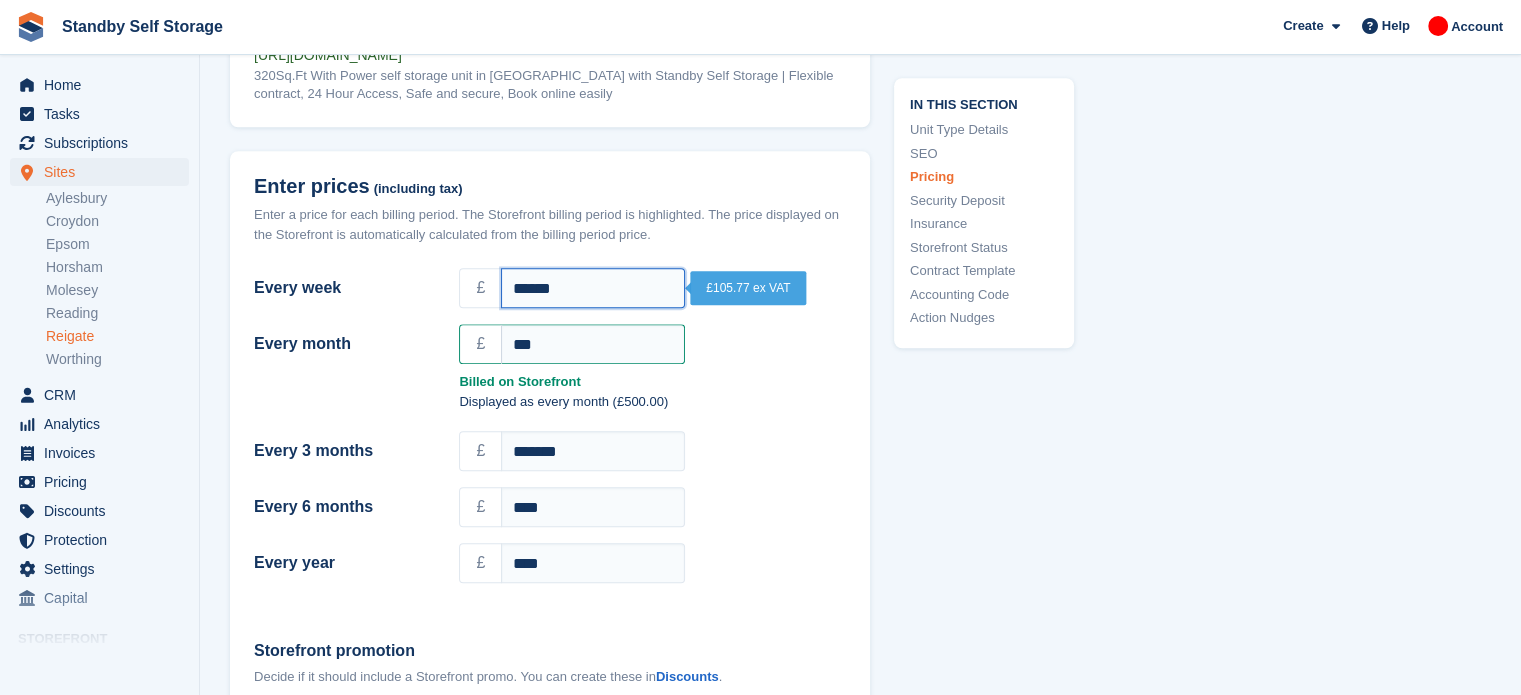 drag, startPoint x: 570, startPoint y: 253, endPoint x: 428, endPoint y: 245, distance: 142.22517 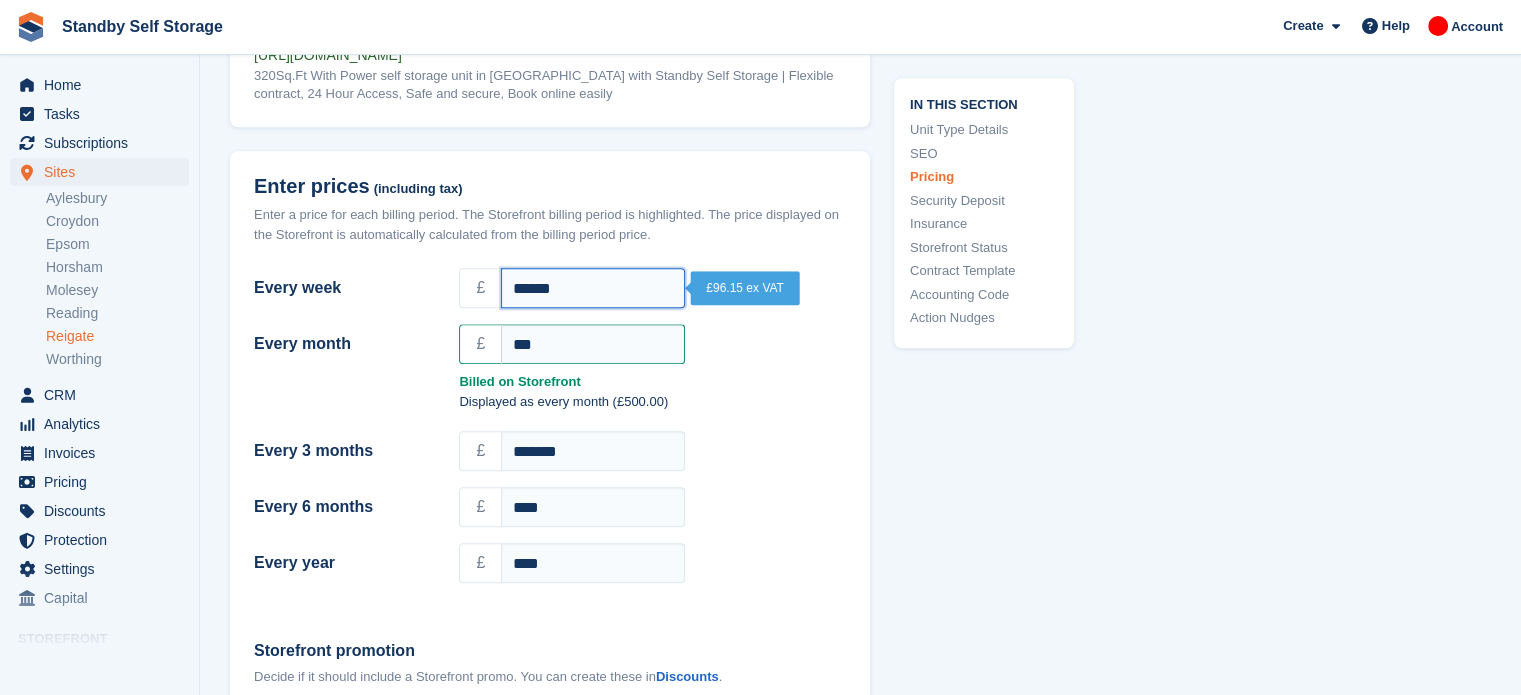 type on "******" 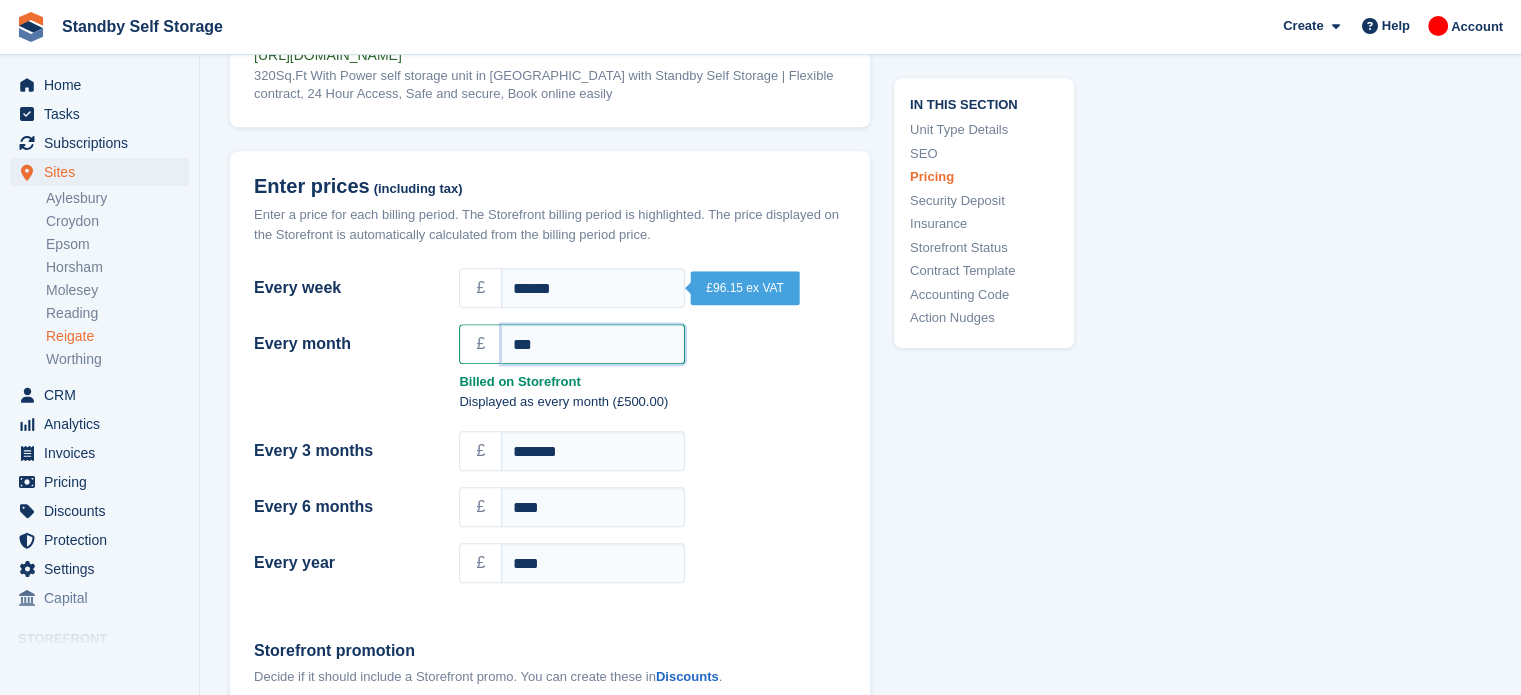 click on "***" at bounding box center [593, 344] 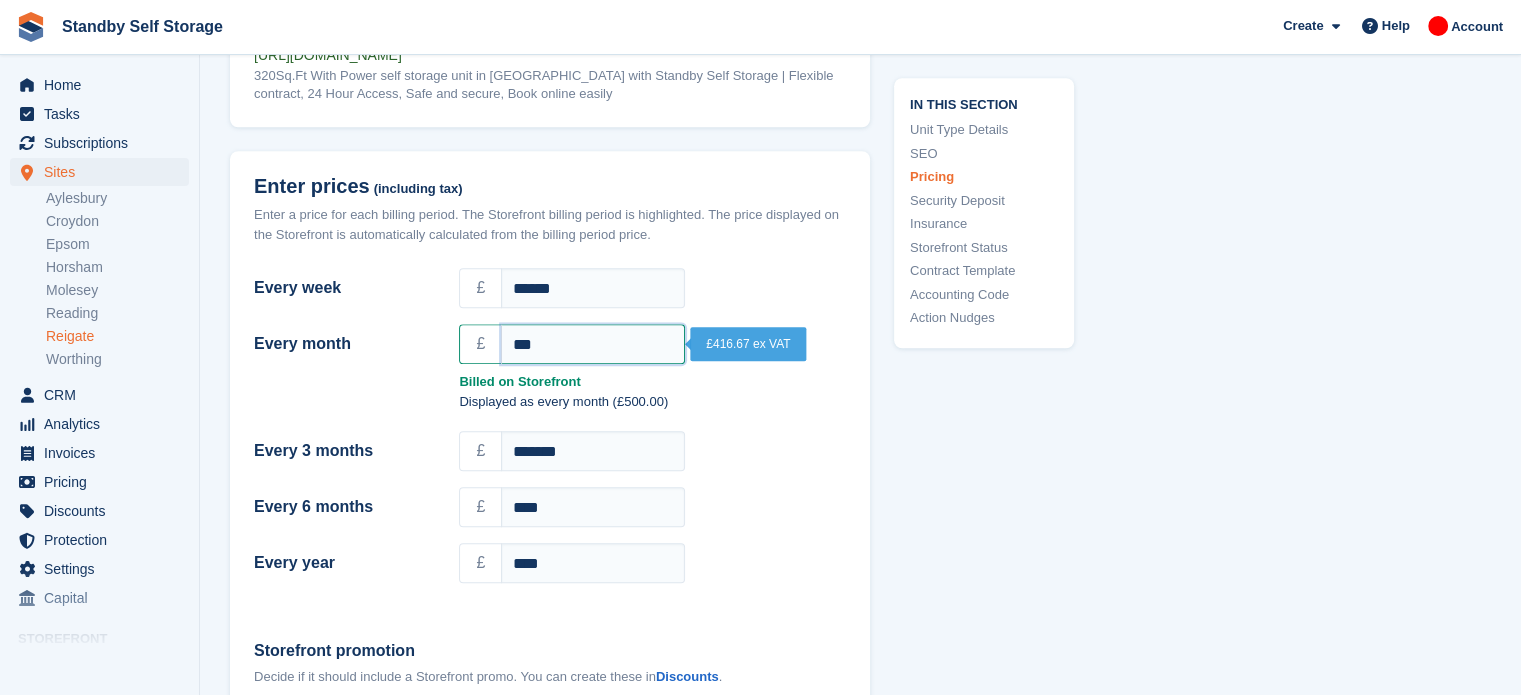 click on "**********" at bounding box center (296, 2672) 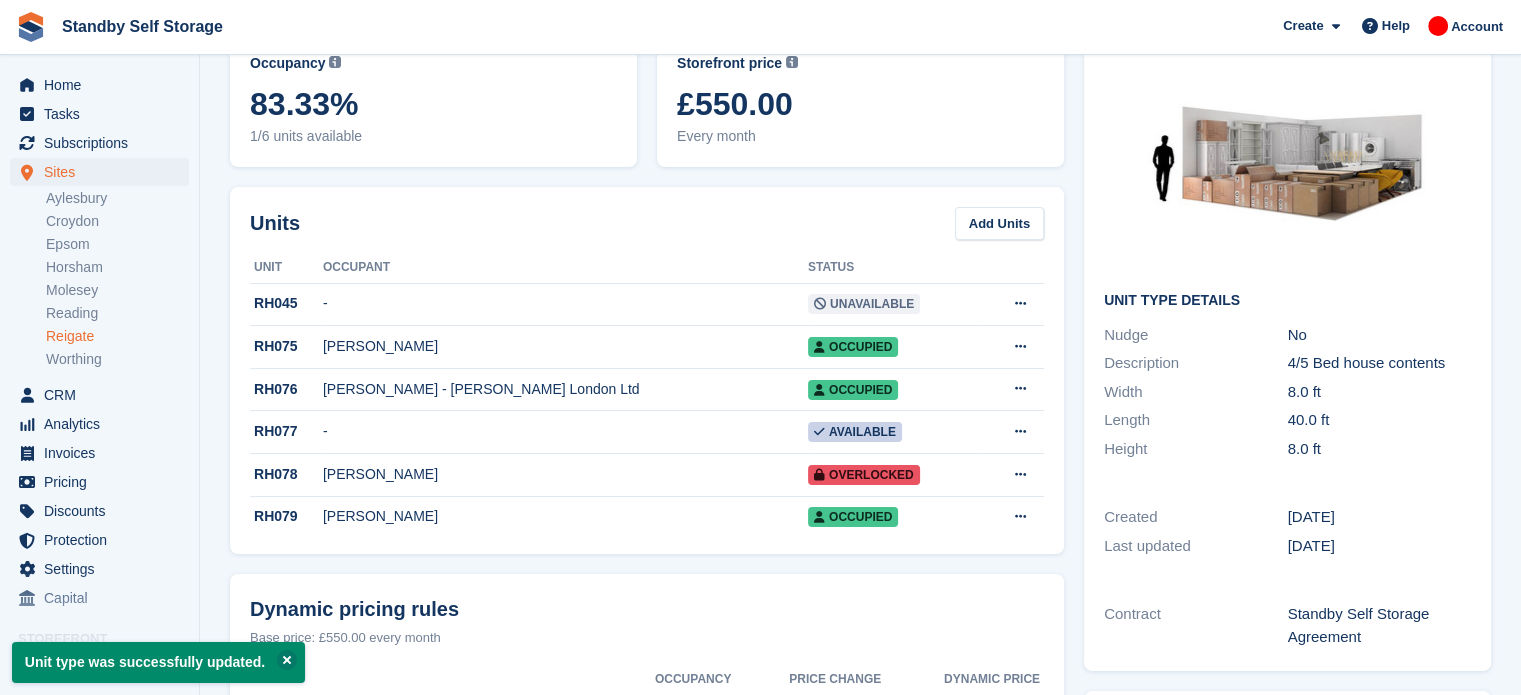 scroll, scrollTop: 0, scrollLeft: 0, axis: both 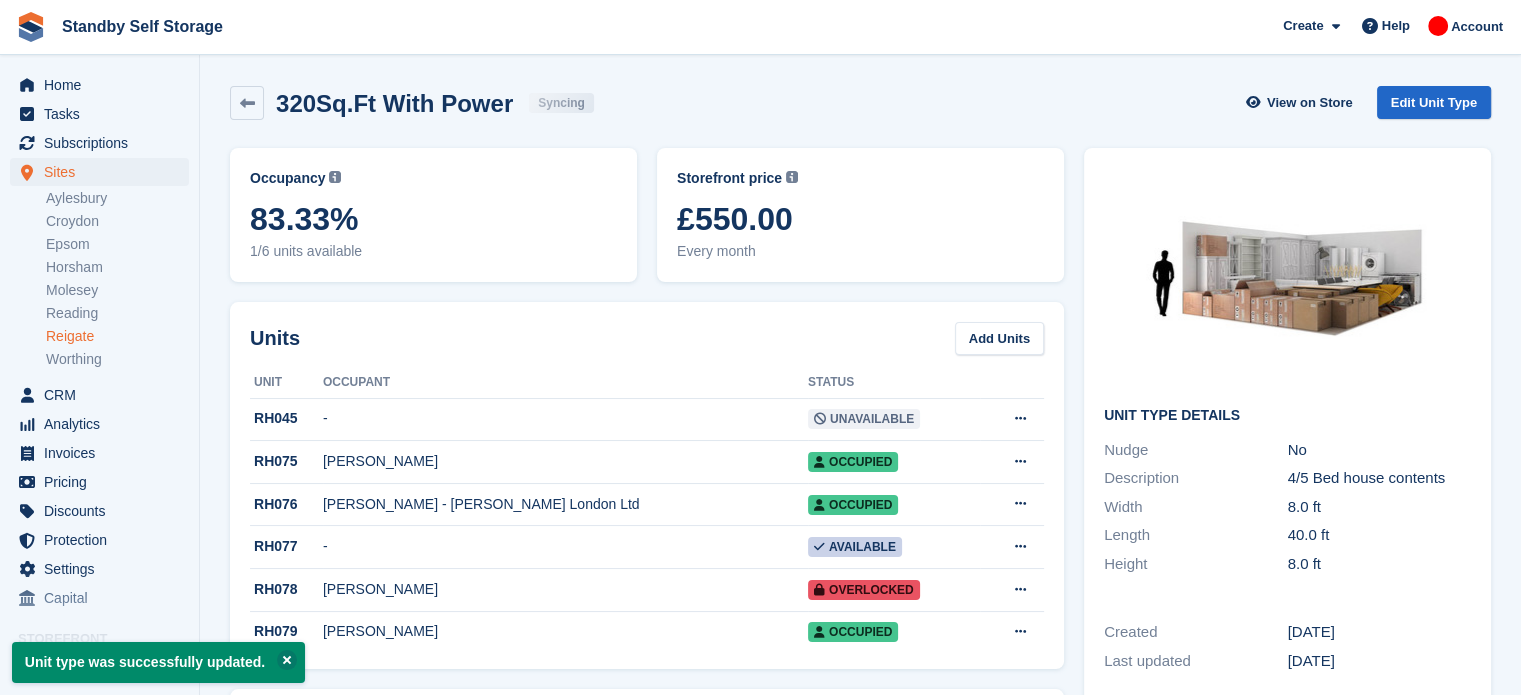click on "Reigate" at bounding box center (117, 336) 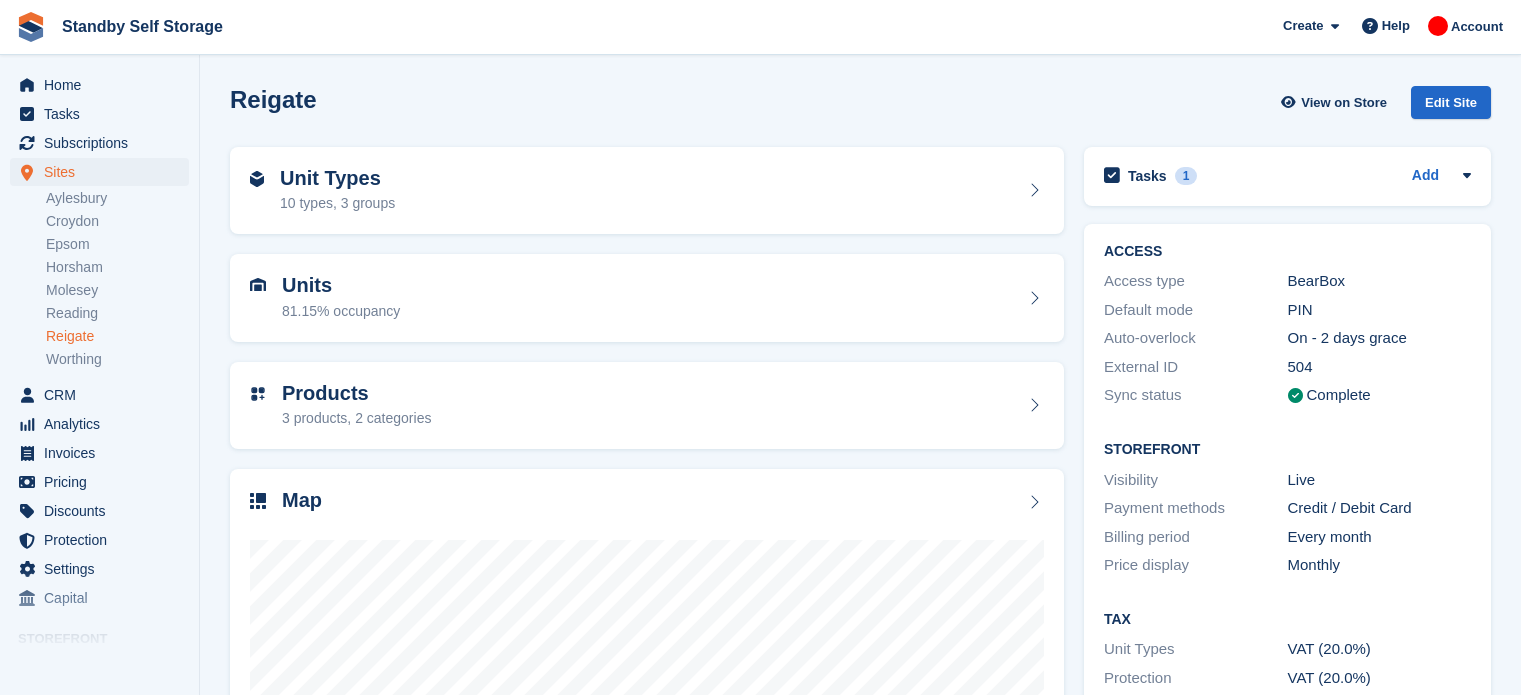scroll, scrollTop: 0, scrollLeft: 0, axis: both 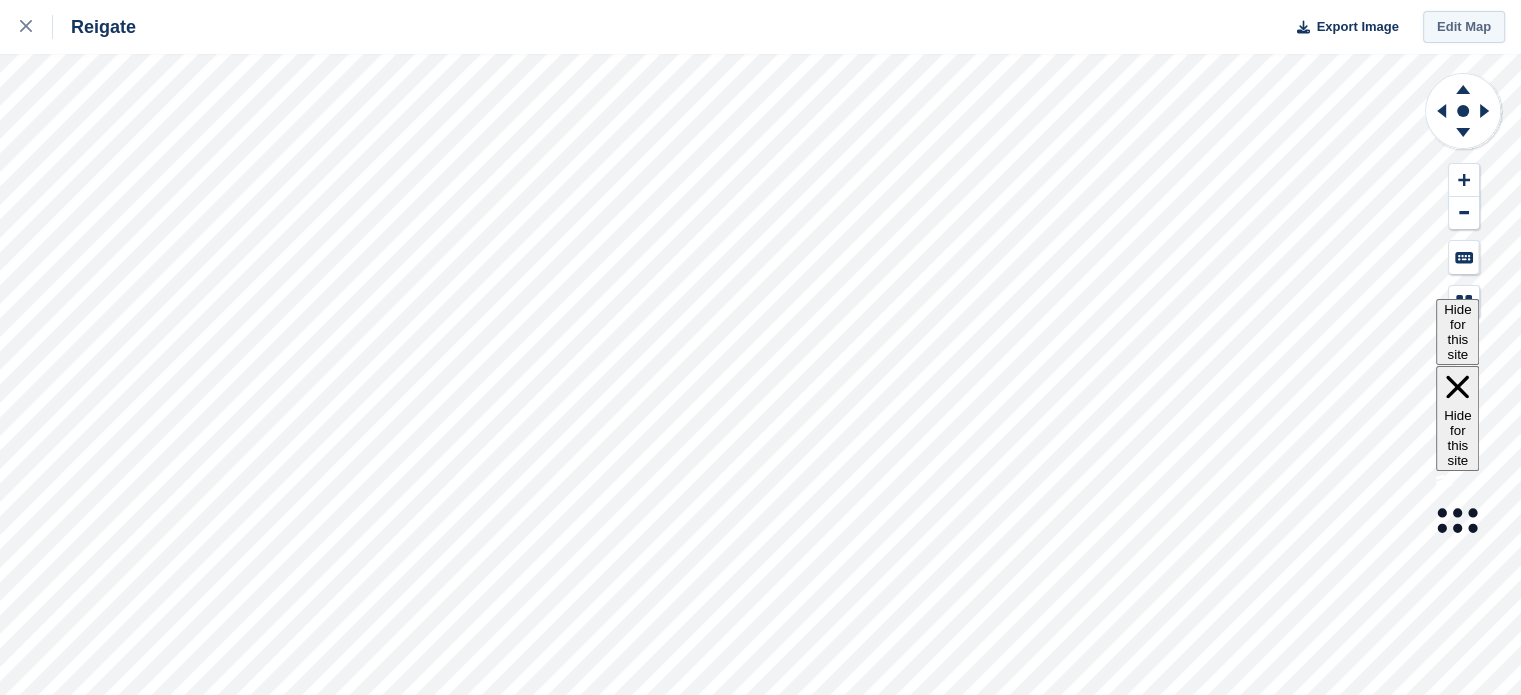 click on "Edit Map" at bounding box center [1464, 27] 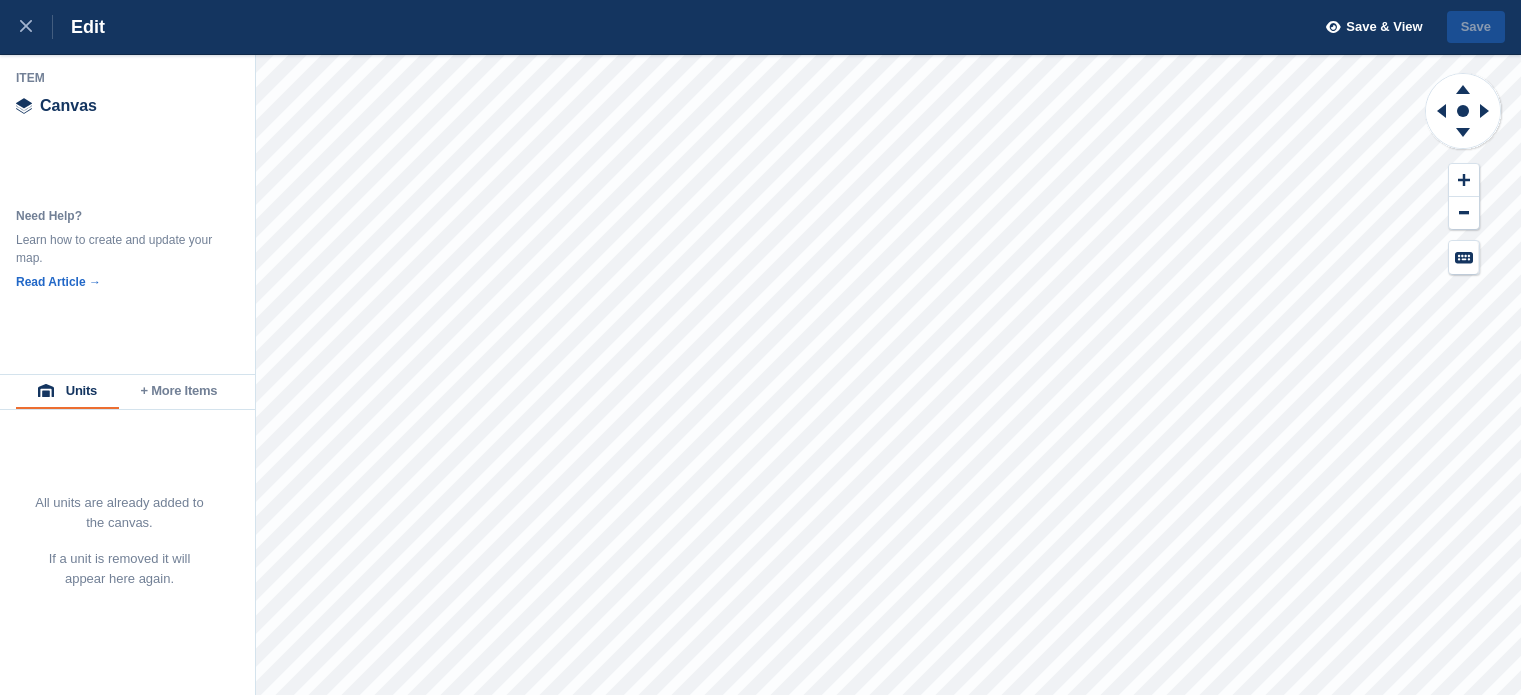 scroll, scrollTop: 0, scrollLeft: 0, axis: both 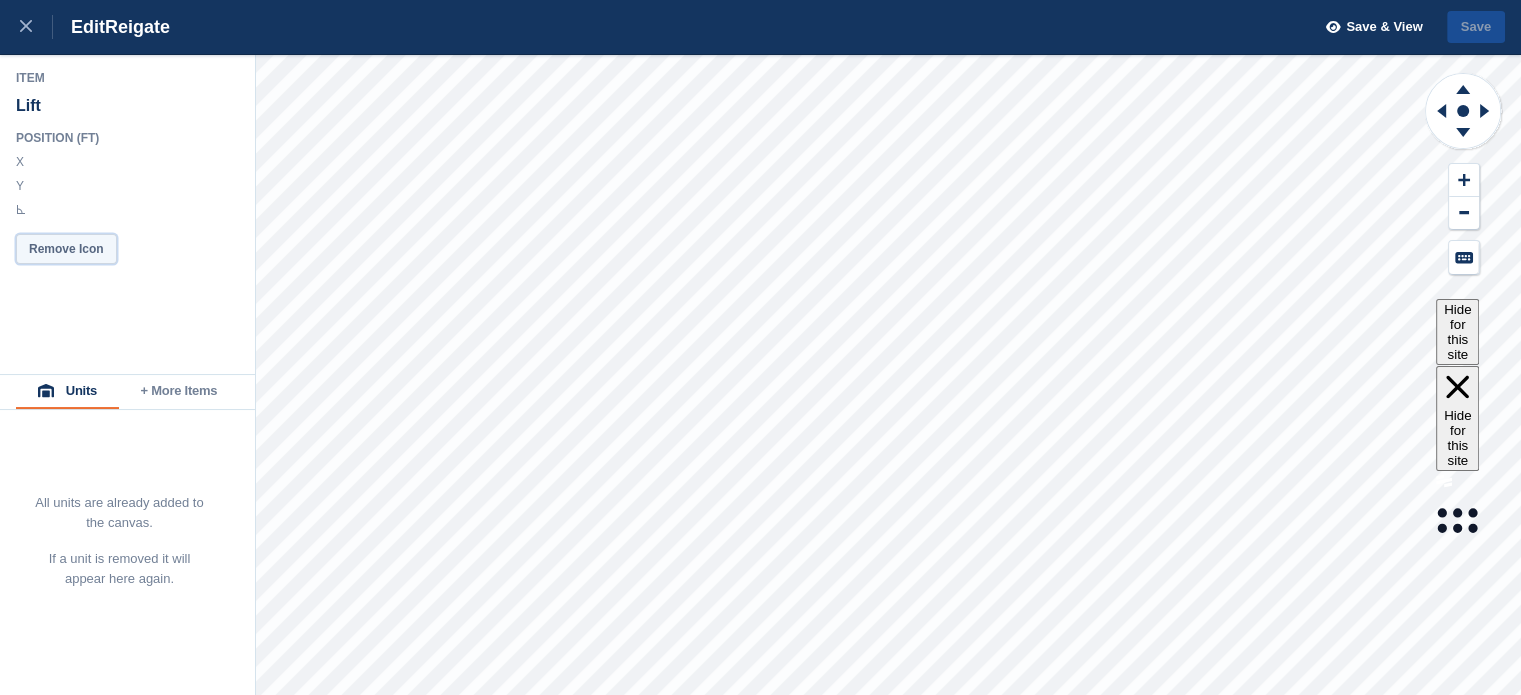 click on "Remove Icon" at bounding box center [66, 249] 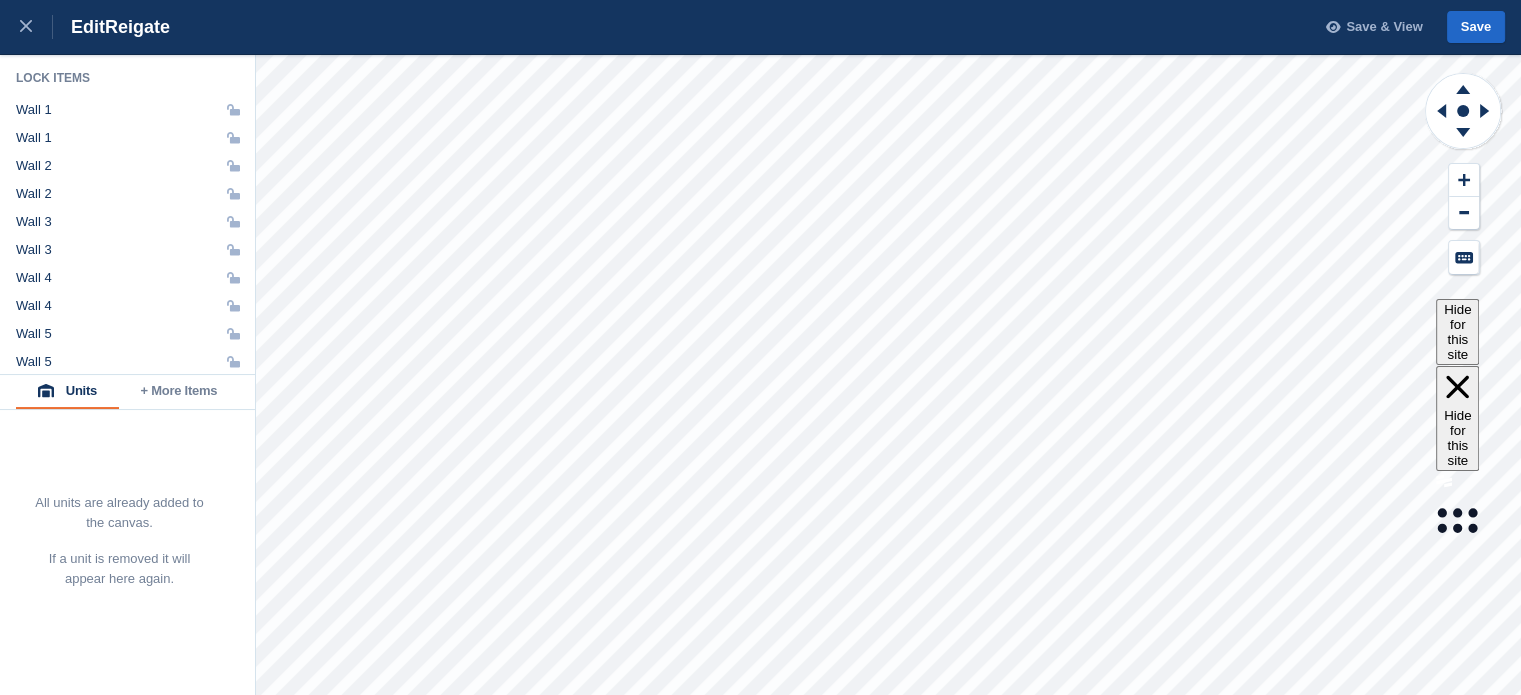 click on "Save & View" at bounding box center (1384, 27) 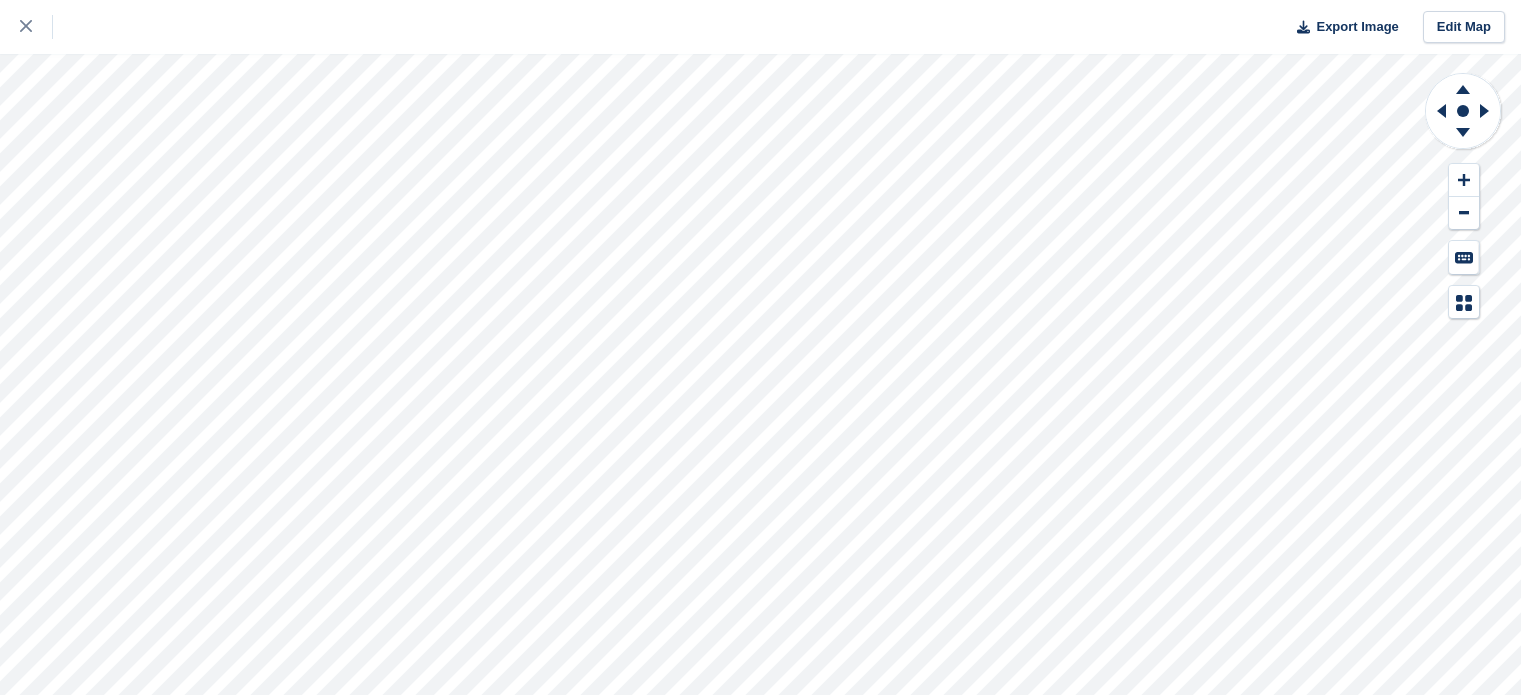 scroll, scrollTop: 0, scrollLeft: 0, axis: both 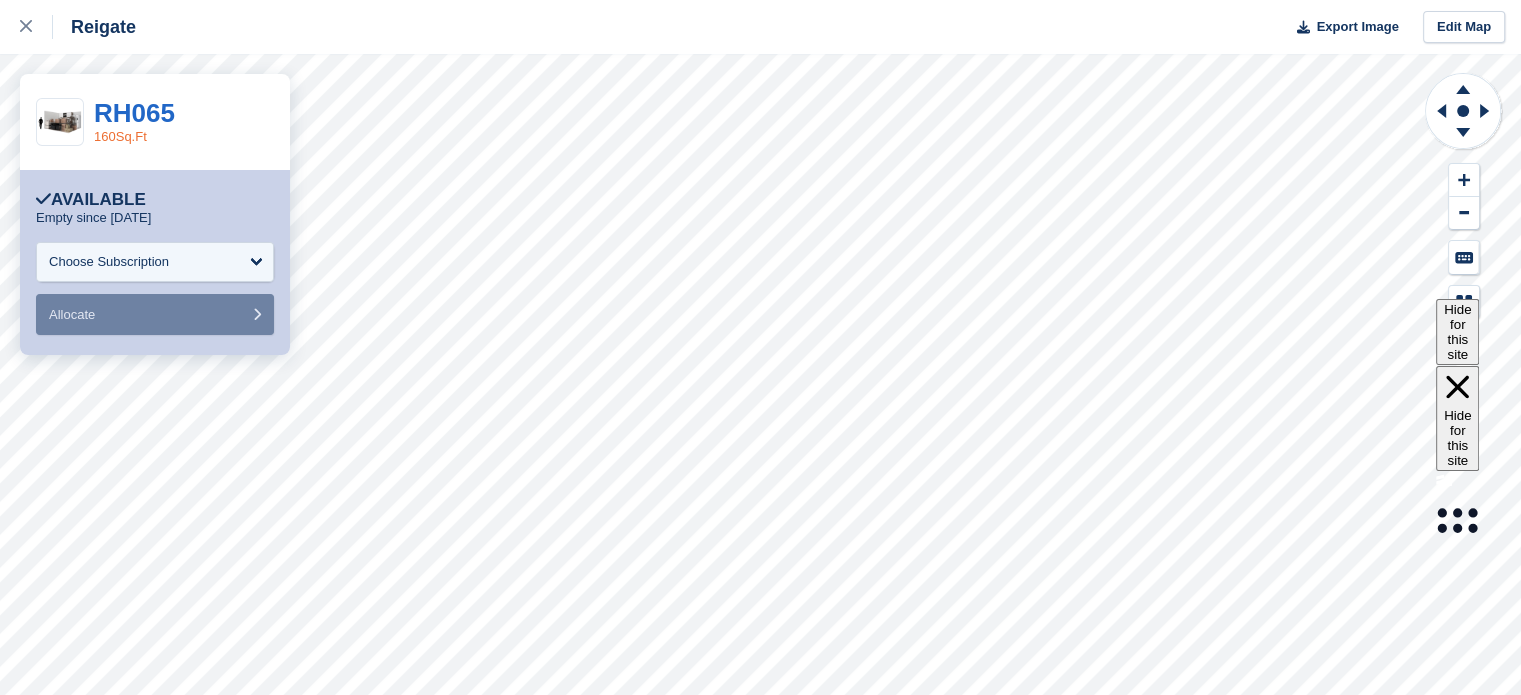 click on "160Sq.Ft" at bounding box center [120, 136] 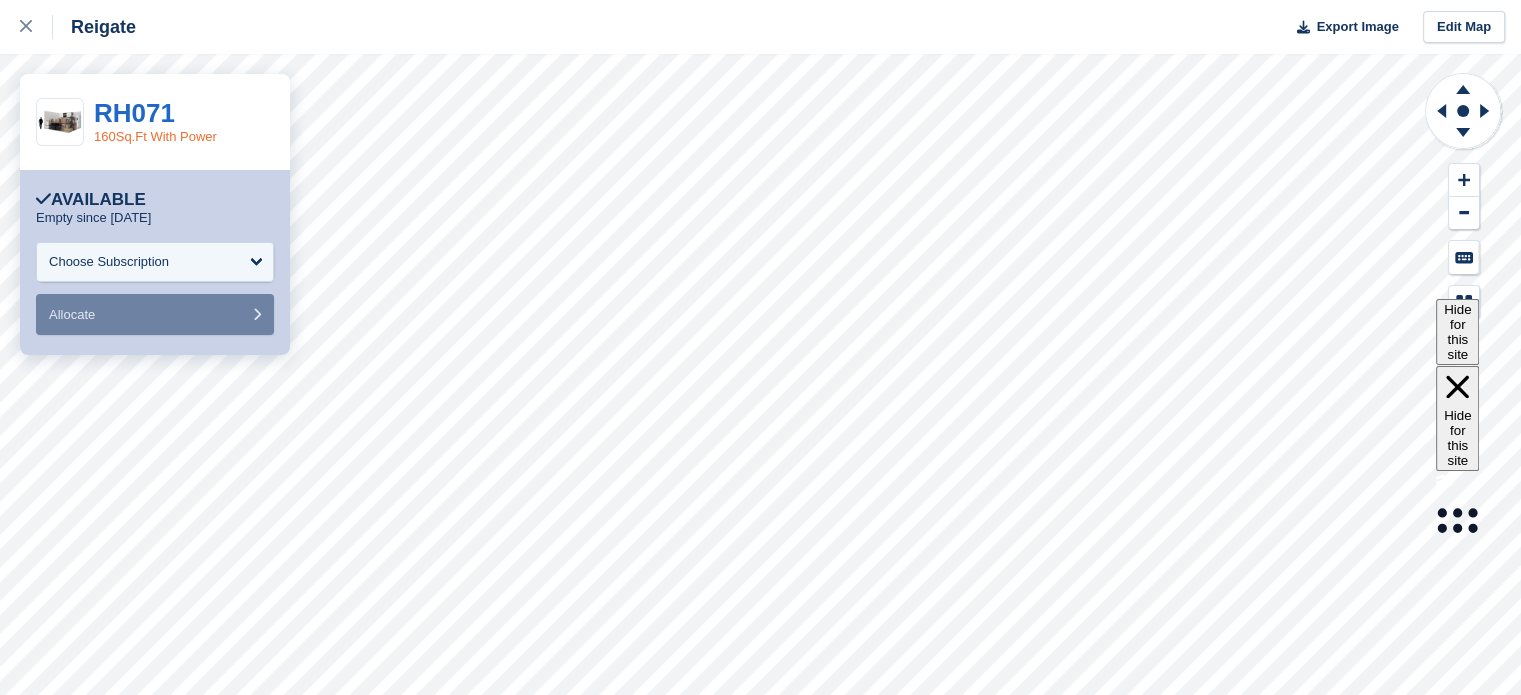click on "160Sq.Ft With Power" at bounding box center [155, 136] 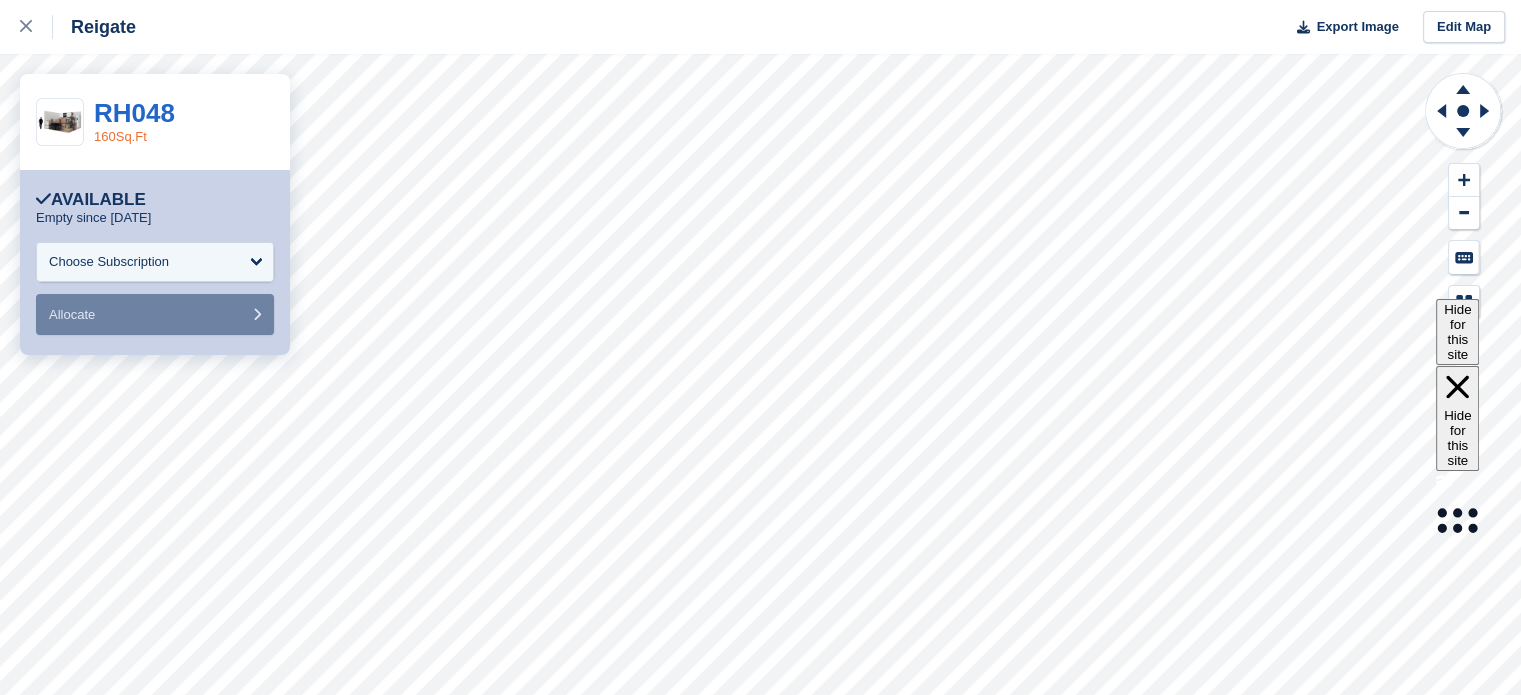 click on "160Sq.Ft" at bounding box center [120, 136] 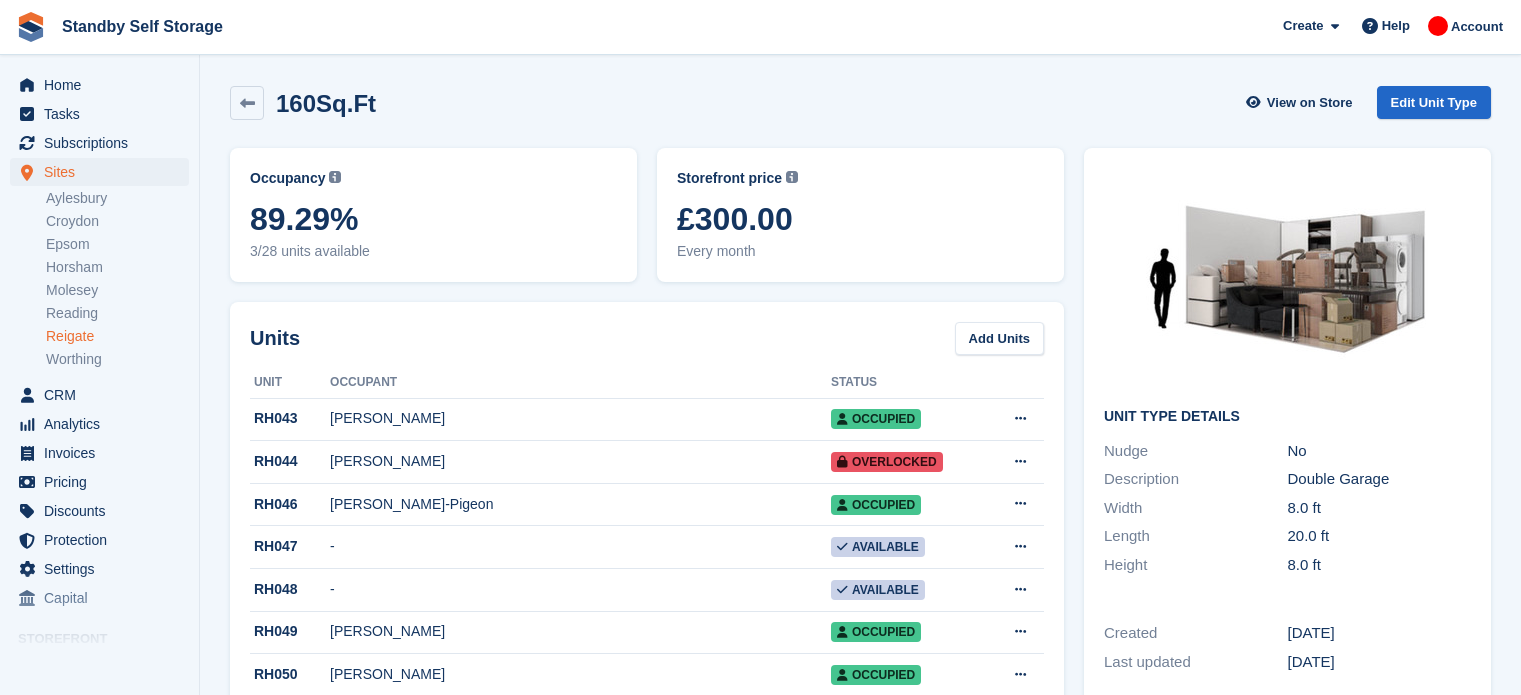scroll, scrollTop: 0, scrollLeft: 0, axis: both 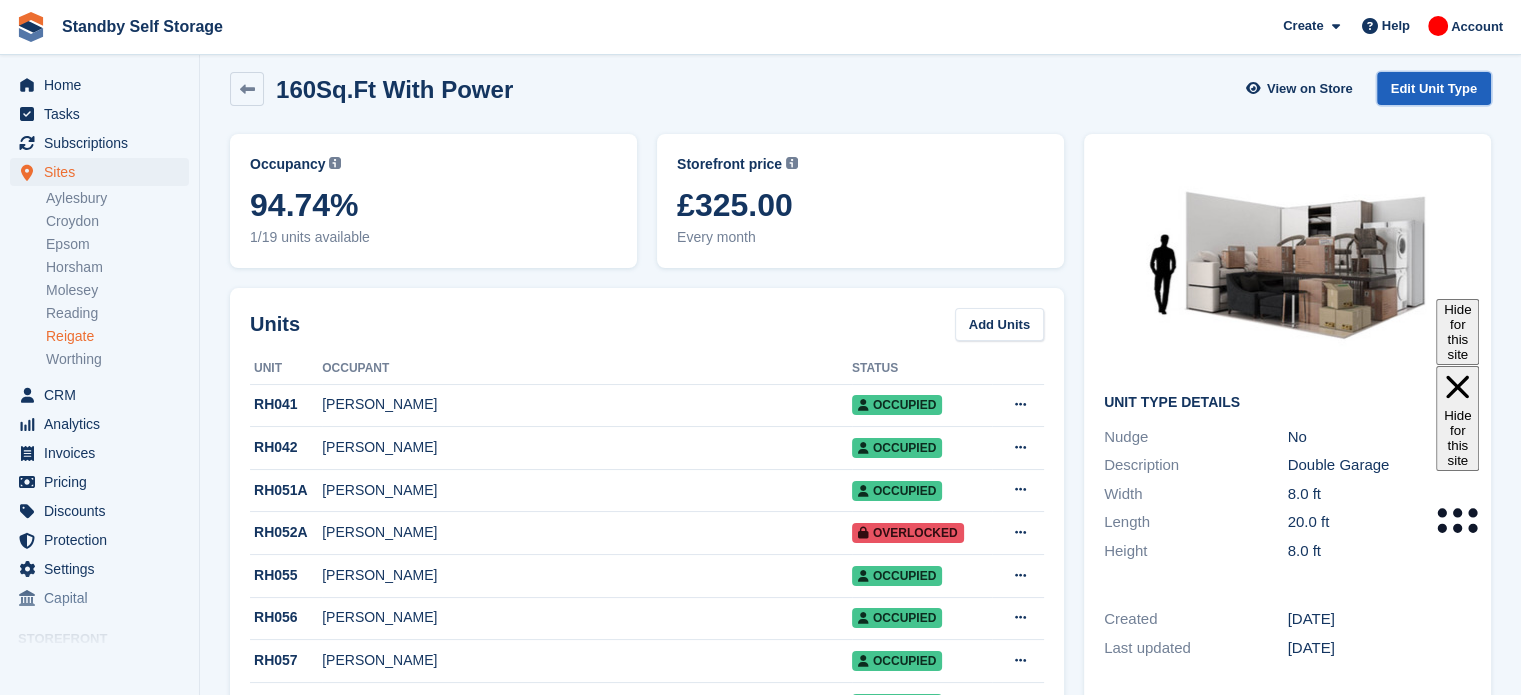 click on "Edit Unit Type" at bounding box center (1434, 88) 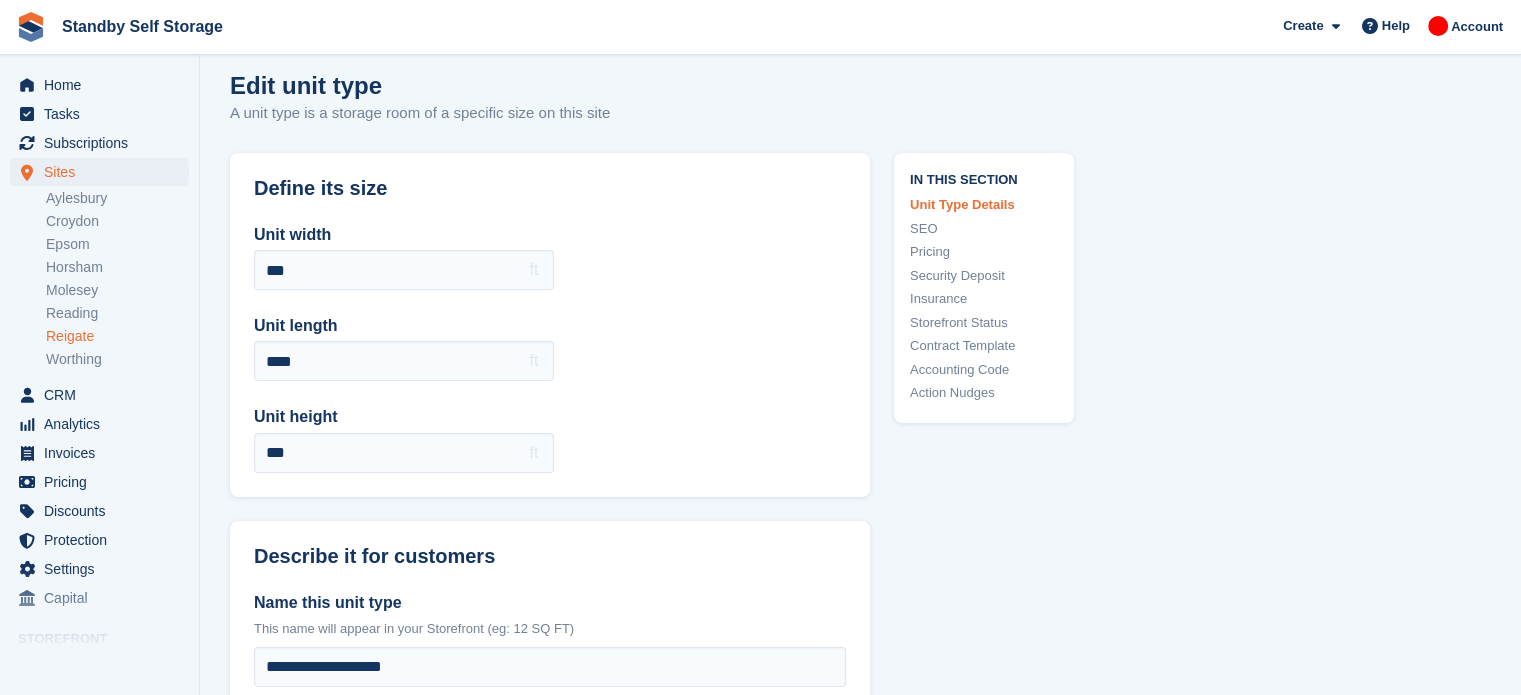 scroll, scrollTop: 0, scrollLeft: 0, axis: both 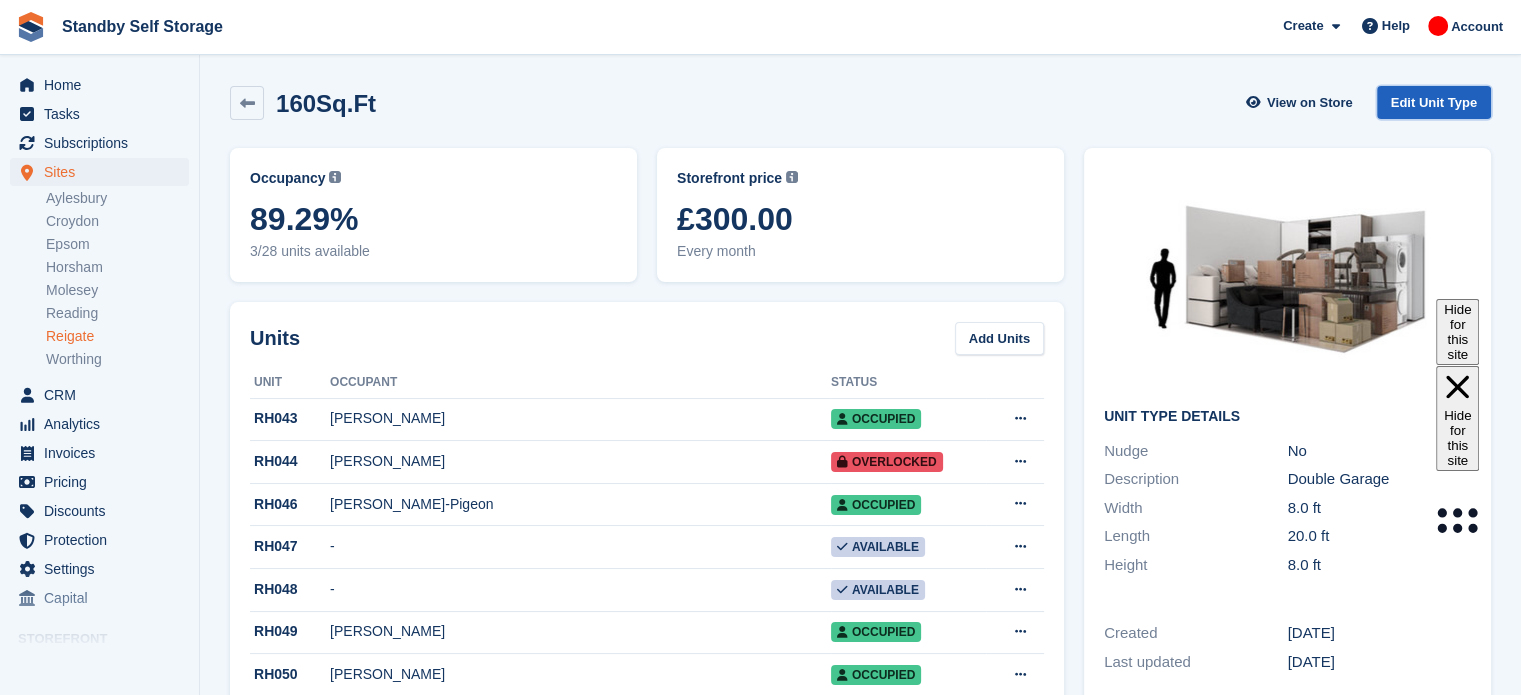 click on "Edit Unit Type" at bounding box center (1434, 102) 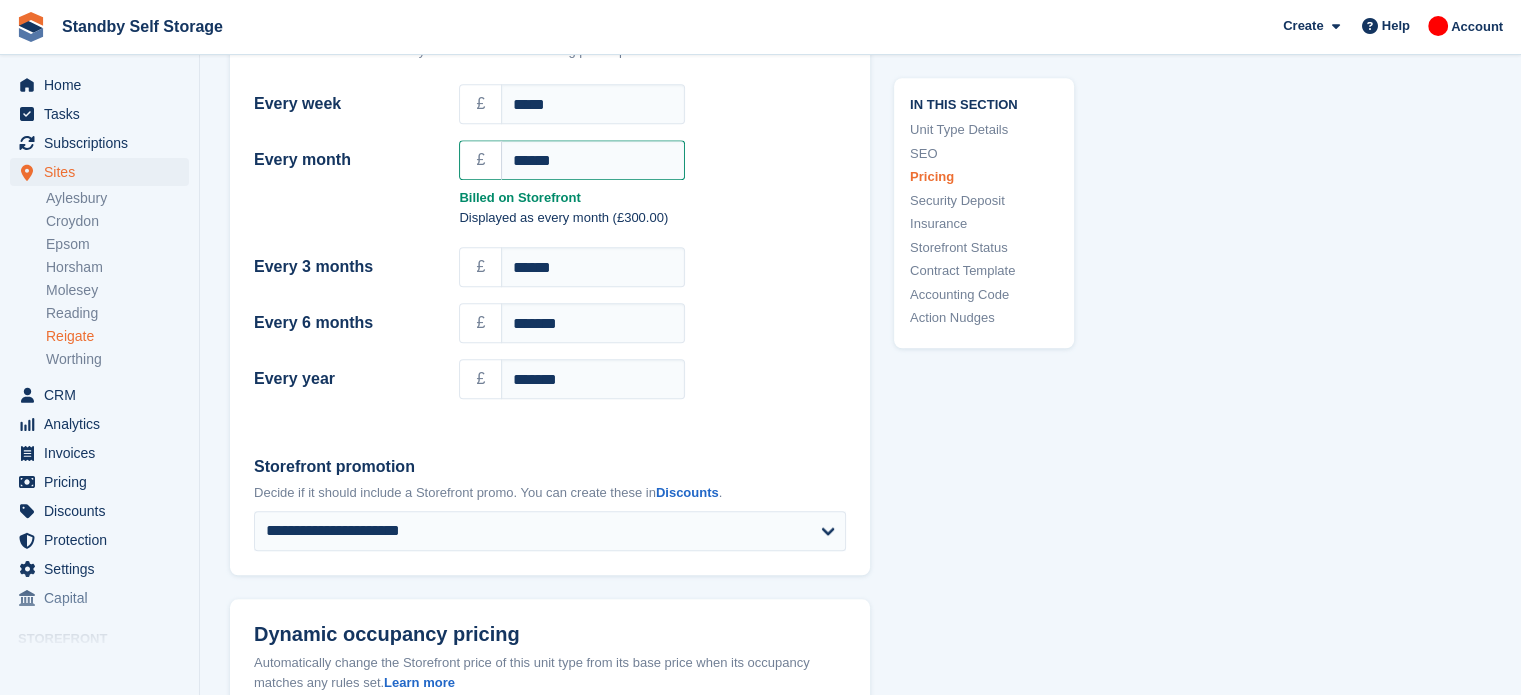 scroll, scrollTop: 1846, scrollLeft: 0, axis: vertical 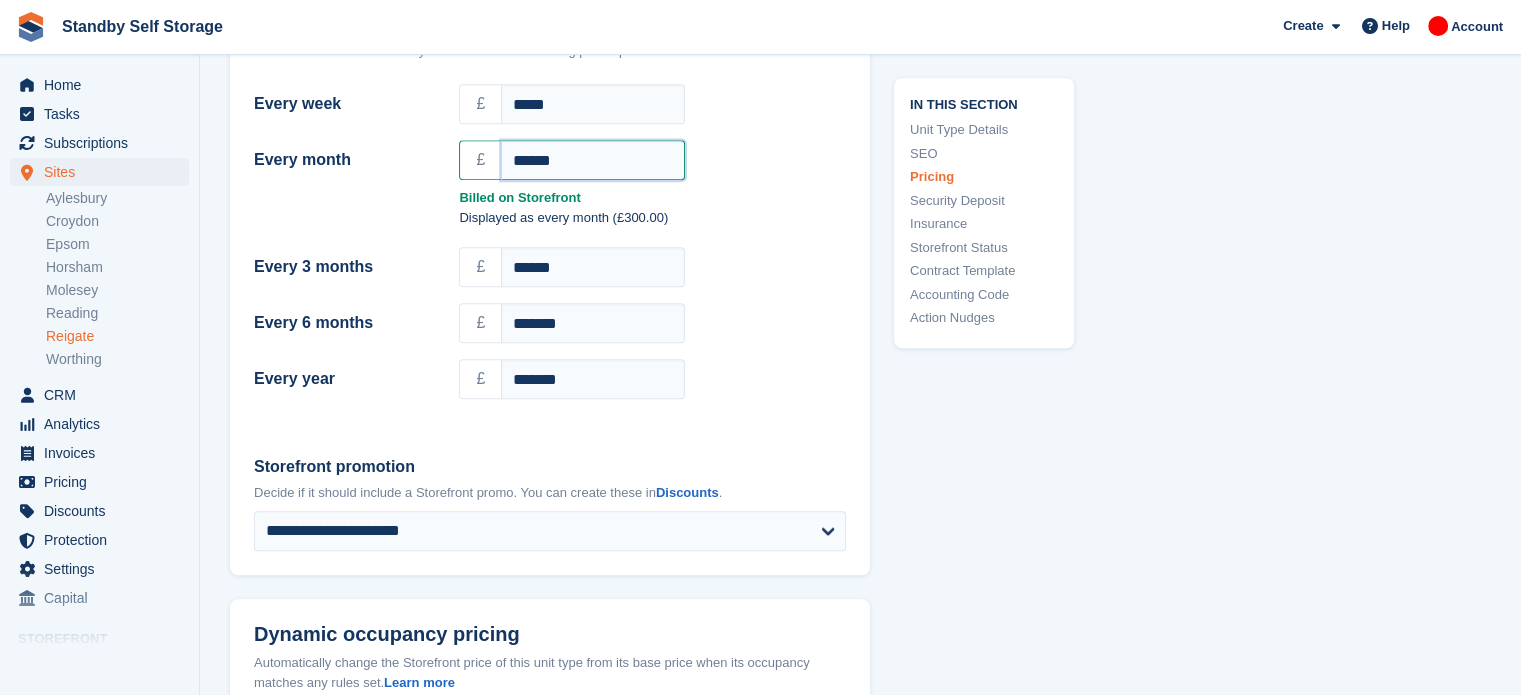 drag, startPoint x: 572, startPoint y: 171, endPoint x: 489, endPoint y: 152, distance: 85.146935 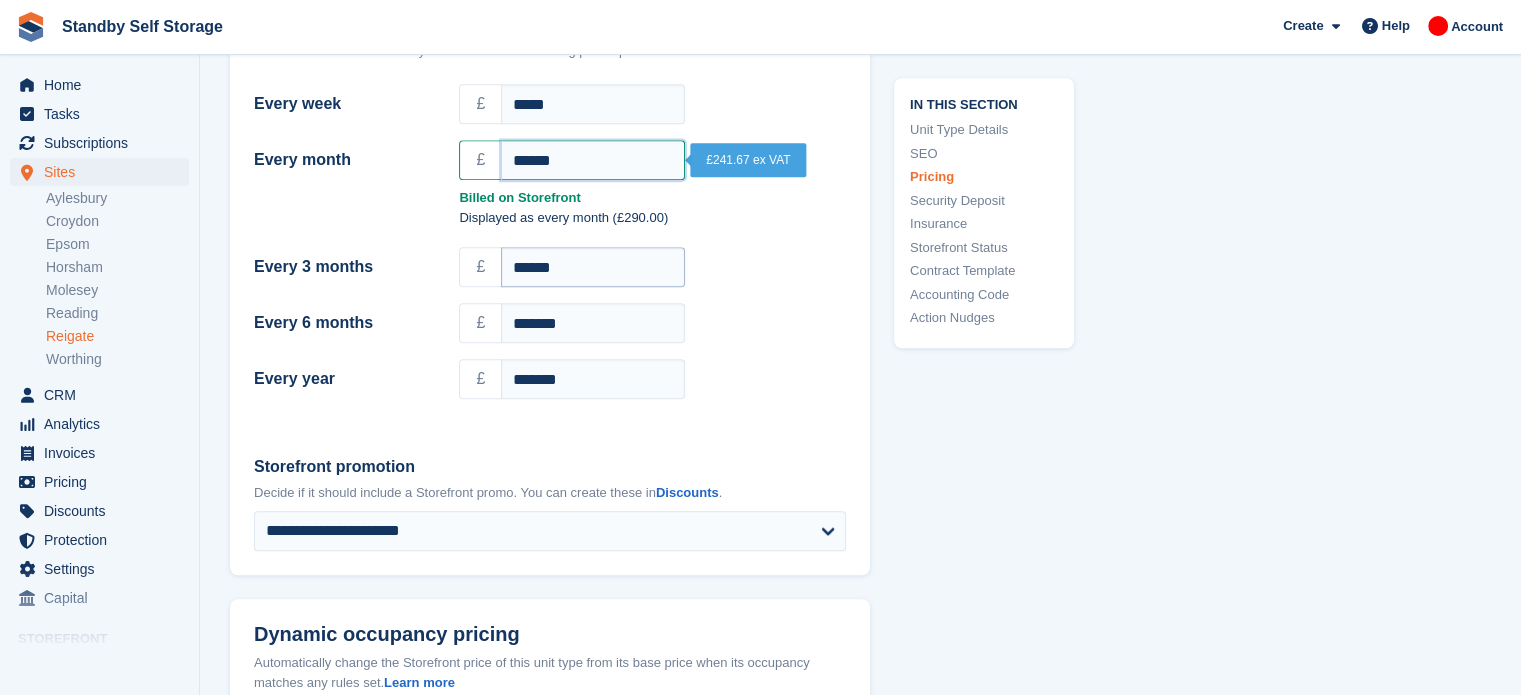 type on "******" 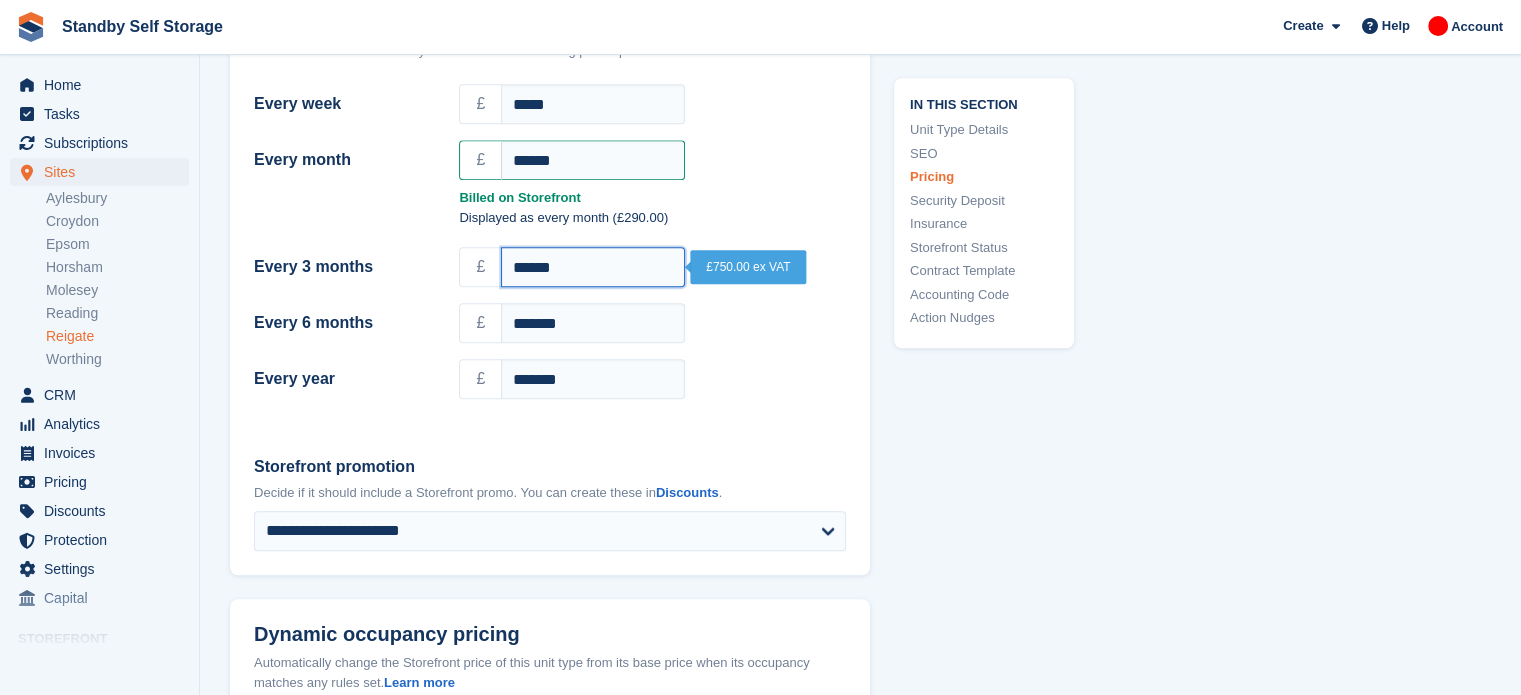 drag, startPoint x: 609, startPoint y: 255, endPoint x: 450, endPoint y: 246, distance: 159.25452 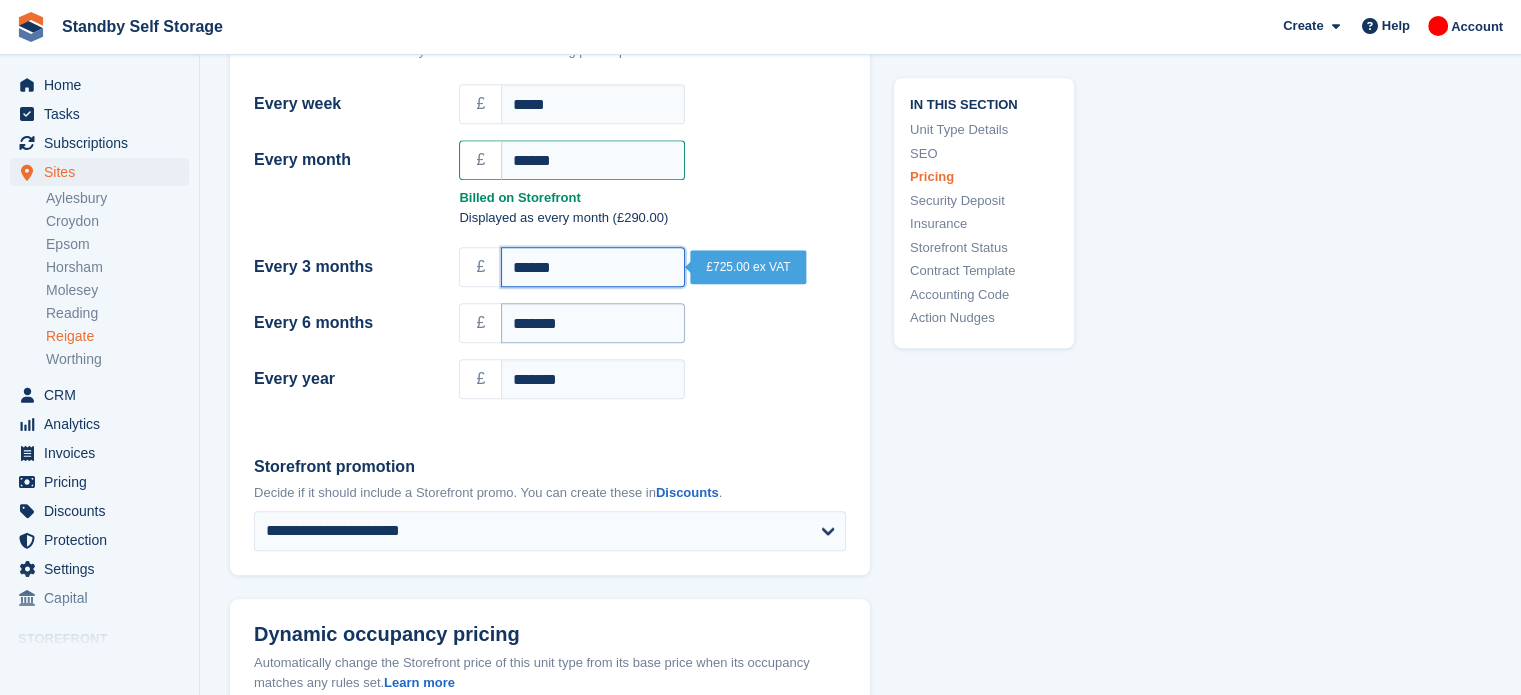 type on "******" 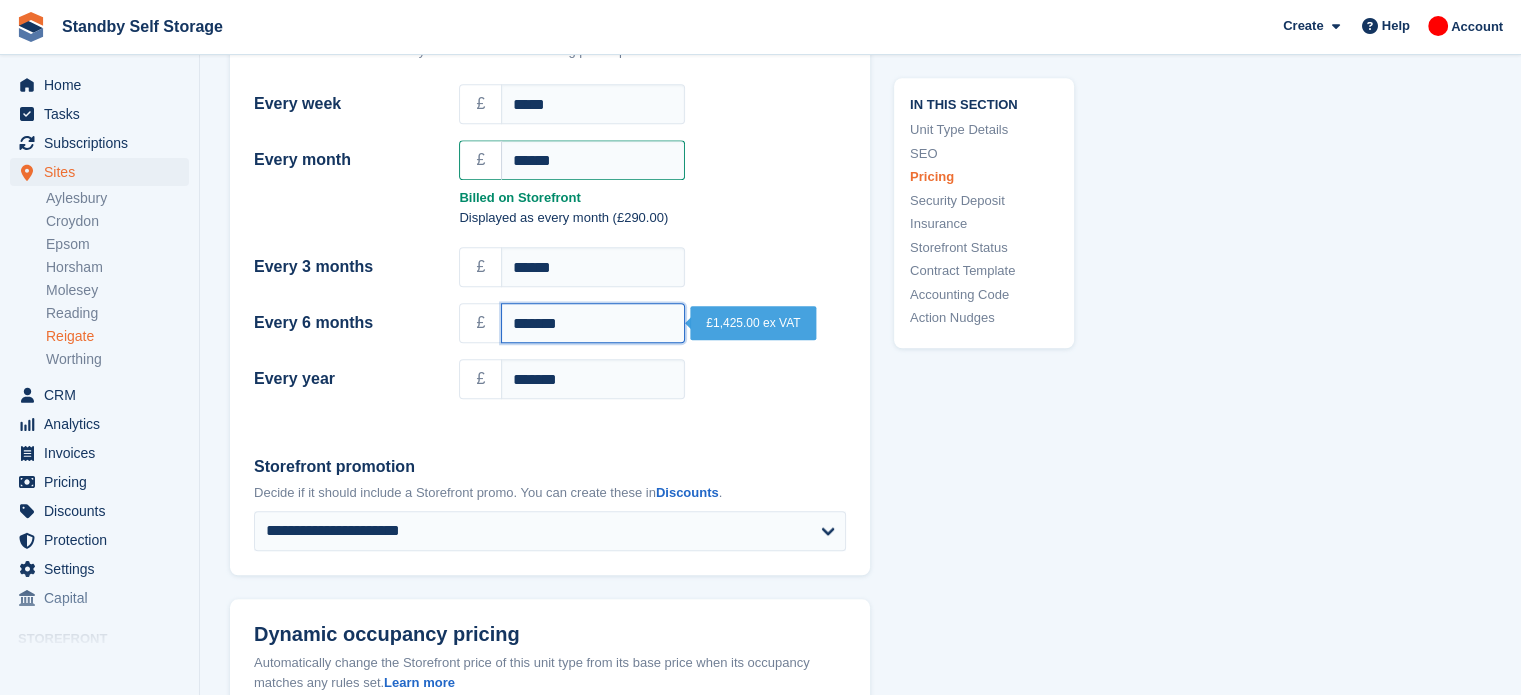drag, startPoint x: 599, startPoint y: 327, endPoint x: 365, endPoint y: 309, distance: 234.69128 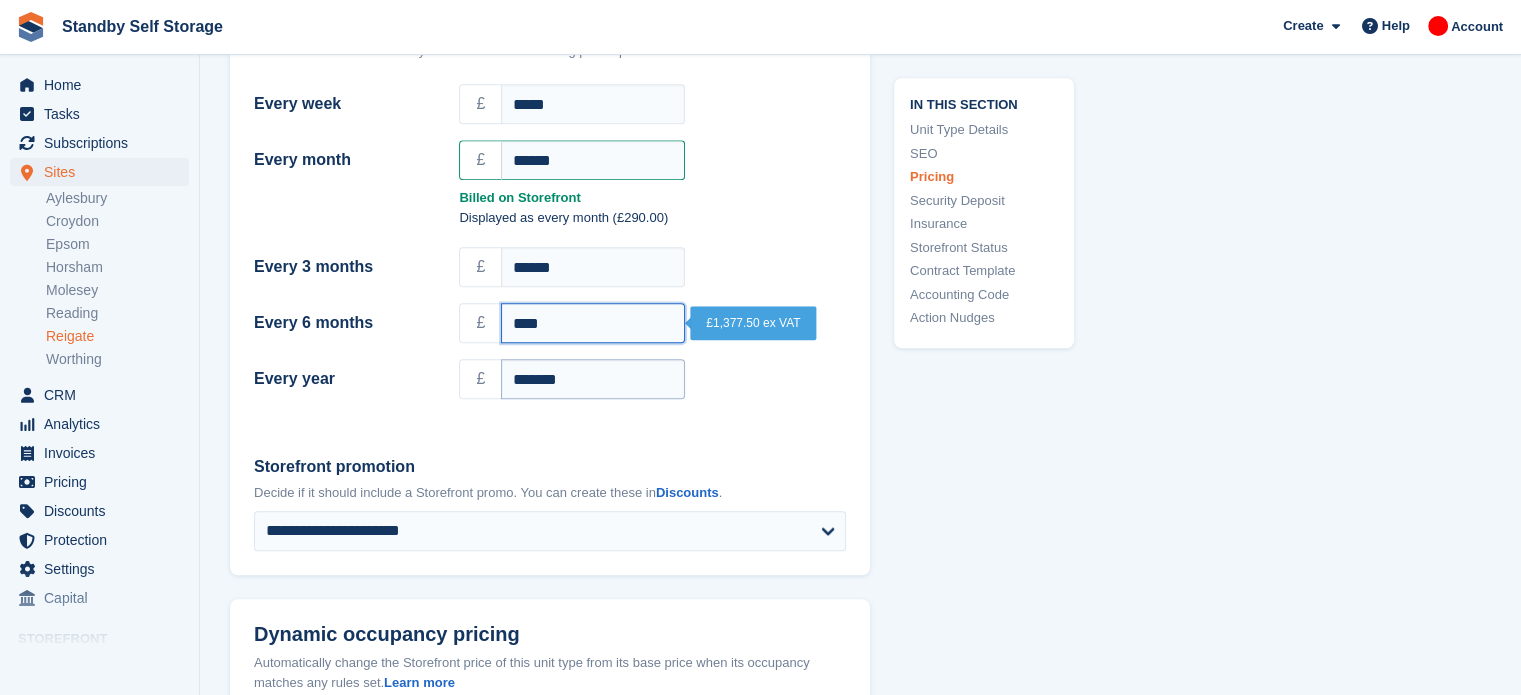 type on "****" 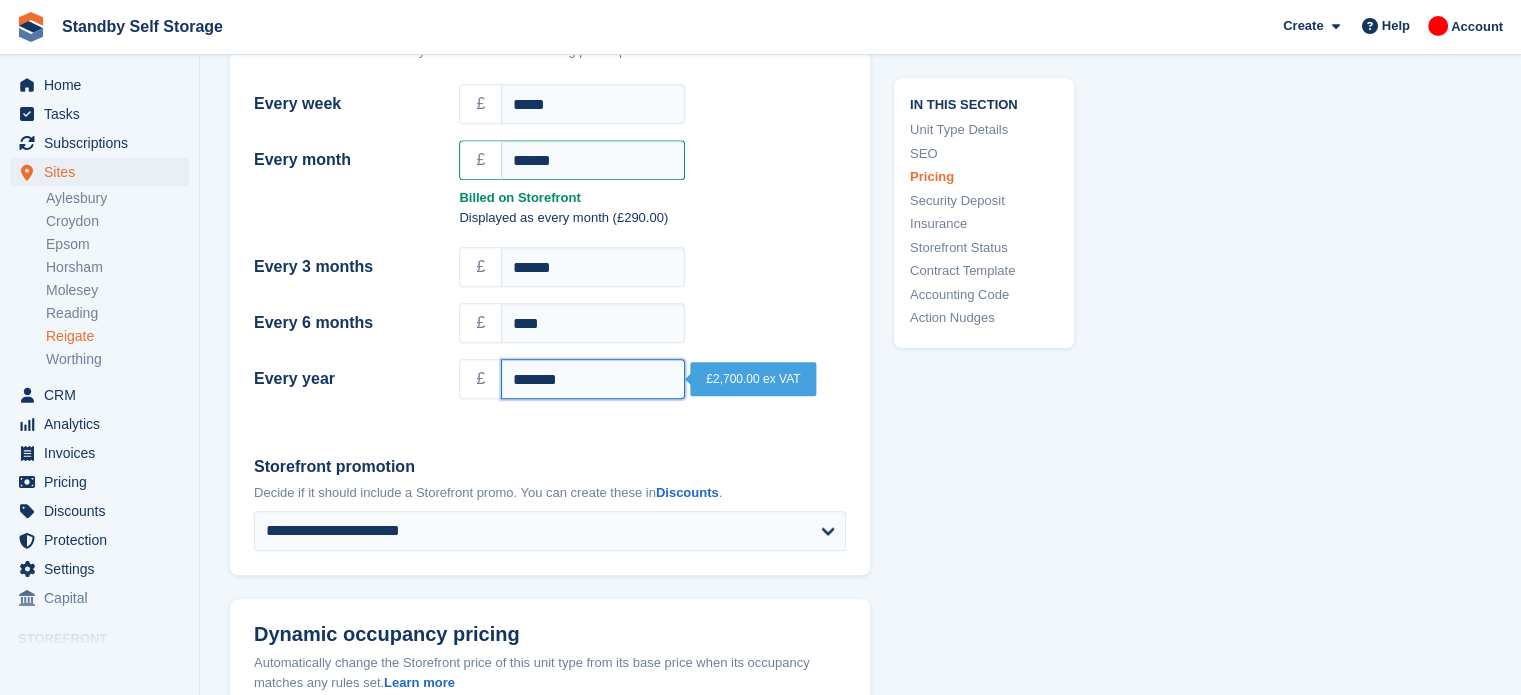click on "*******" at bounding box center (593, 379) 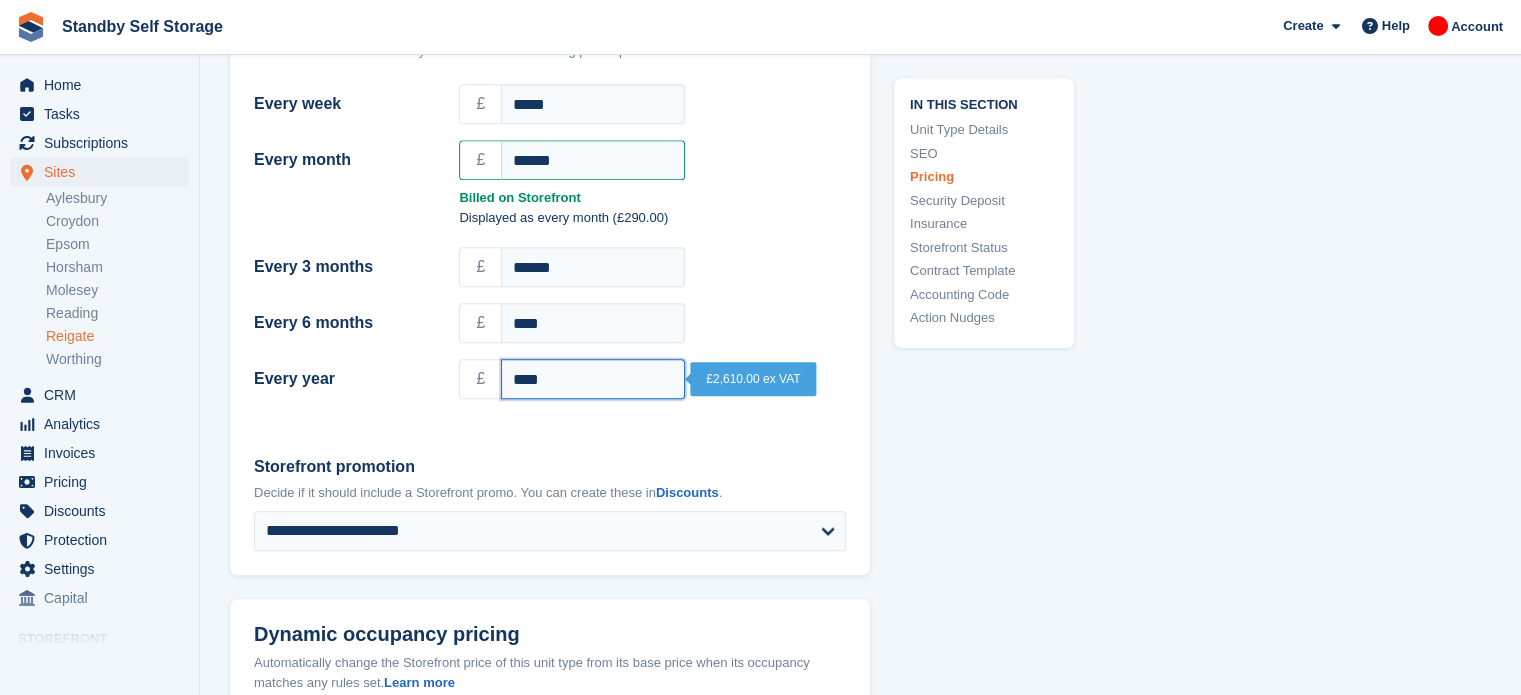 type on "****" 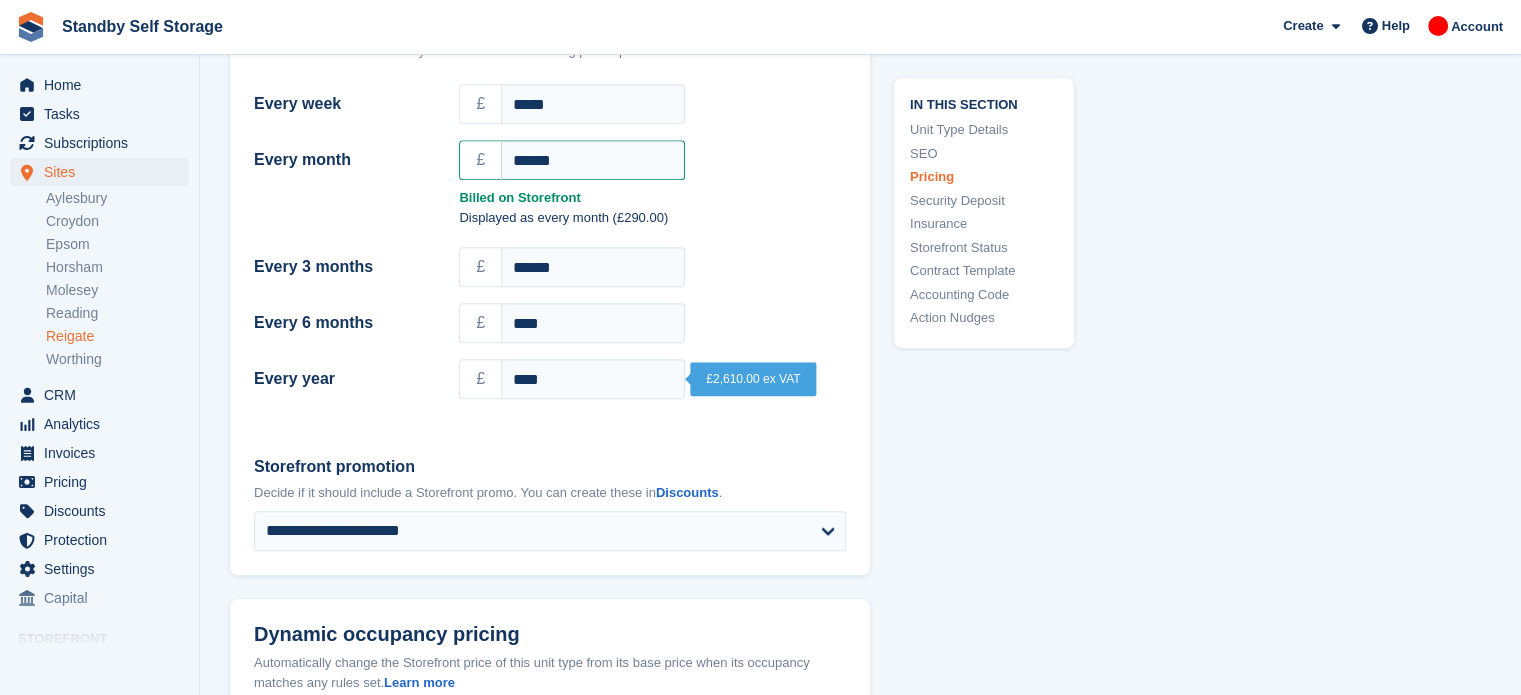 click on "**********" at bounding box center [550, 503] 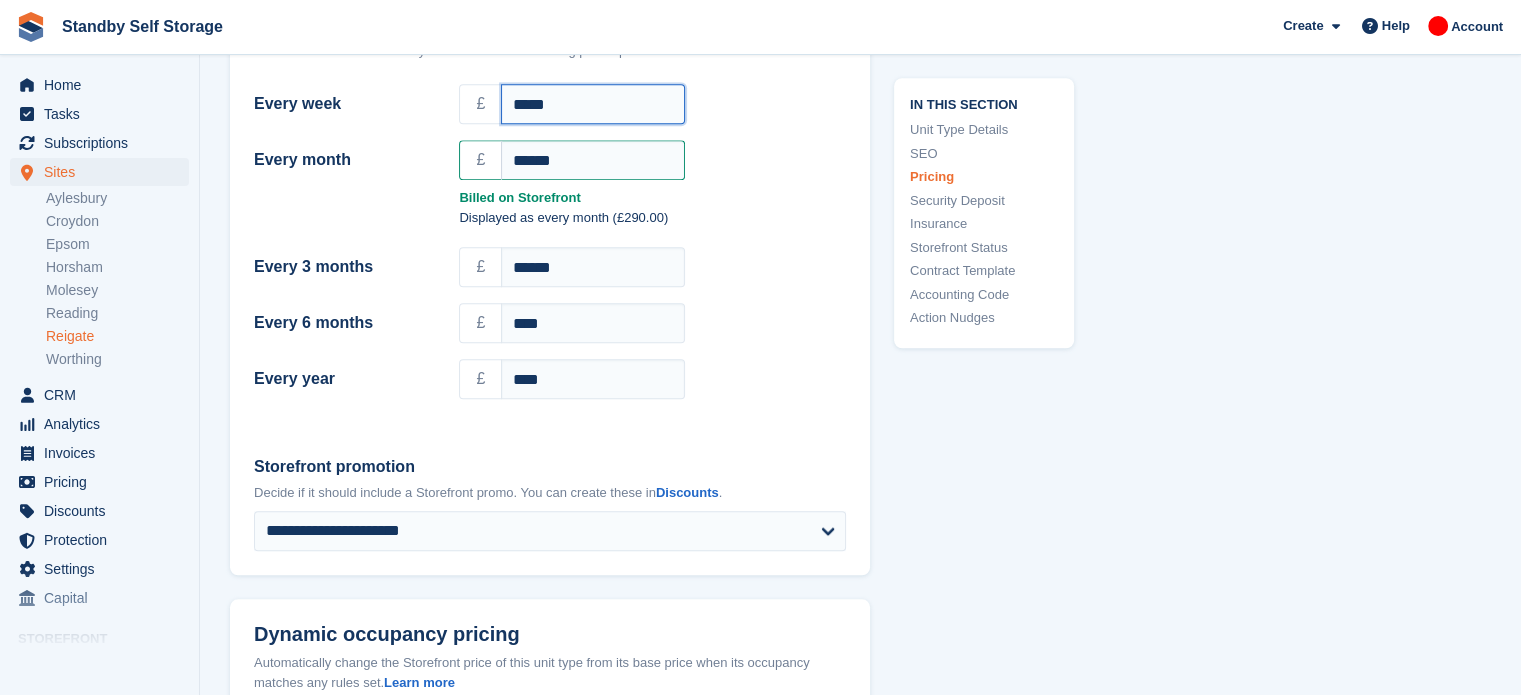 drag, startPoint x: 564, startPoint y: 110, endPoint x: 445, endPoint y: 98, distance: 119.60351 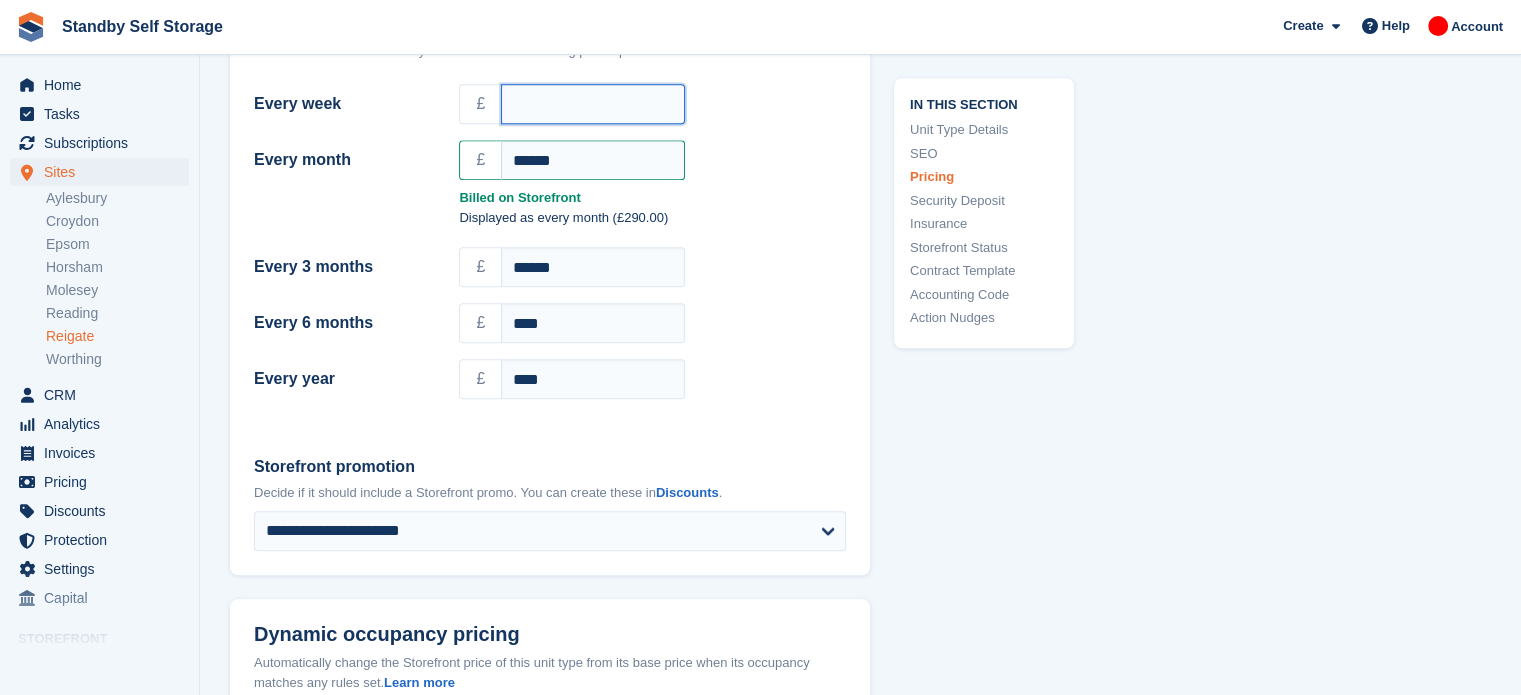 click on "Every week" at bounding box center (593, 104) 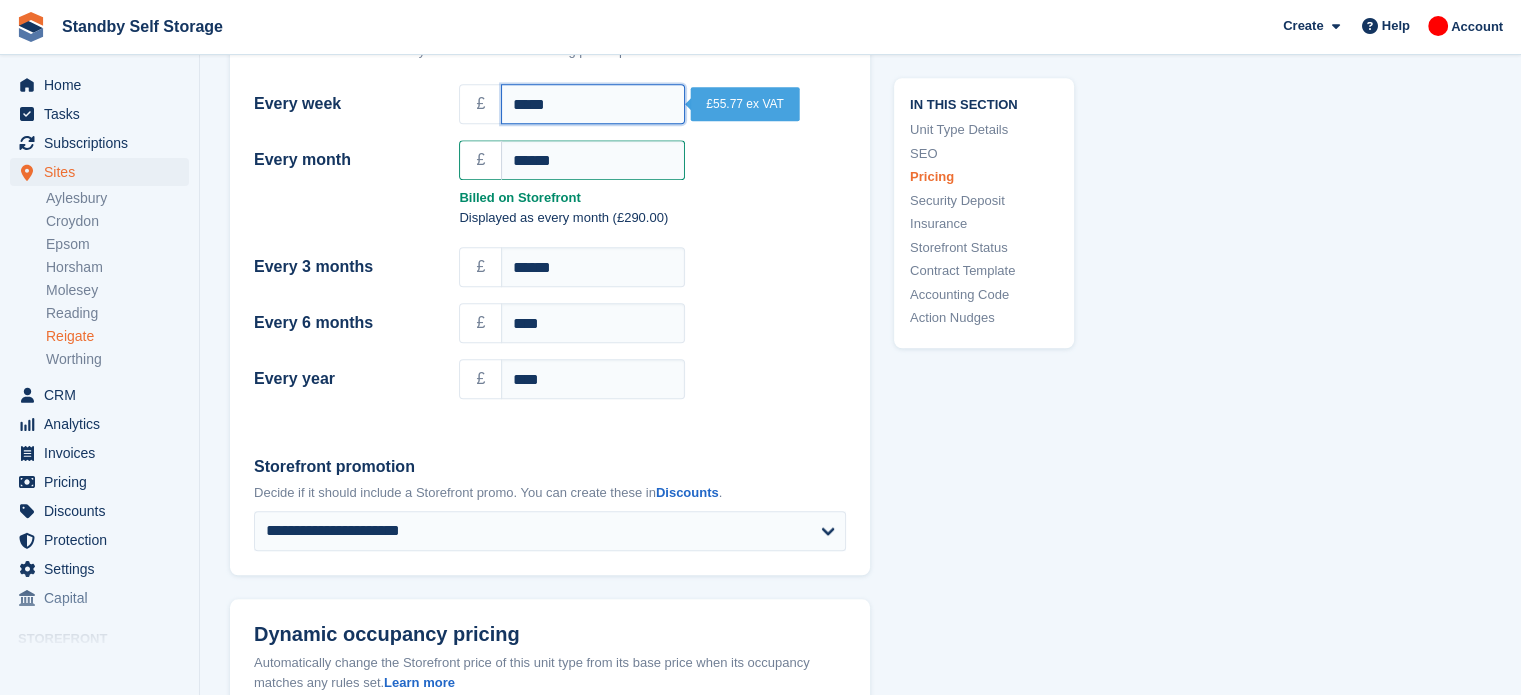type on "*****" 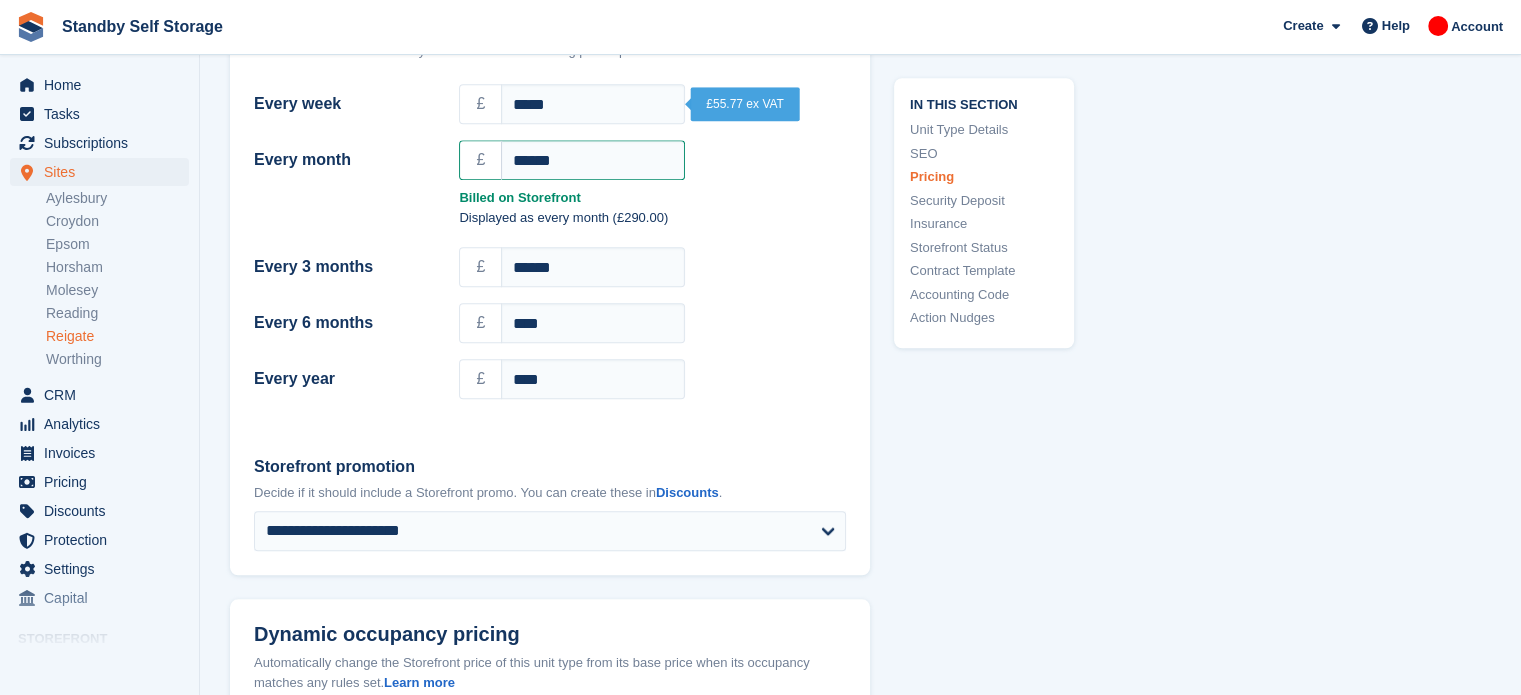 click on "Every week" at bounding box center [344, 104] 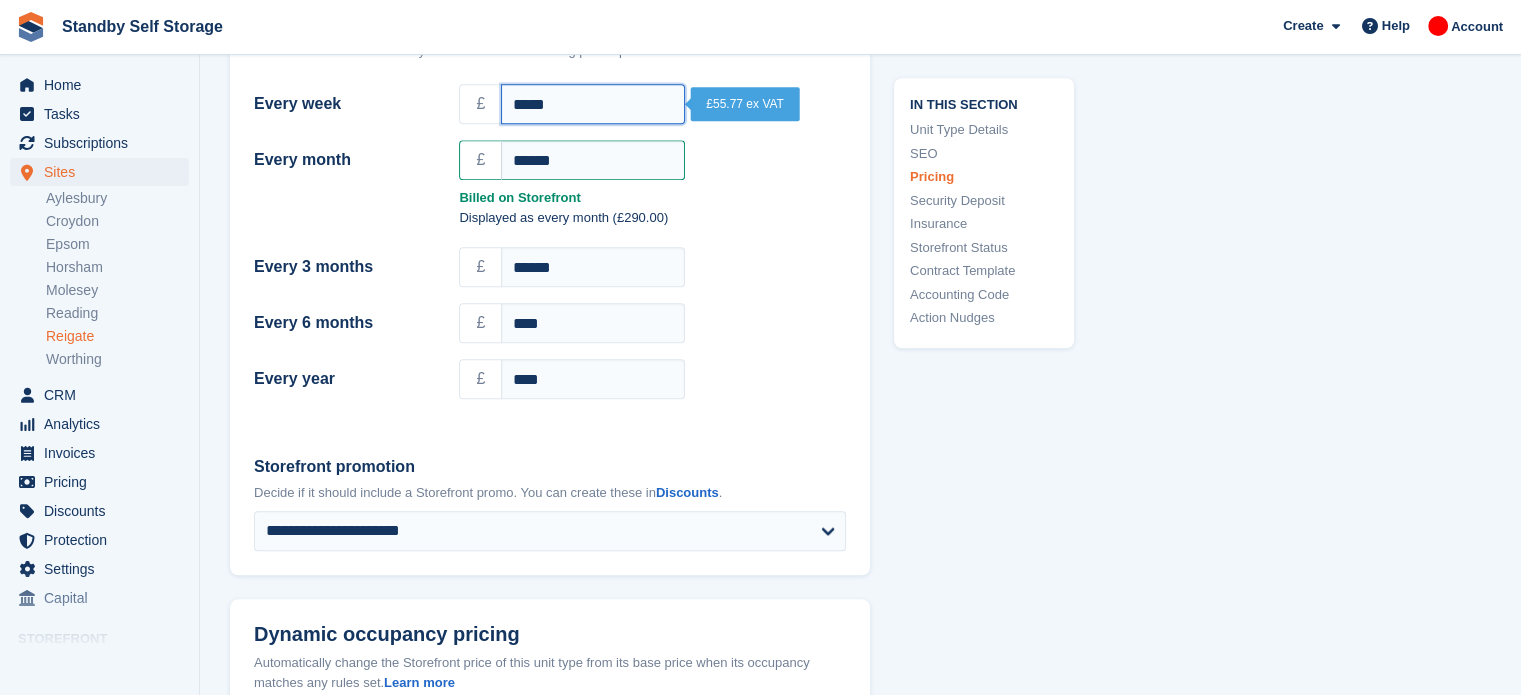 click on "*****" at bounding box center (593, 104) 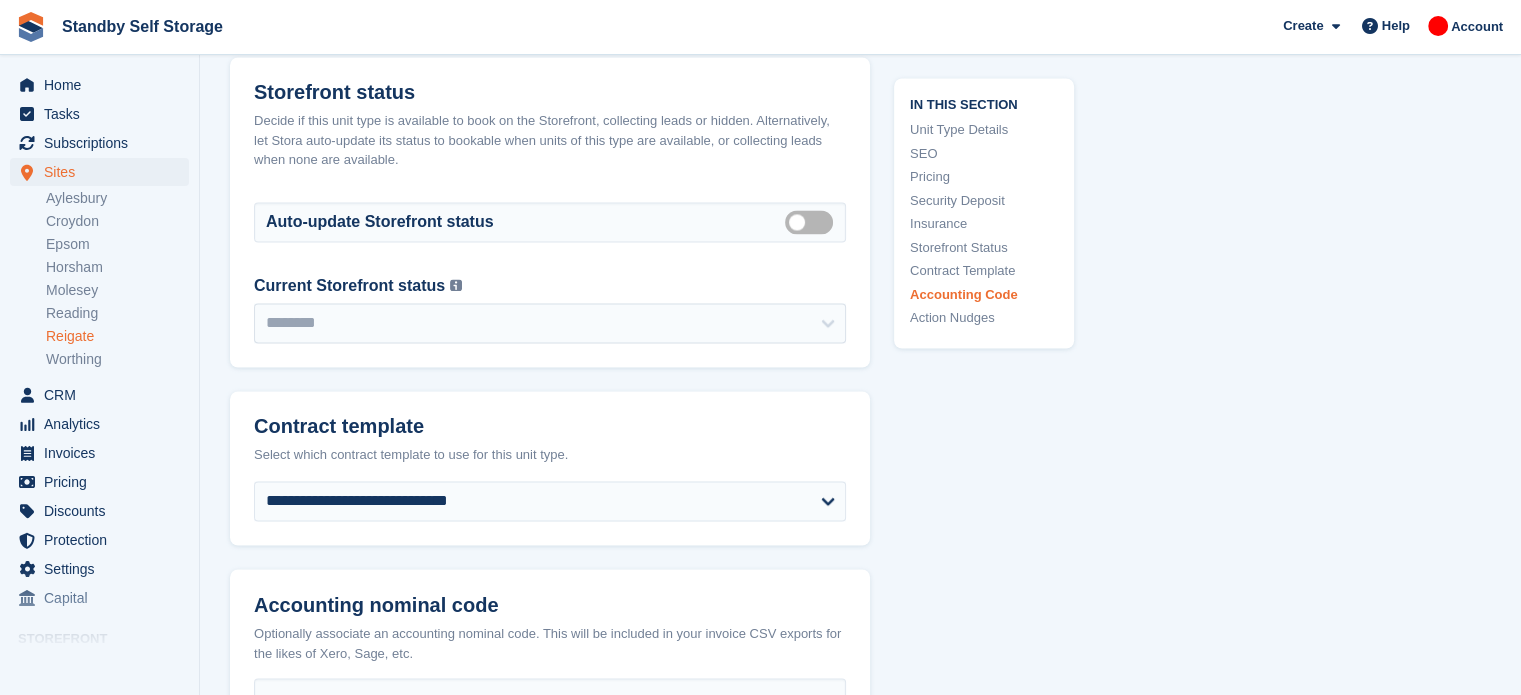 scroll, scrollTop: 3861, scrollLeft: 0, axis: vertical 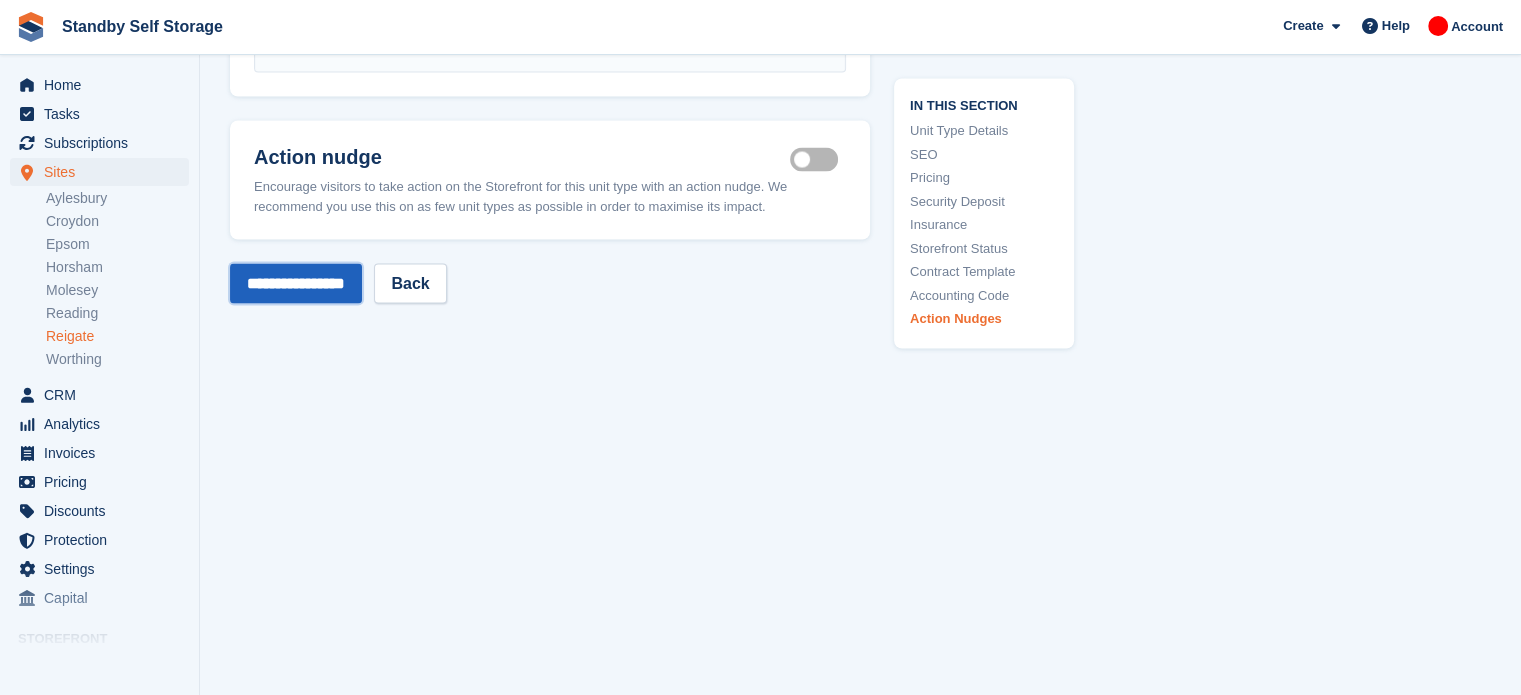 click on "**********" at bounding box center [296, 284] 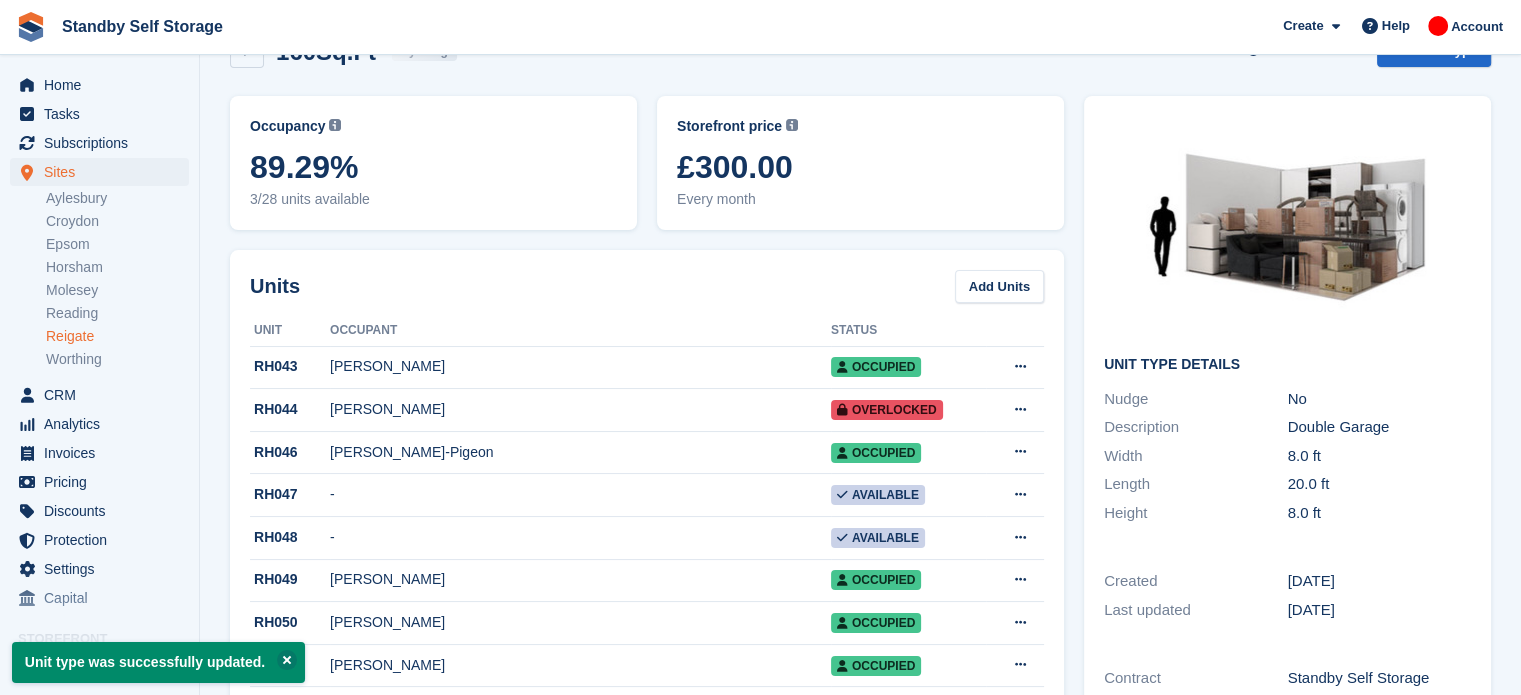 scroll, scrollTop: 0, scrollLeft: 0, axis: both 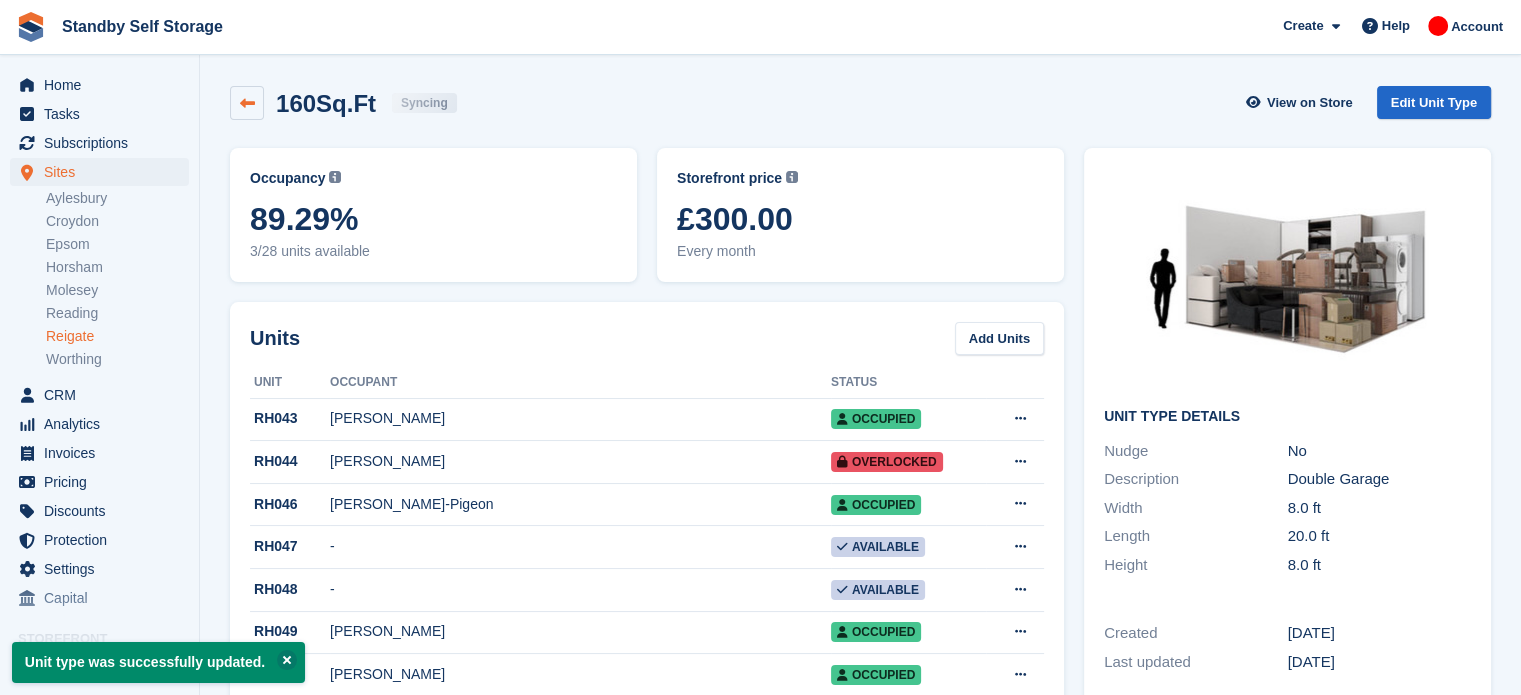 click at bounding box center (247, 103) 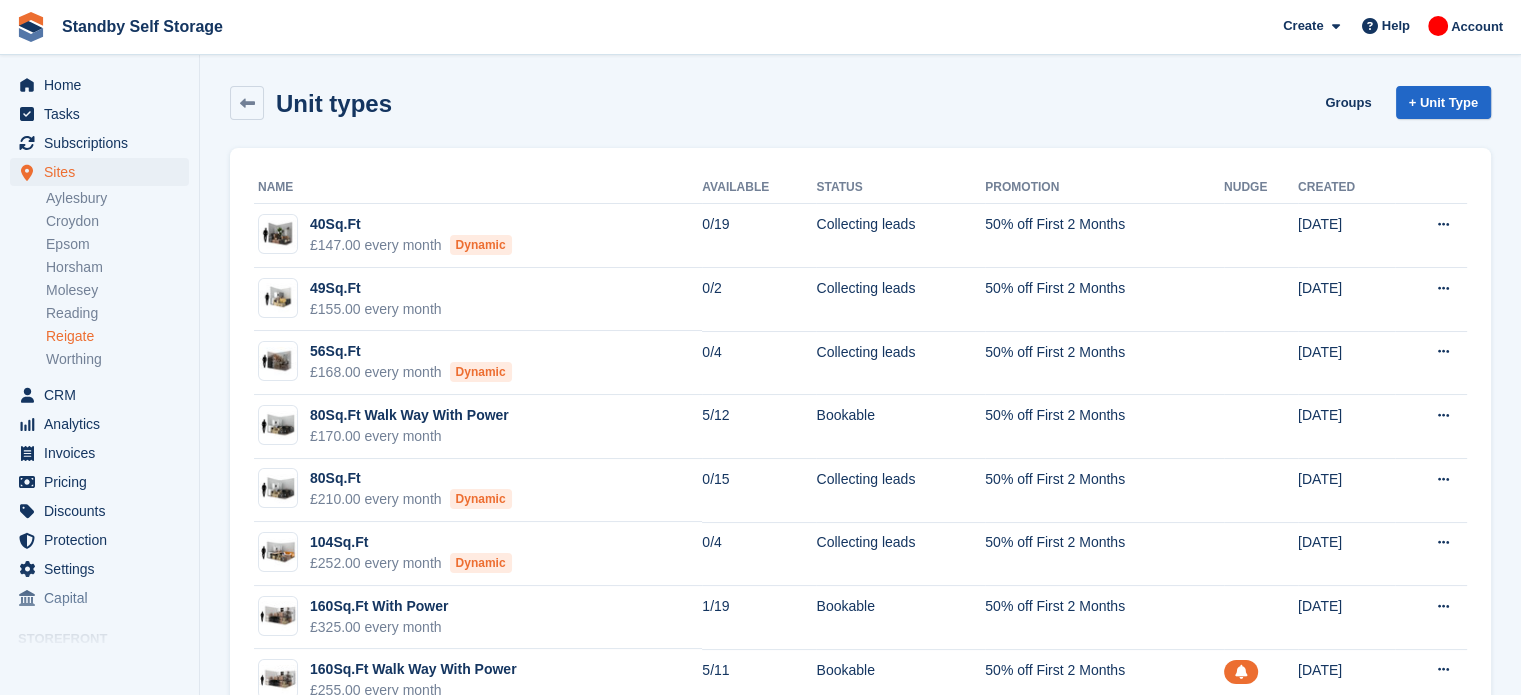 scroll, scrollTop: 188, scrollLeft: 0, axis: vertical 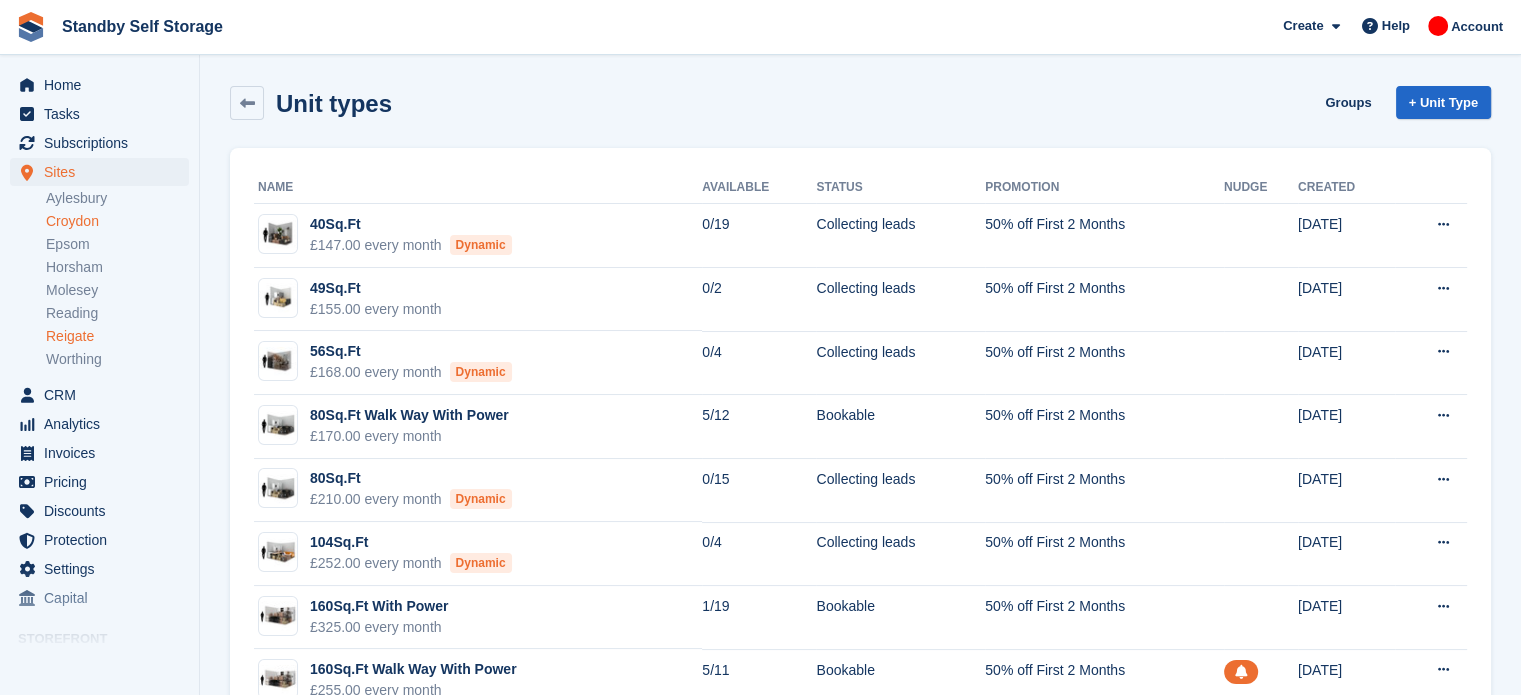 click on "Croydon" at bounding box center [117, 221] 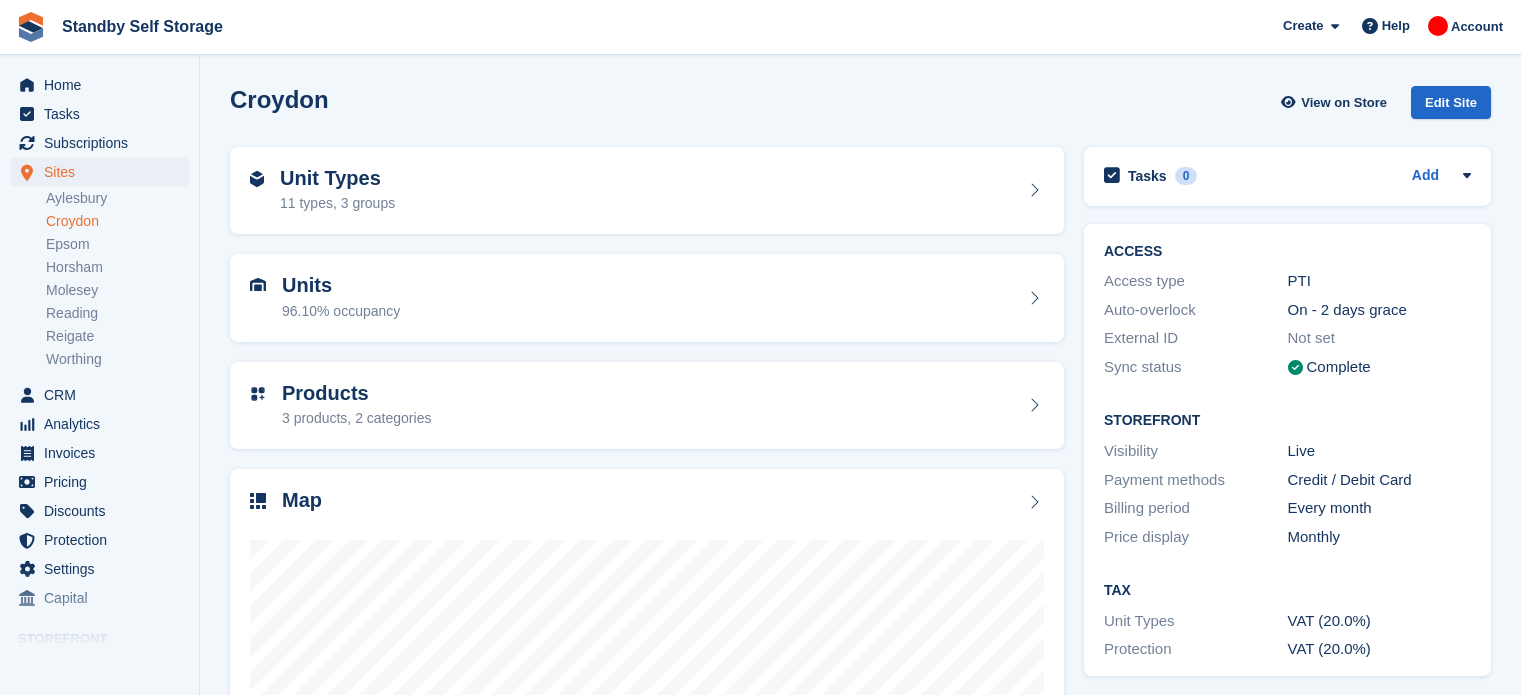 scroll, scrollTop: 0, scrollLeft: 0, axis: both 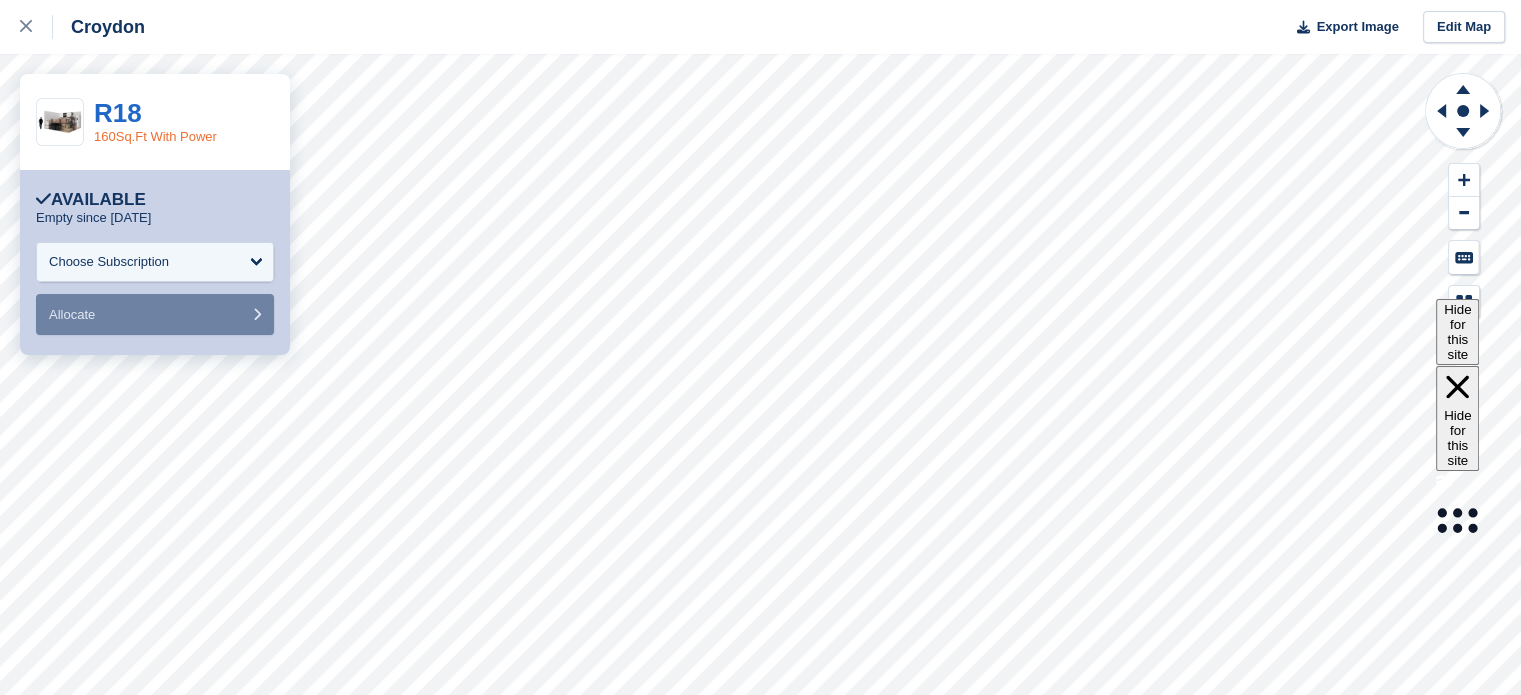 click on "160Sq.Ft With Power" at bounding box center (155, 136) 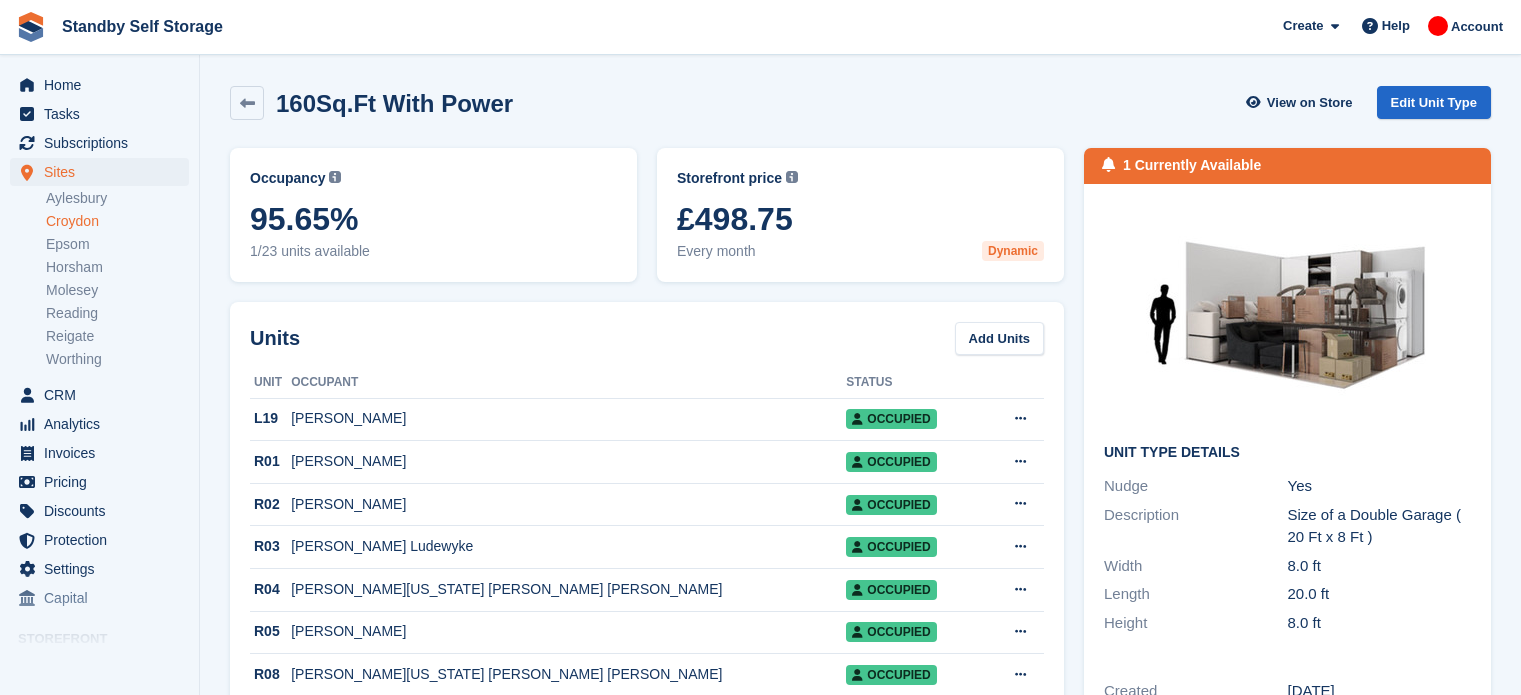 scroll, scrollTop: 0, scrollLeft: 0, axis: both 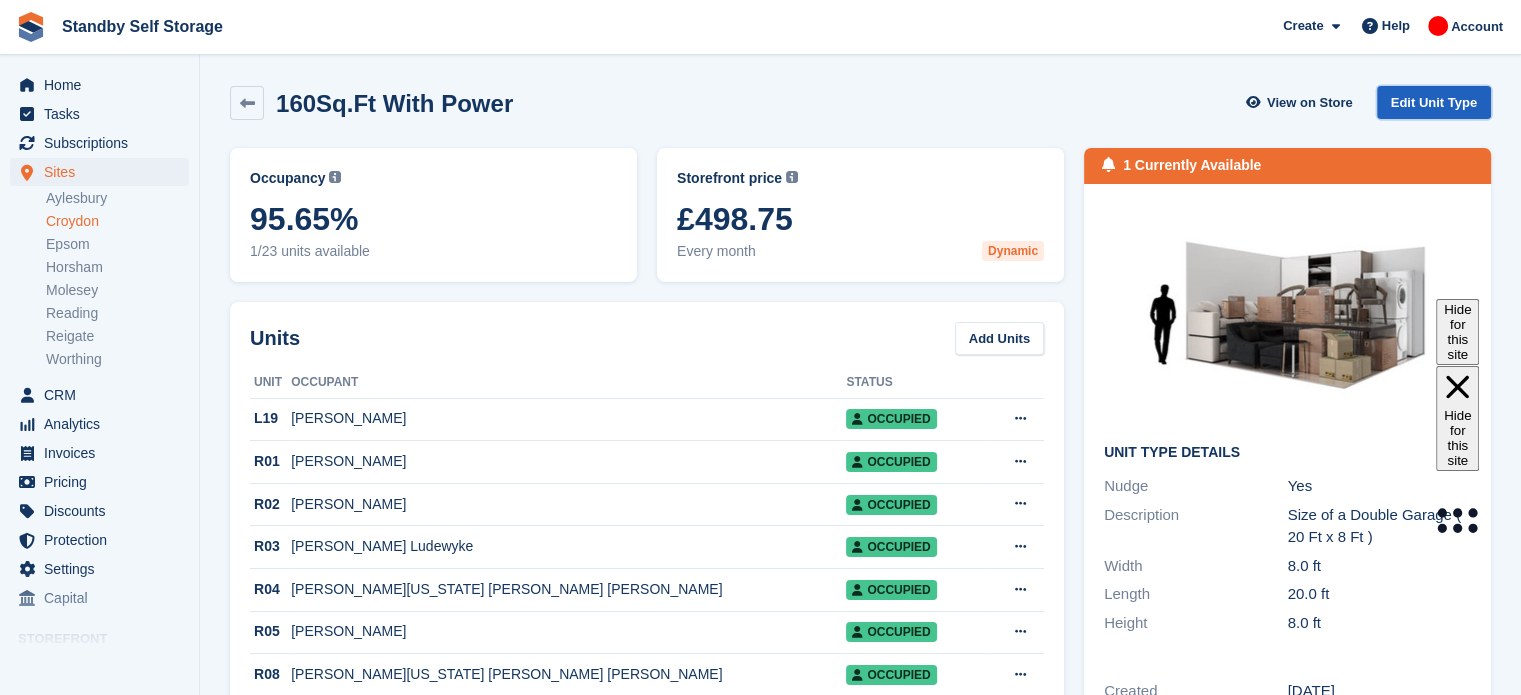 click on "Edit Unit Type" at bounding box center (1434, 102) 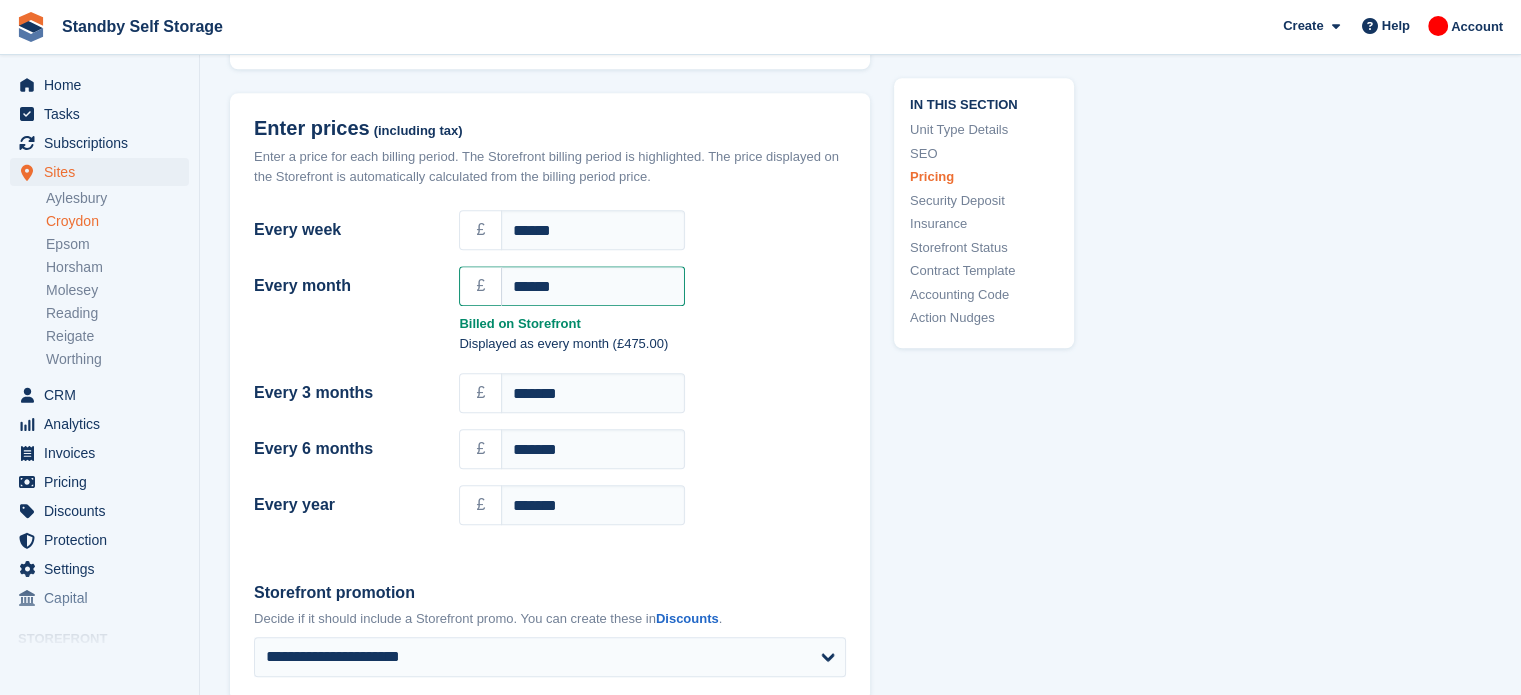 scroll, scrollTop: 1764, scrollLeft: 0, axis: vertical 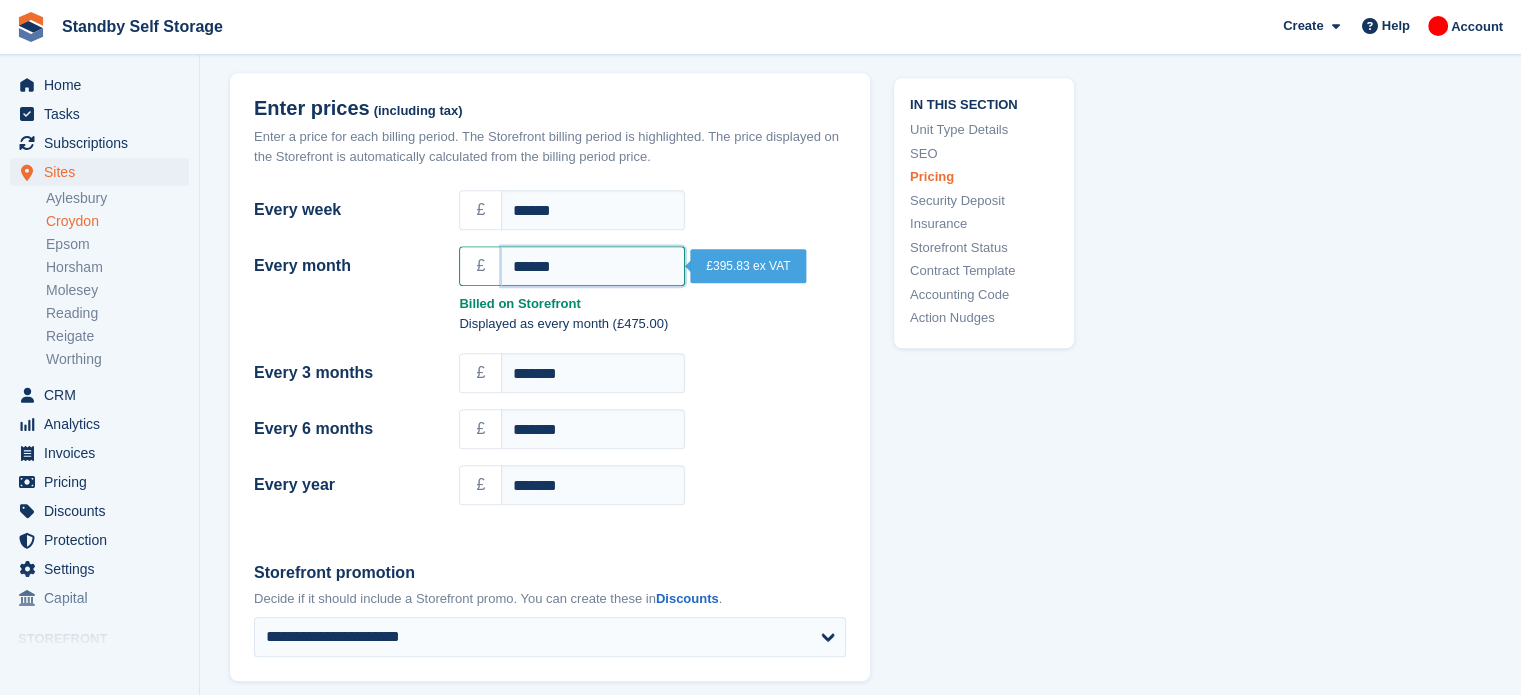 drag, startPoint x: 588, startPoint y: 259, endPoint x: 467, endPoint y: 246, distance: 121.69634 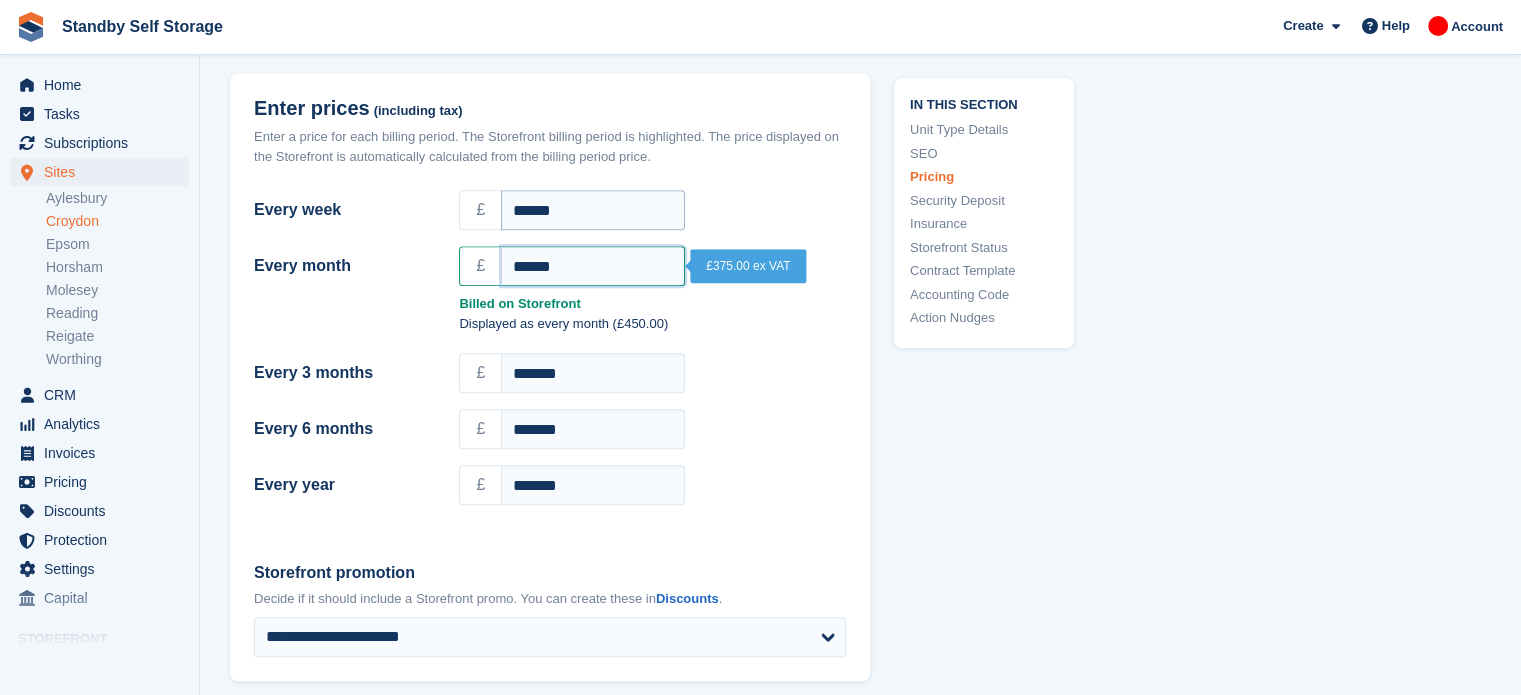 type on "******" 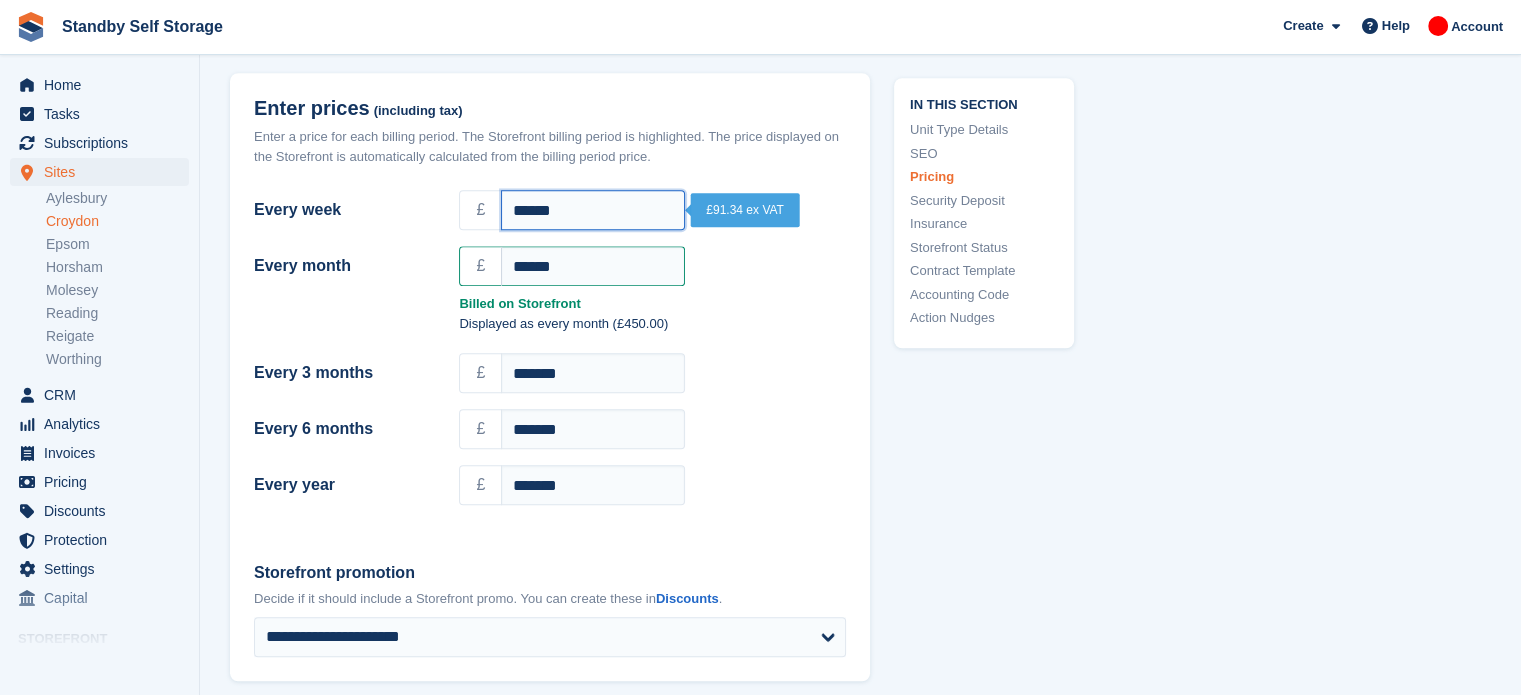 drag, startPoint x: 590, startPoint y: 205, endPoint x: 404, endPoint y: 199, distance: 186.09676 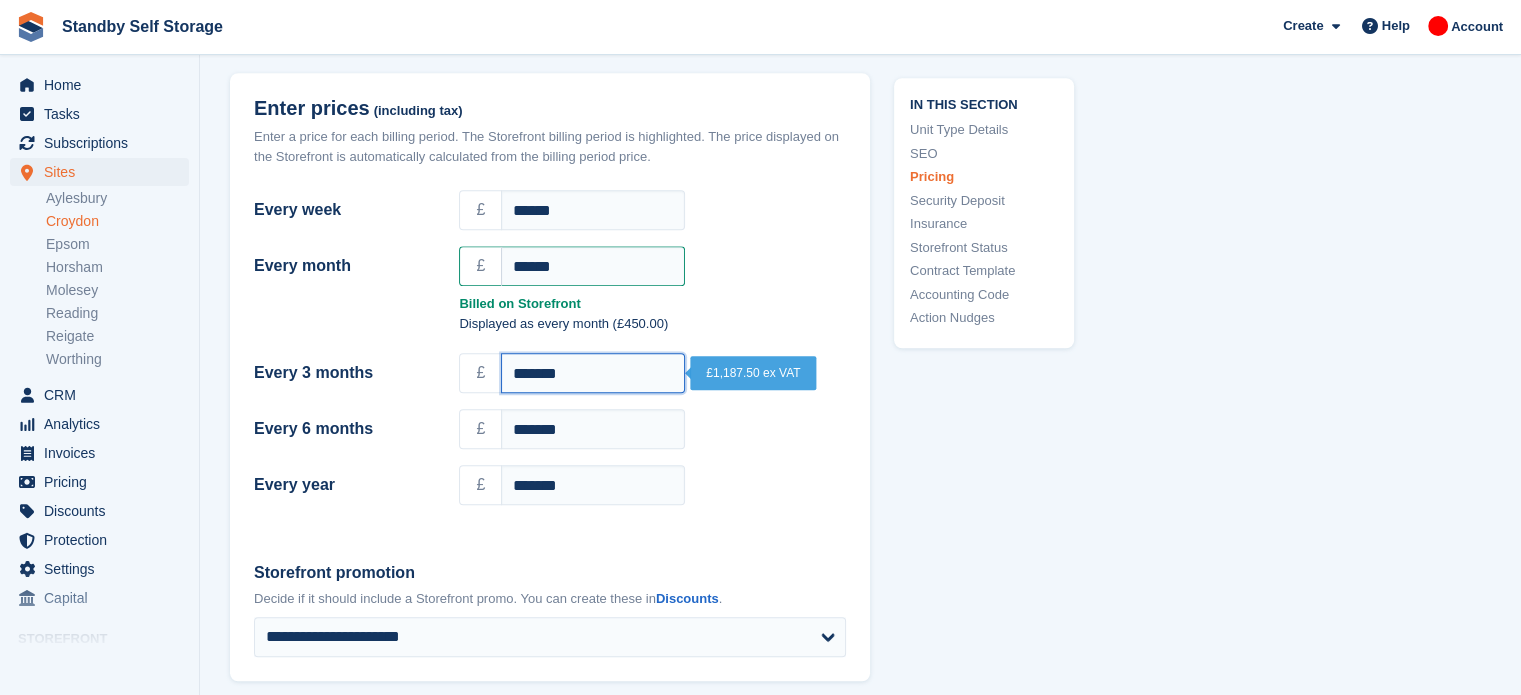 drag, startPoint x: 577, startPoint y: 369, endPoint x: 385, endPoint y: 355, distance: 192.50974 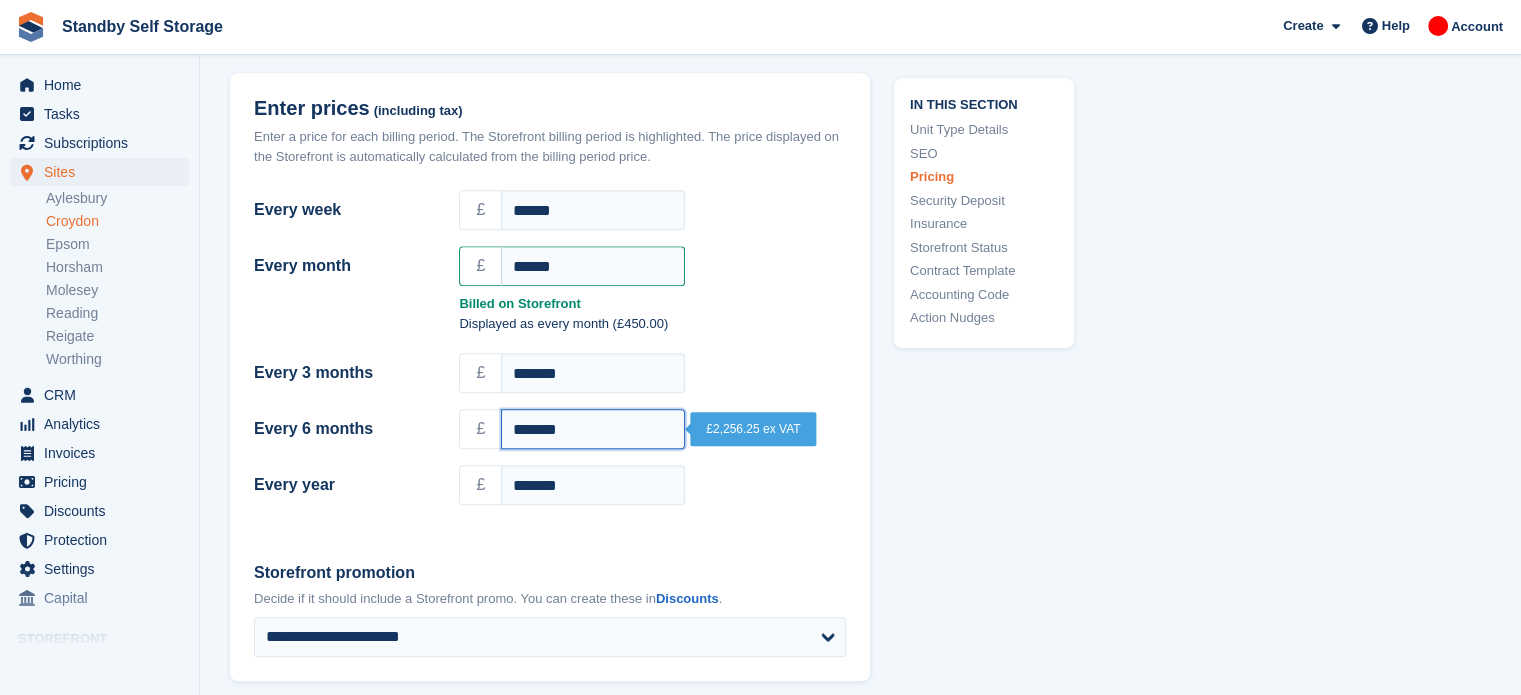 drag, startPoint x: 596, startPoint y: 435, endPoint x: 413, endPoint y: 401, distance: 186.13167 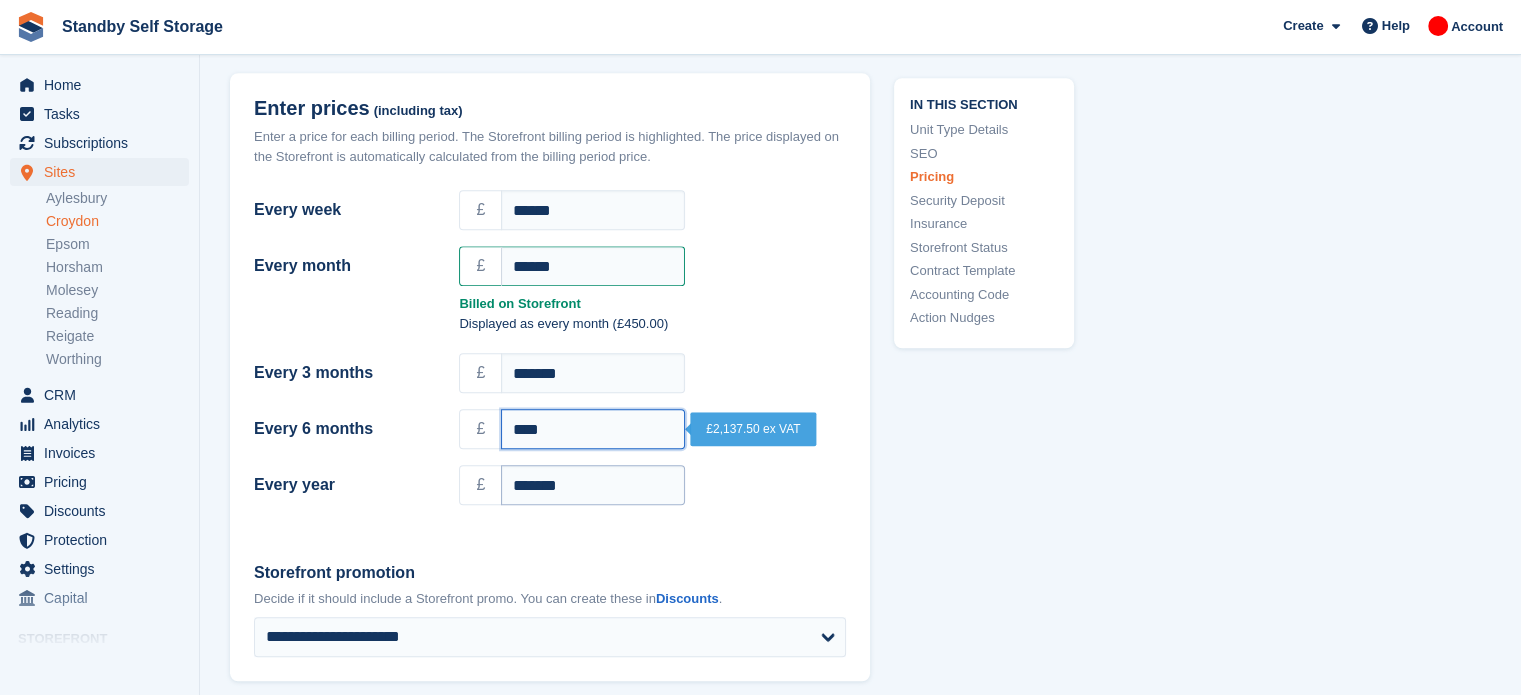 type on "****" 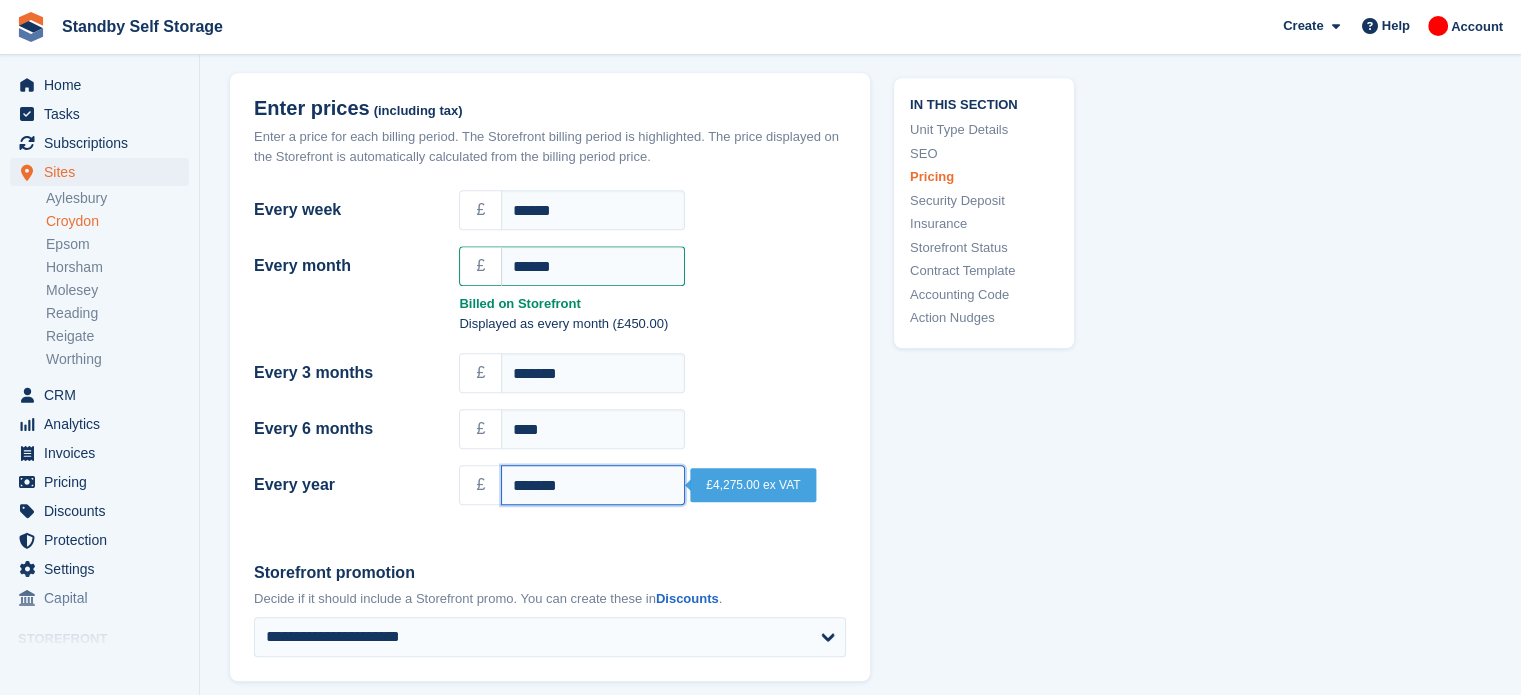 drag, startPoint x: 610, startPoint y: 483, endPoint x: 394, endPoint y: 481, distance: 216.00926 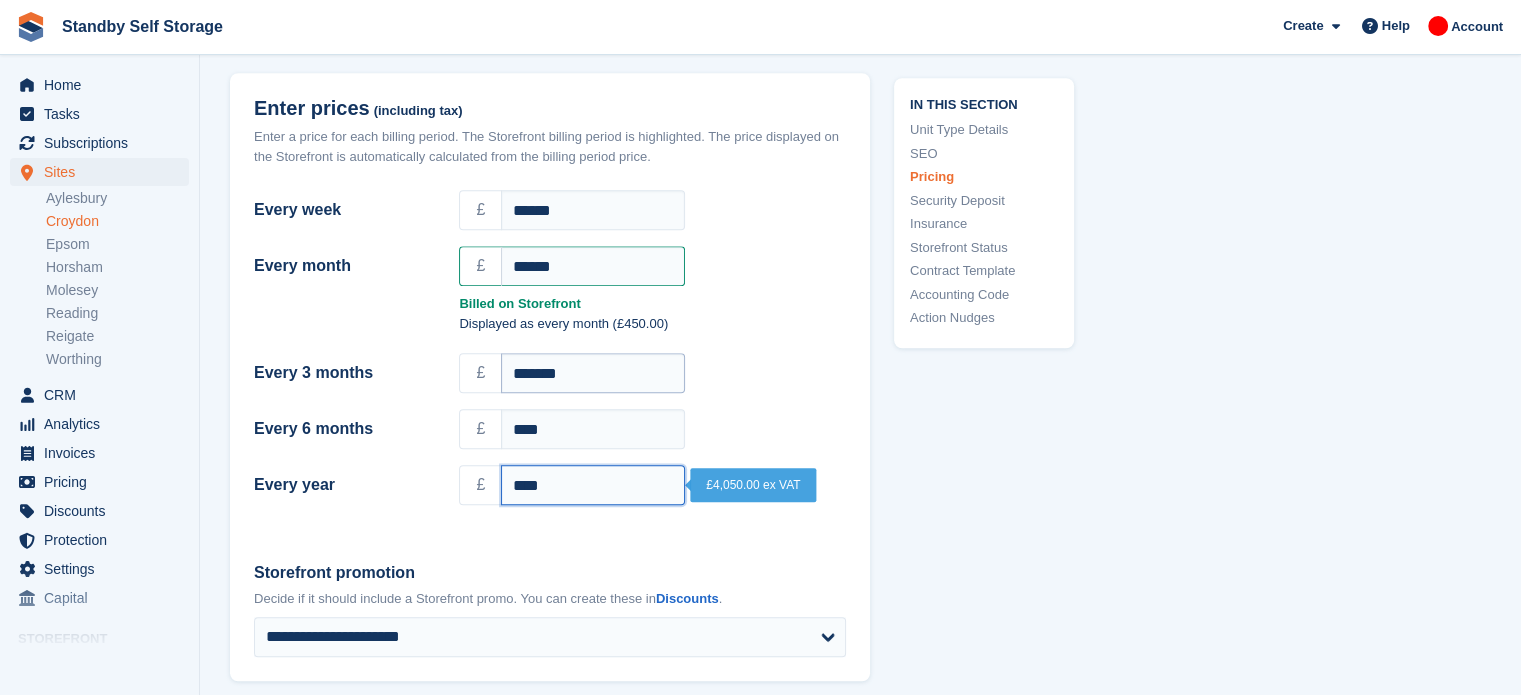 type on "****" 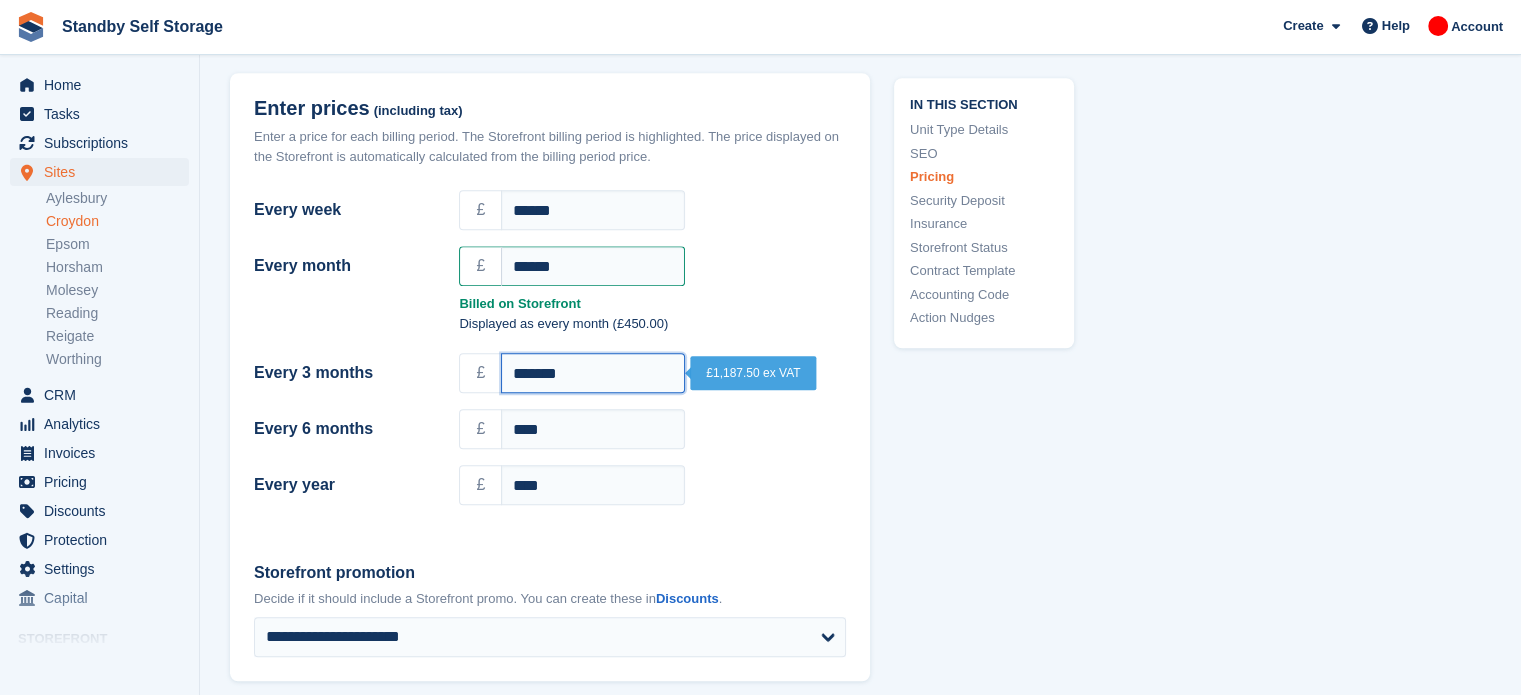 click on "*******" at bounding box center (593, 373) 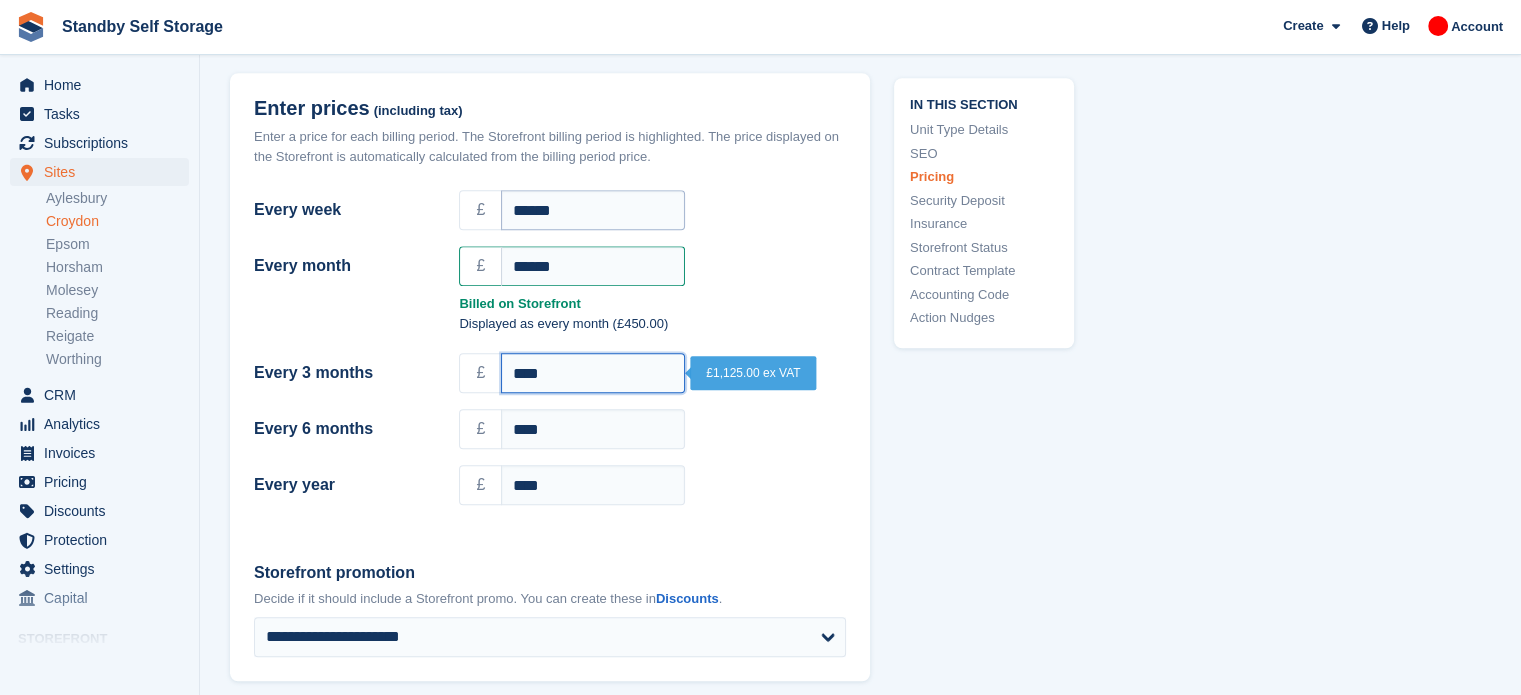 type on "****" 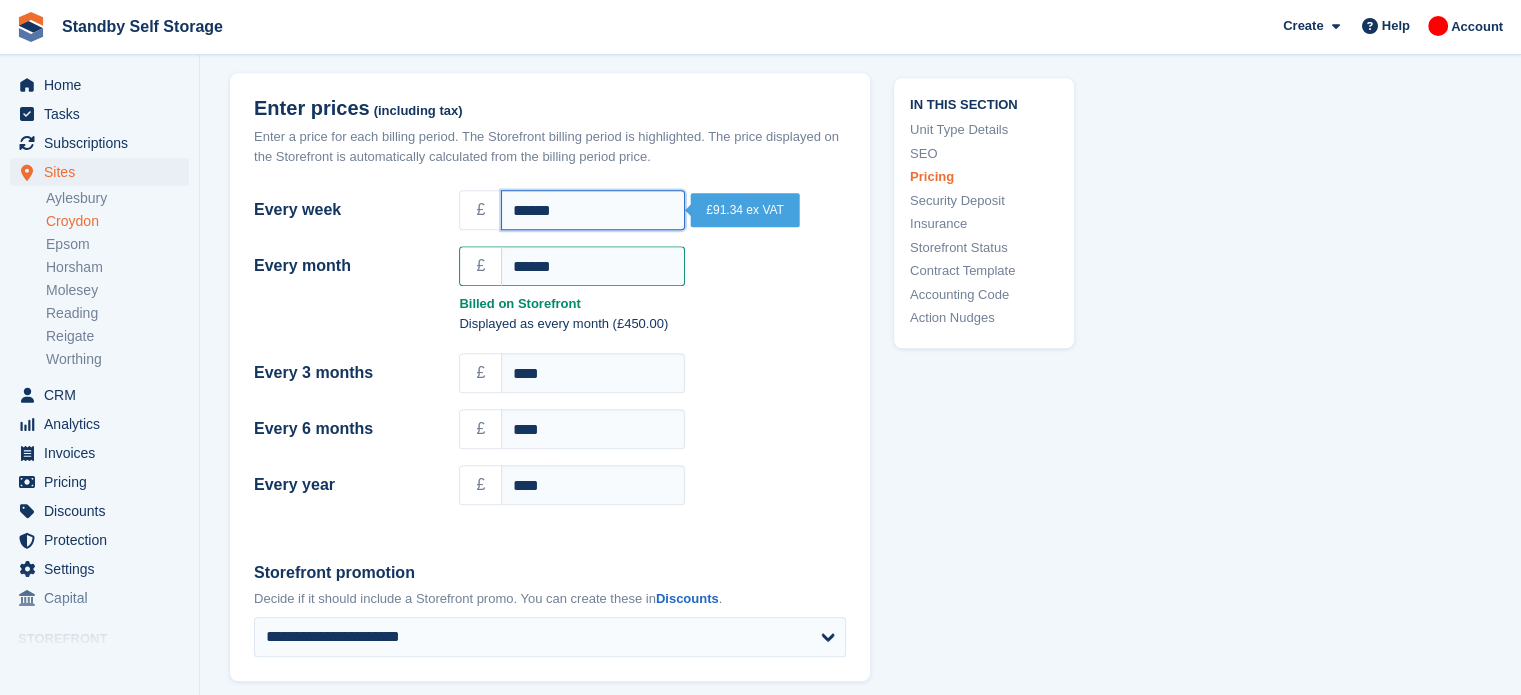 drag, startPoint x: 569, startPoint y: 202, endPoint x: 464, endPoint y: 188, distance: 105.92922 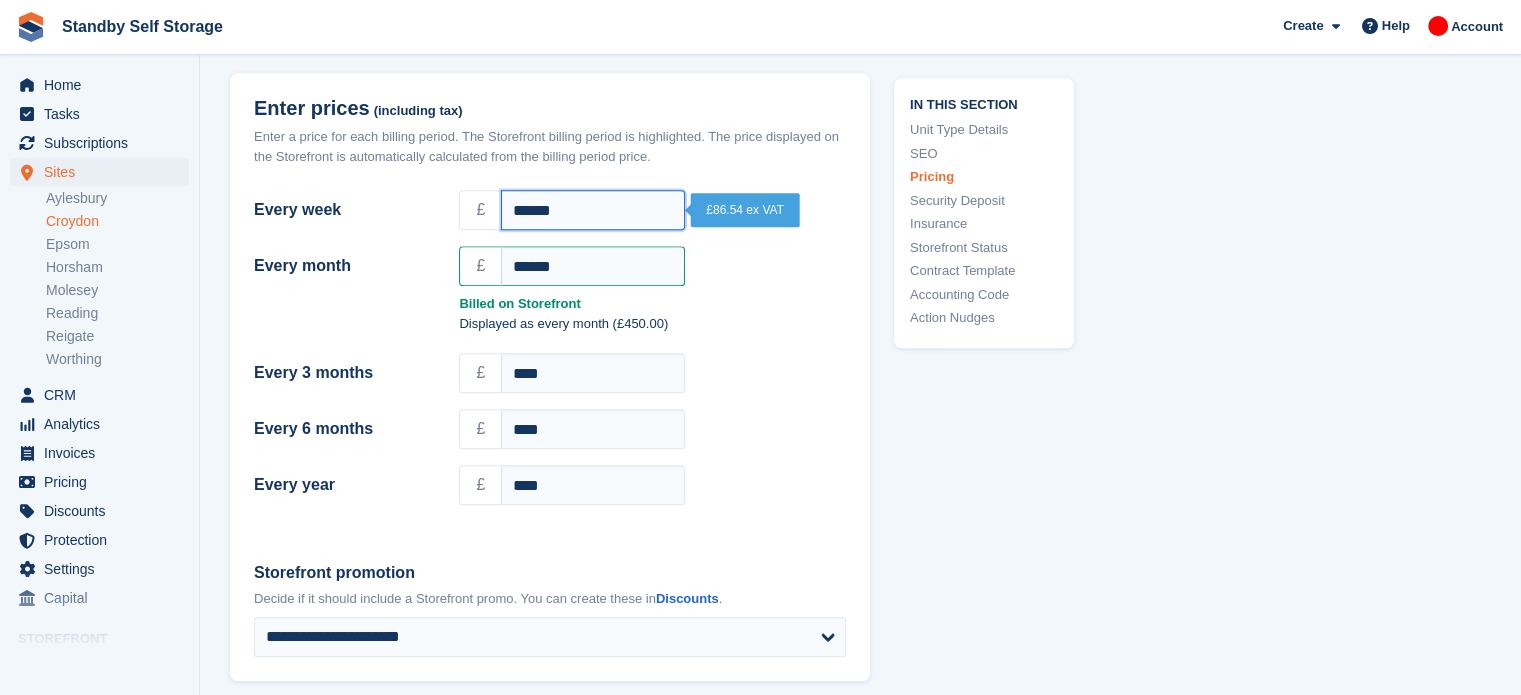 click on "******" at bounding box center [593, 210] 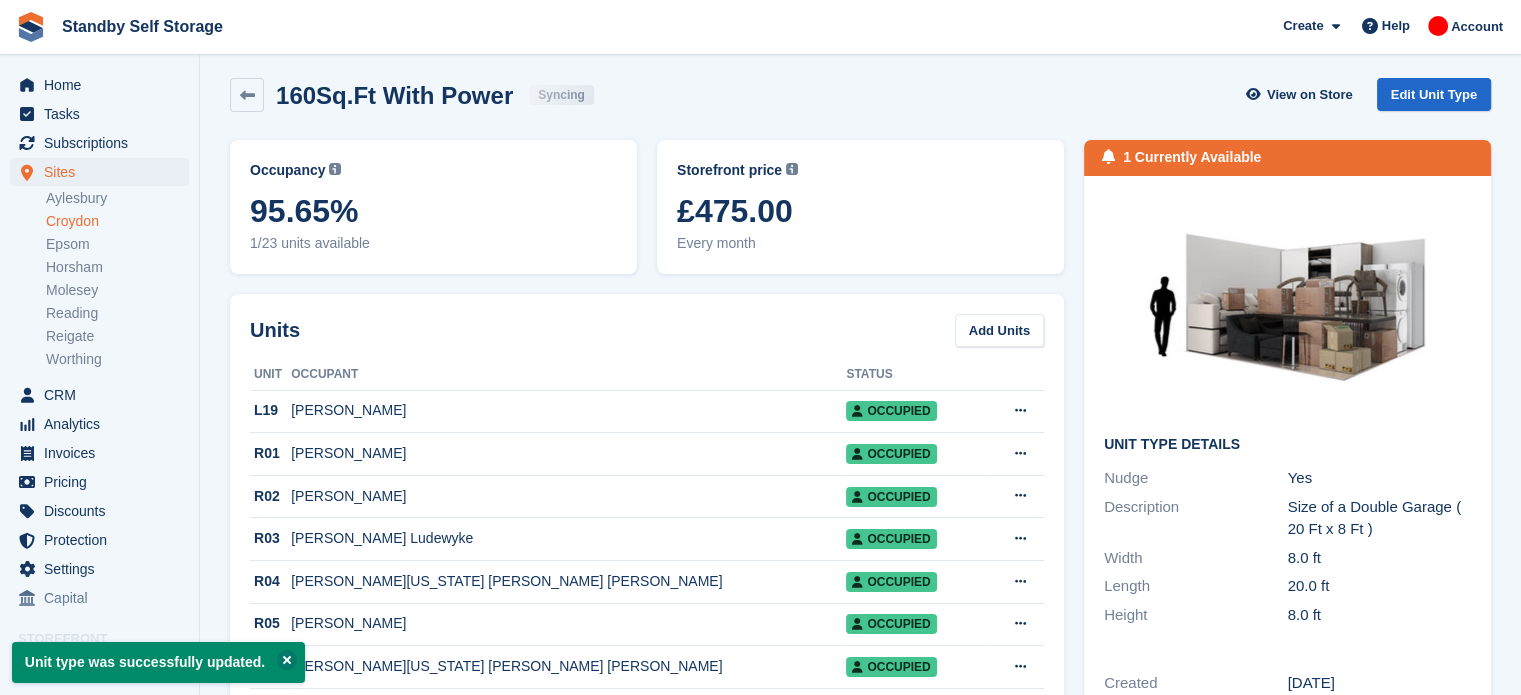 scroll, scrollTop: 0, scrollLeft: 0, axis: both 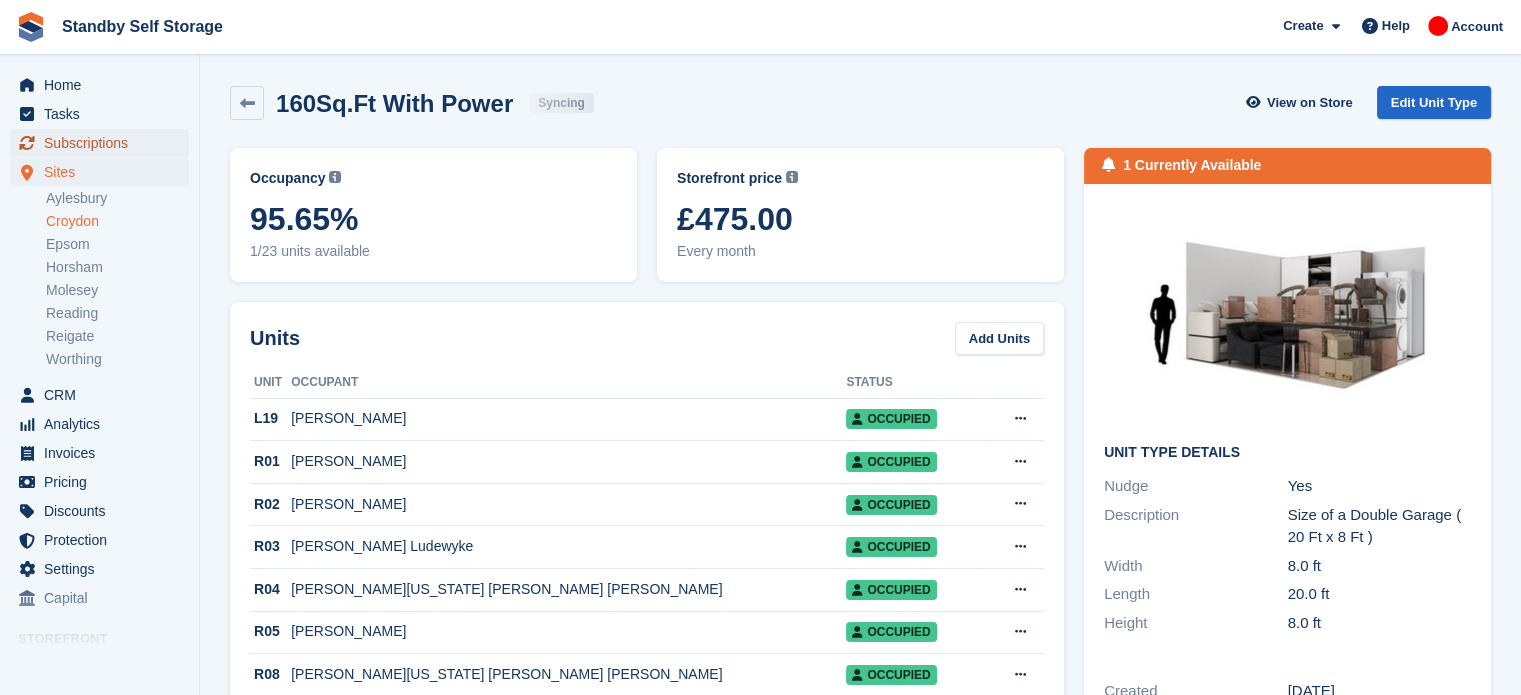 click on "Subscriptions" at bounding box center (104, 143) 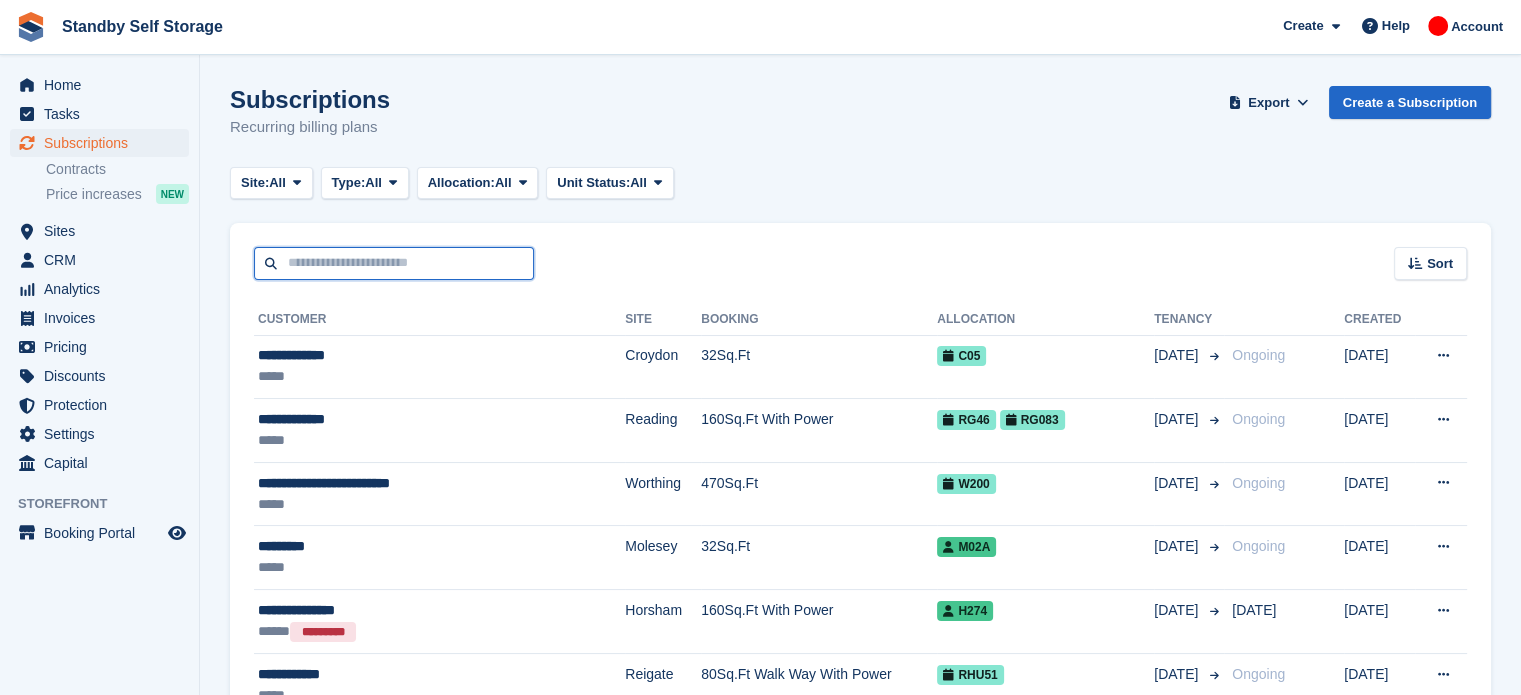 click at bounding box center [394, 263] 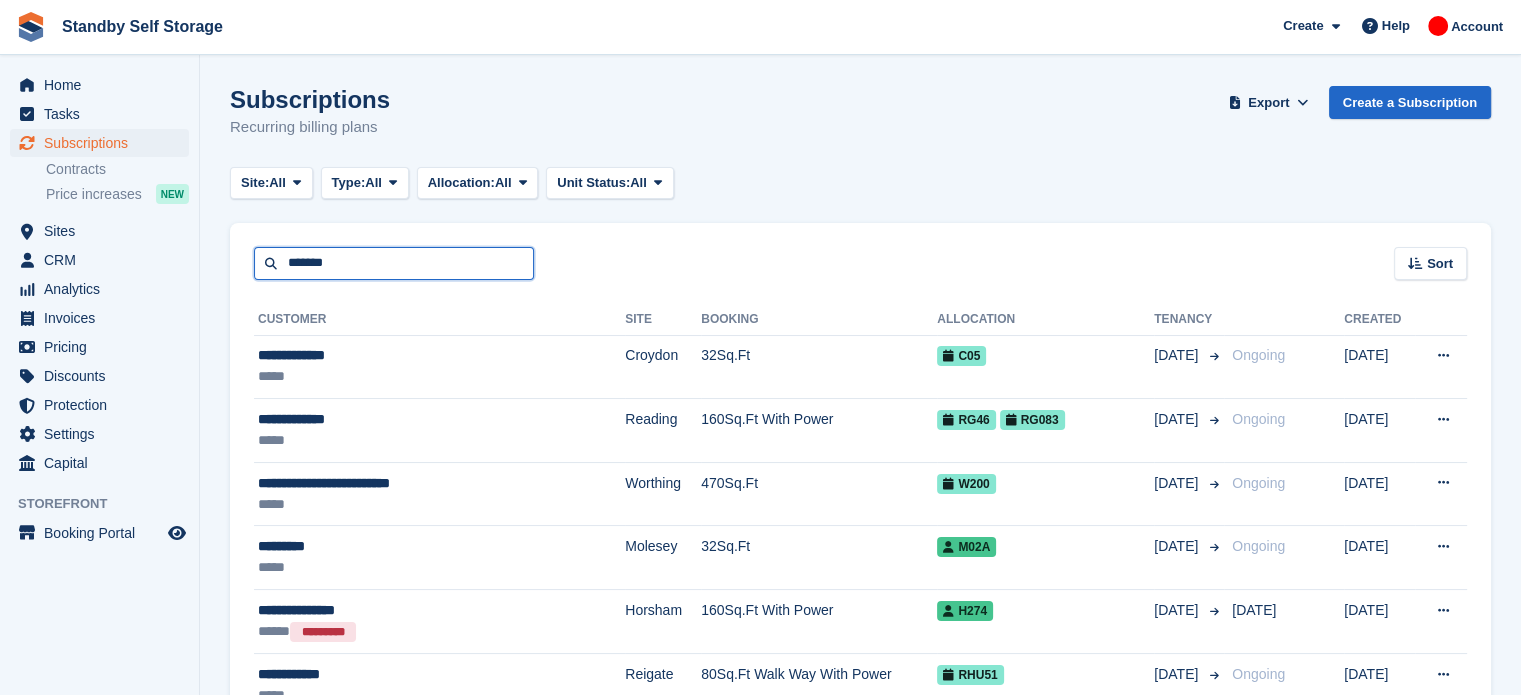 type on "*******" 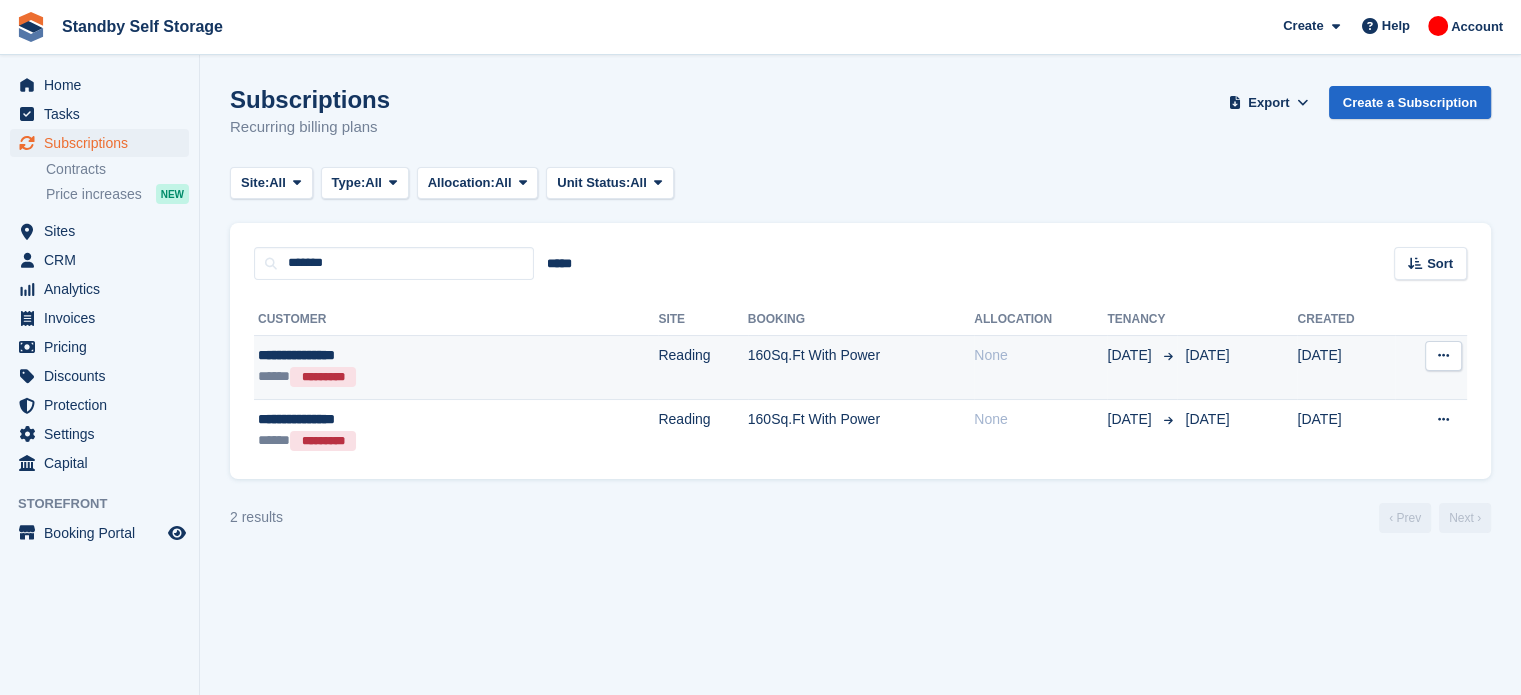 click on "160Sq.Ft With Power" at bounding box center [861, 367] 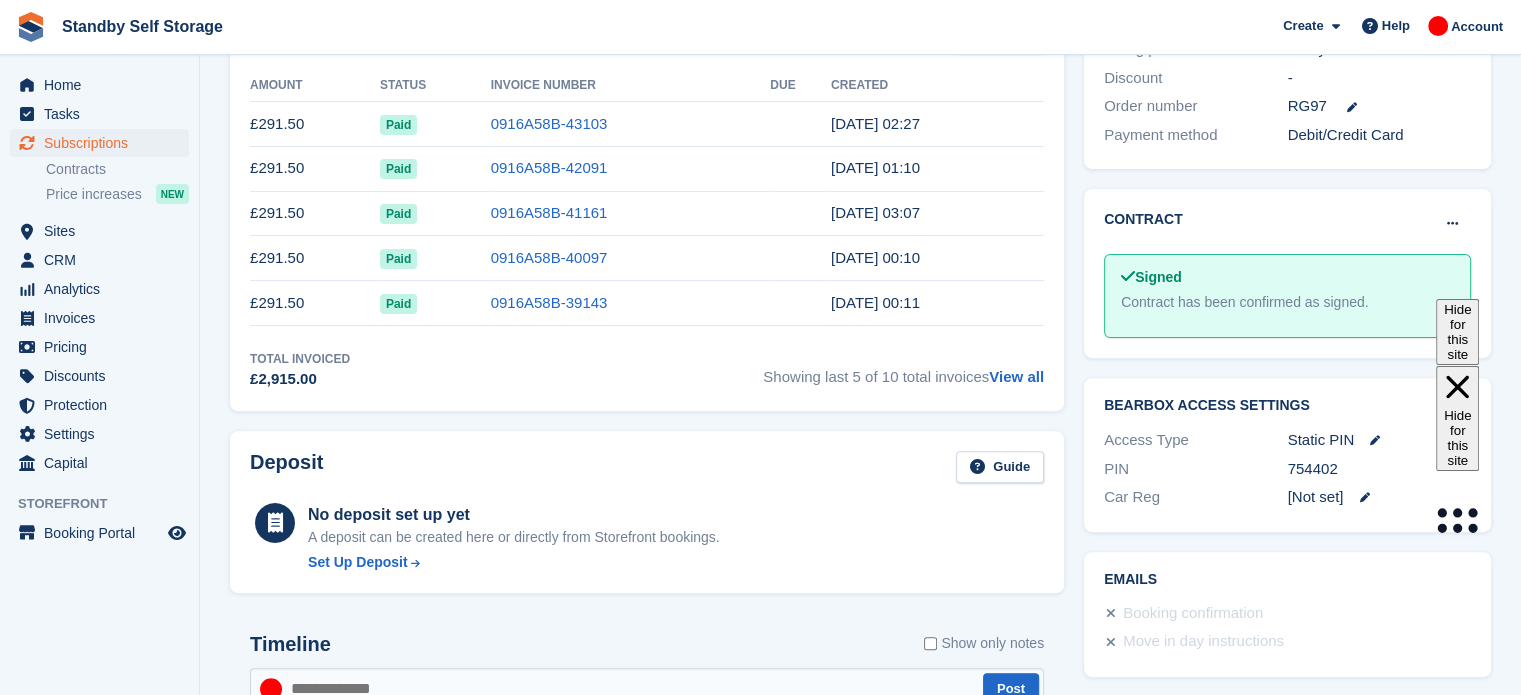 scroll, scrollTop: 640, scrollLeft: 0, axis: vertical 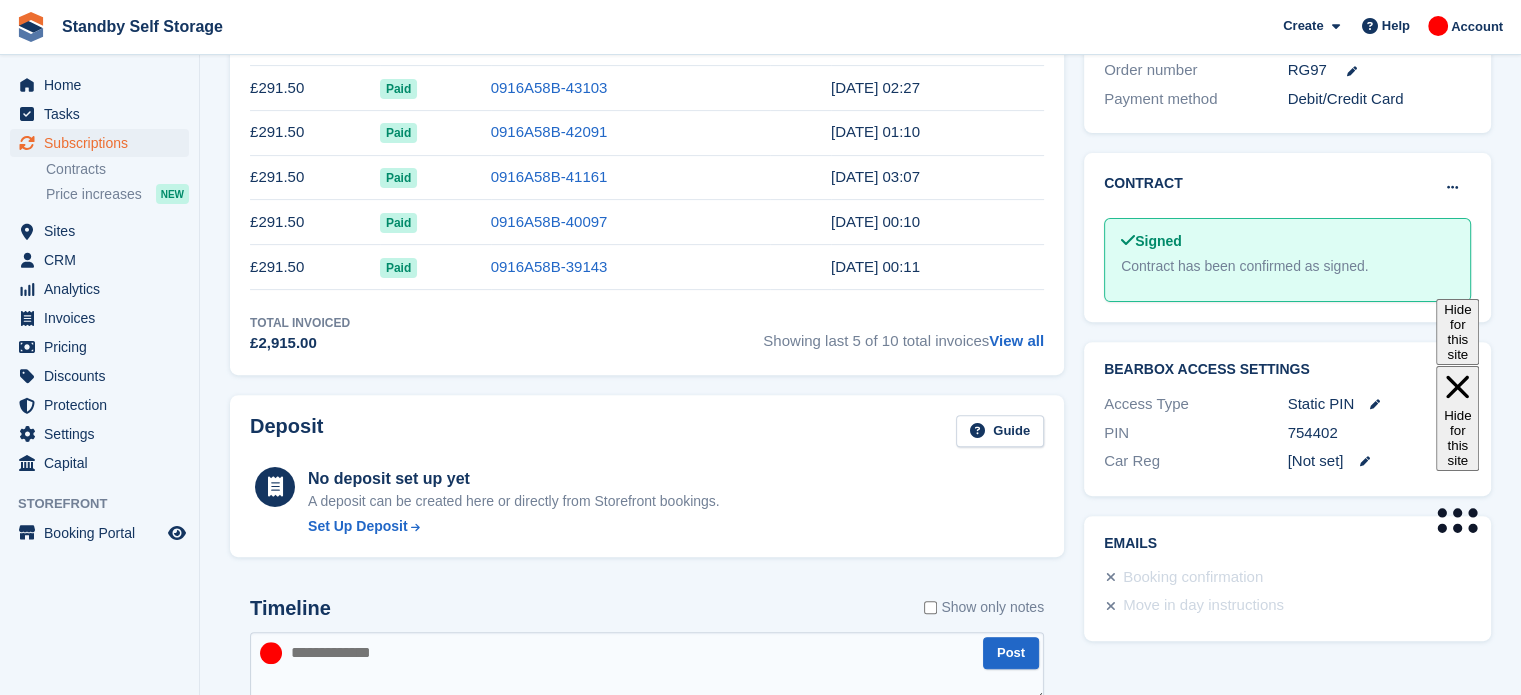 click on "Standby Self Storage
Create
Subscription
Invoice
Contact
Deal
Discount
Page
Help
Chat Support
Submit a support request
Help Center
Get answers to Stora questions
What's New" at bounding box center (760, -293) 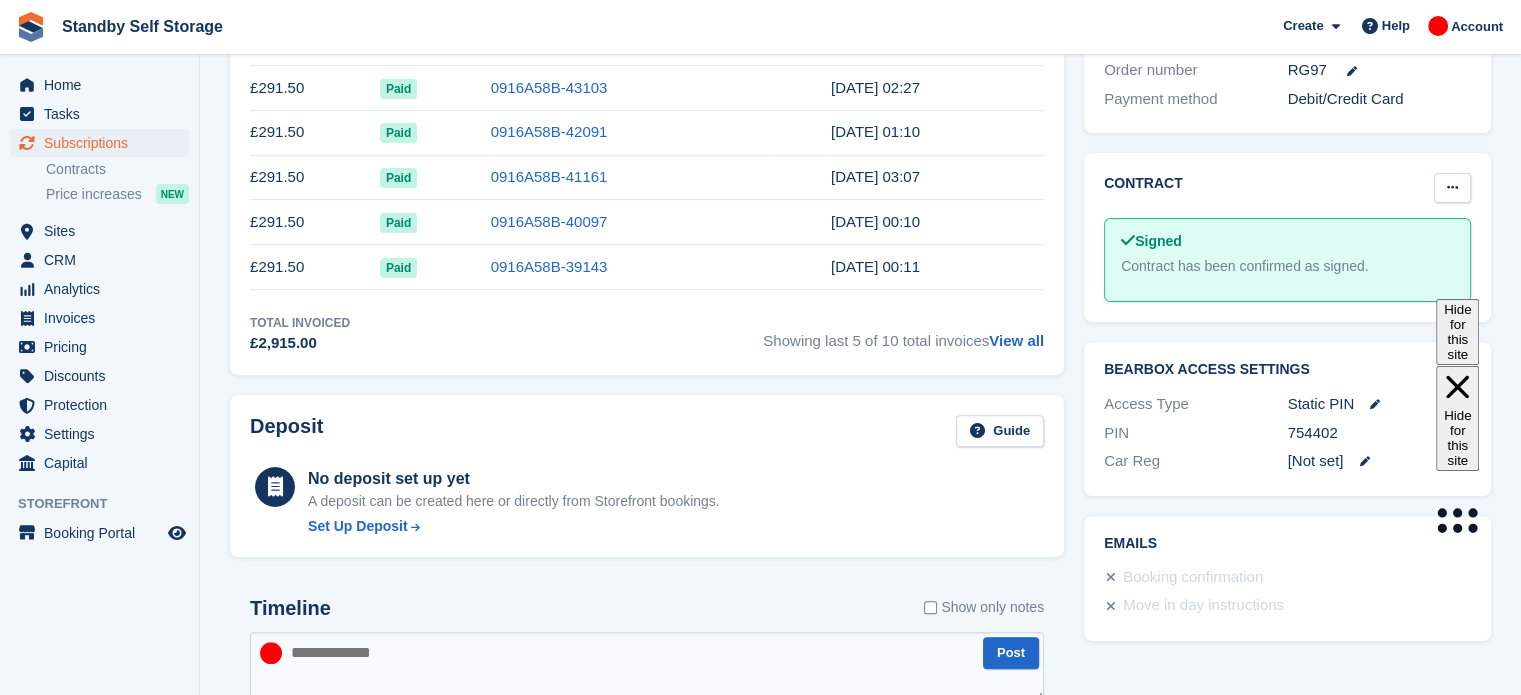 click at bounding box center (1452, 187) 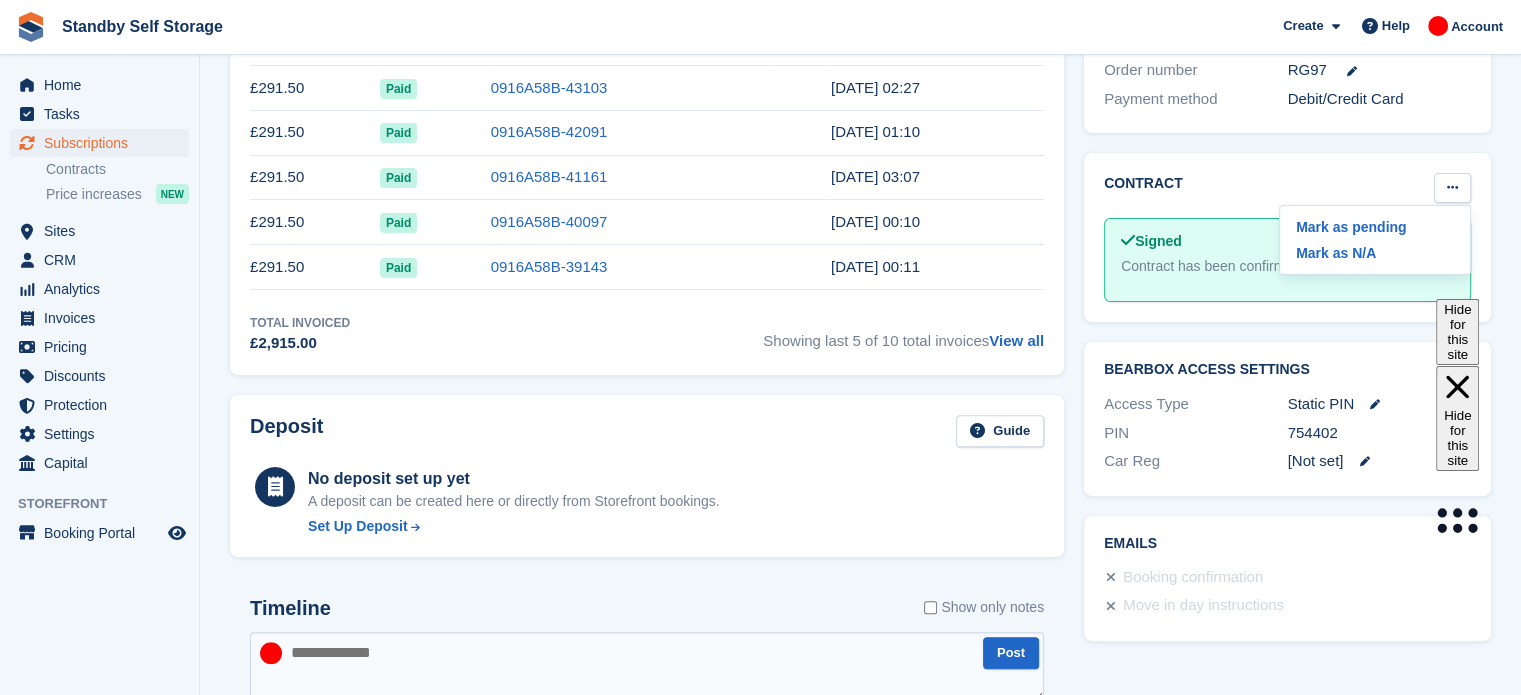 click on "Signed" at bounding box center [1287, 241] 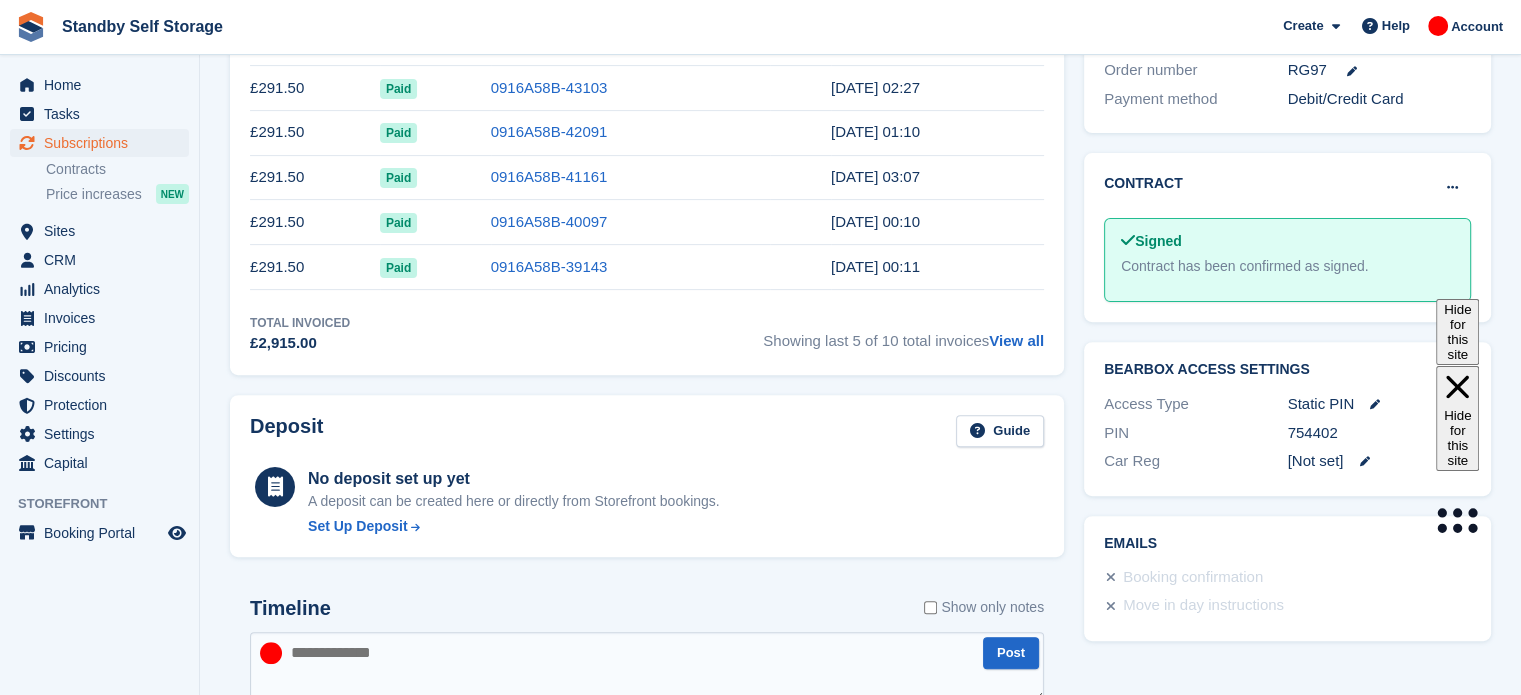 click on "Signed" at bounding box center [1287, 241] 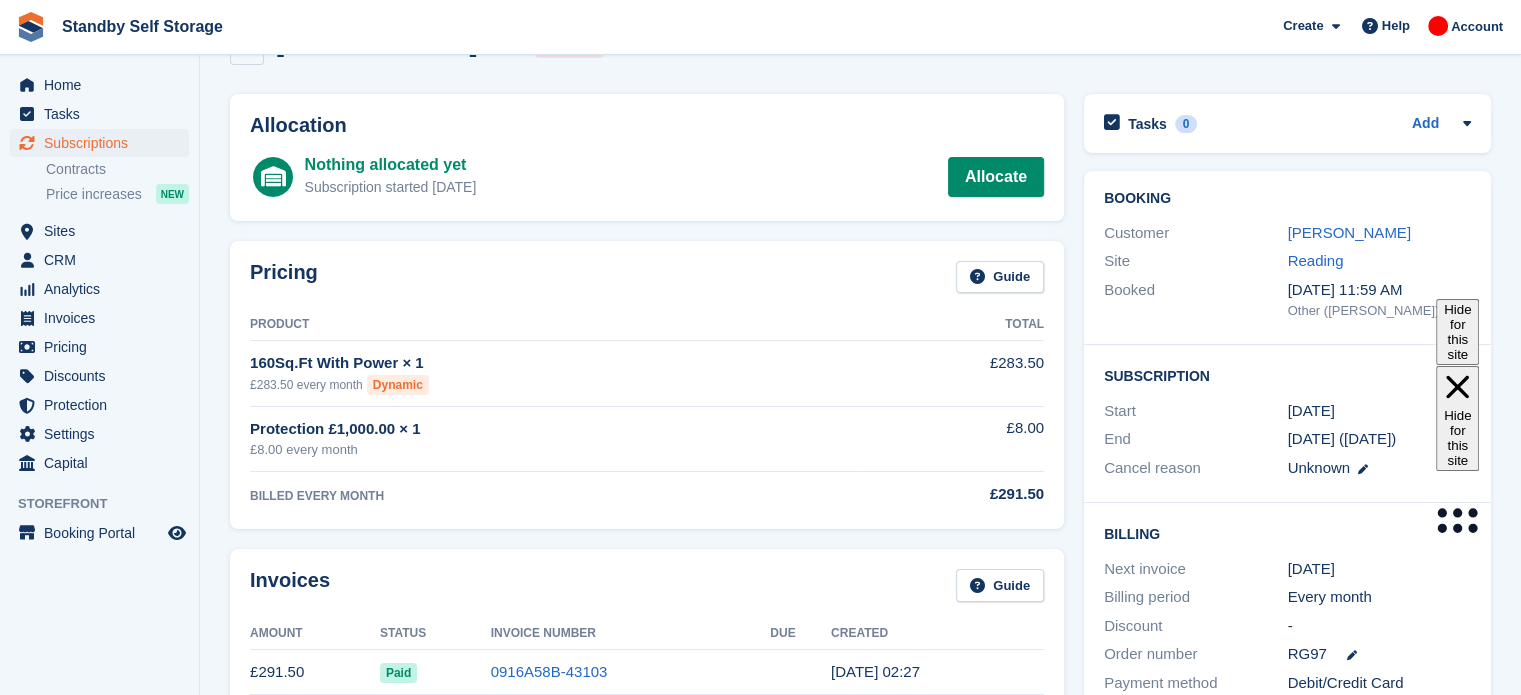 scroll, scrollTop: 0, scrollLeft: 0, axis: both 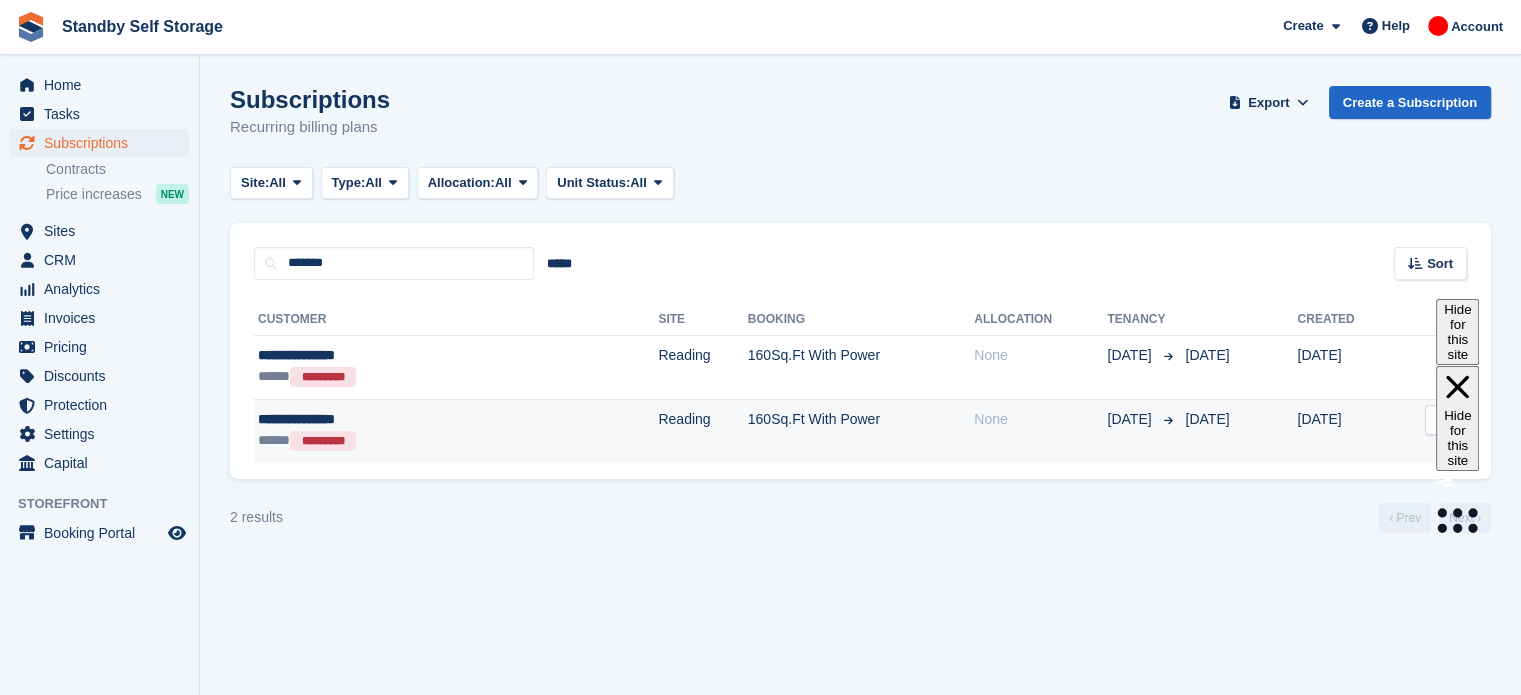 click on "None" at bounding box center [1040, 430] 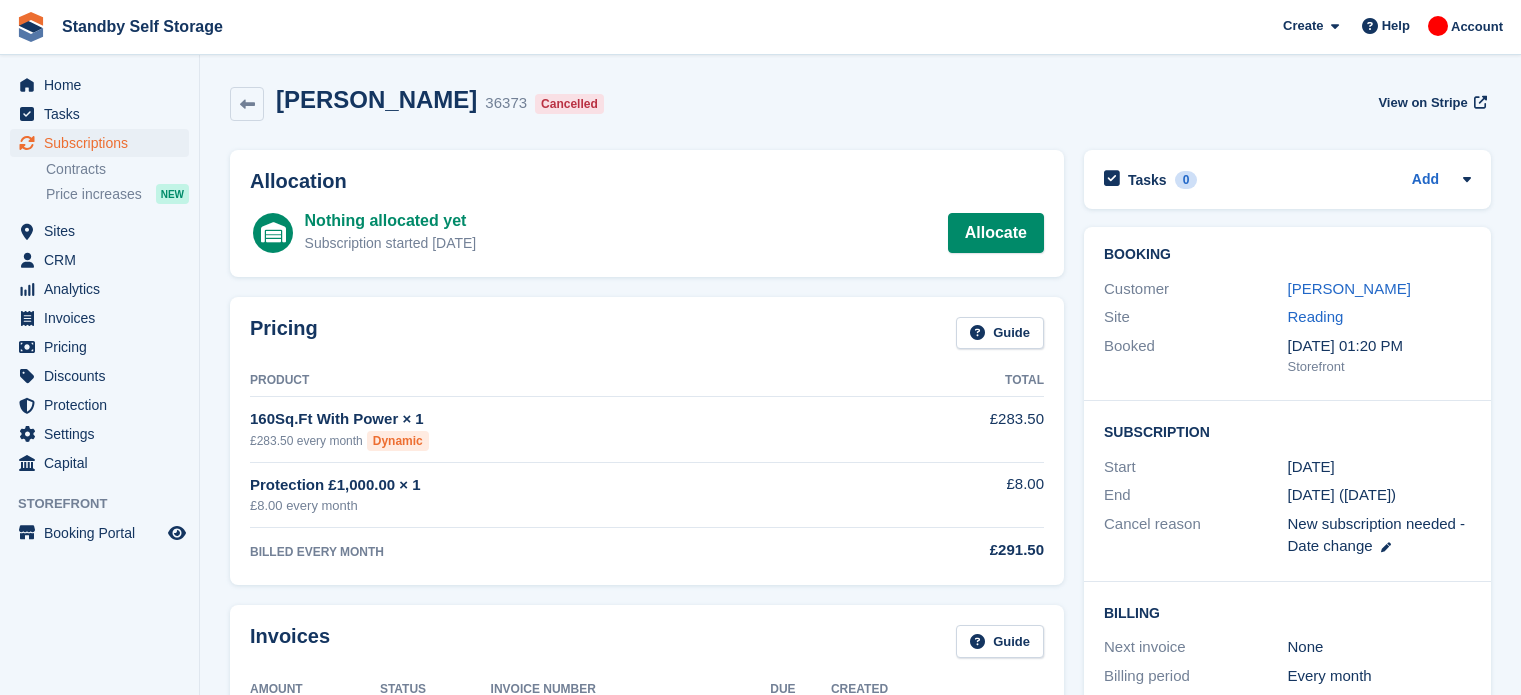 scroll, scrollTop: 0, scrollLeft: 0, axis: both 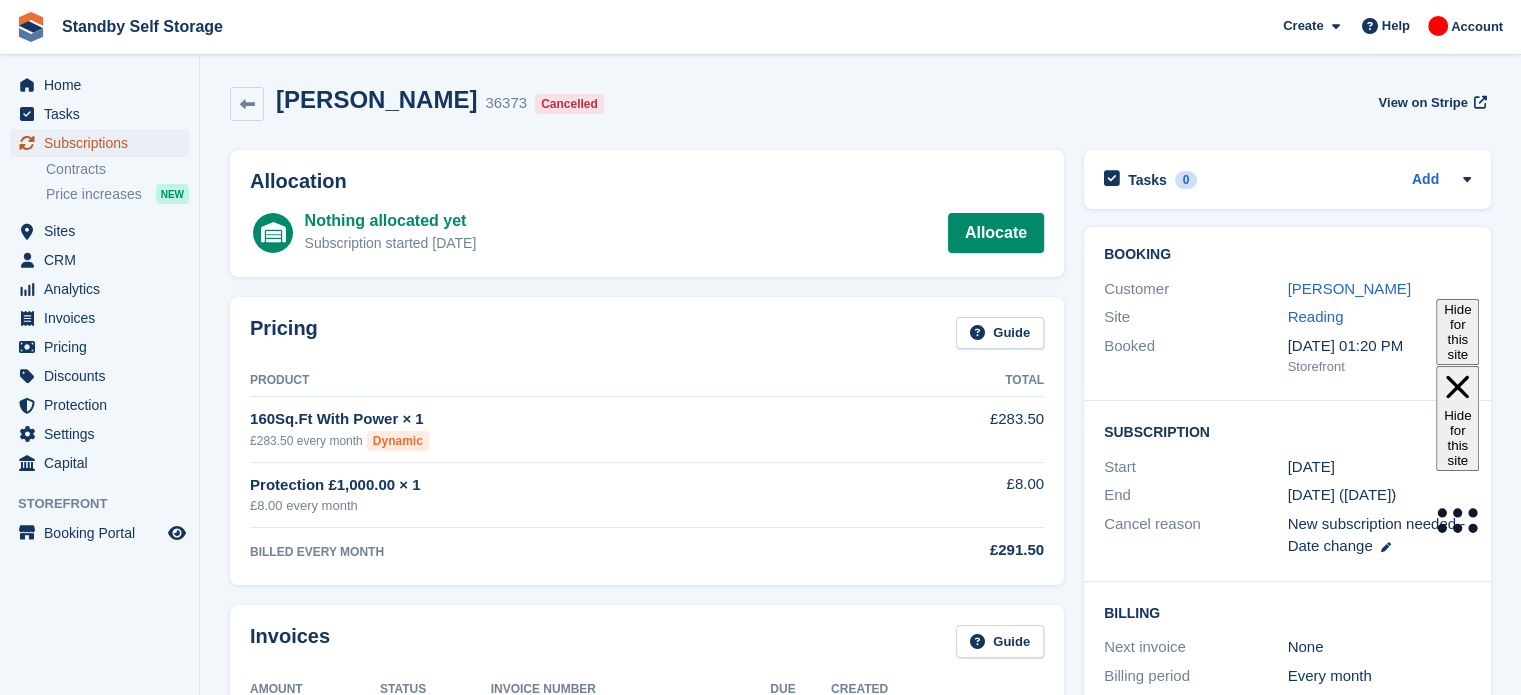 click on "Subscriptions" at bounding box center (104, 143) 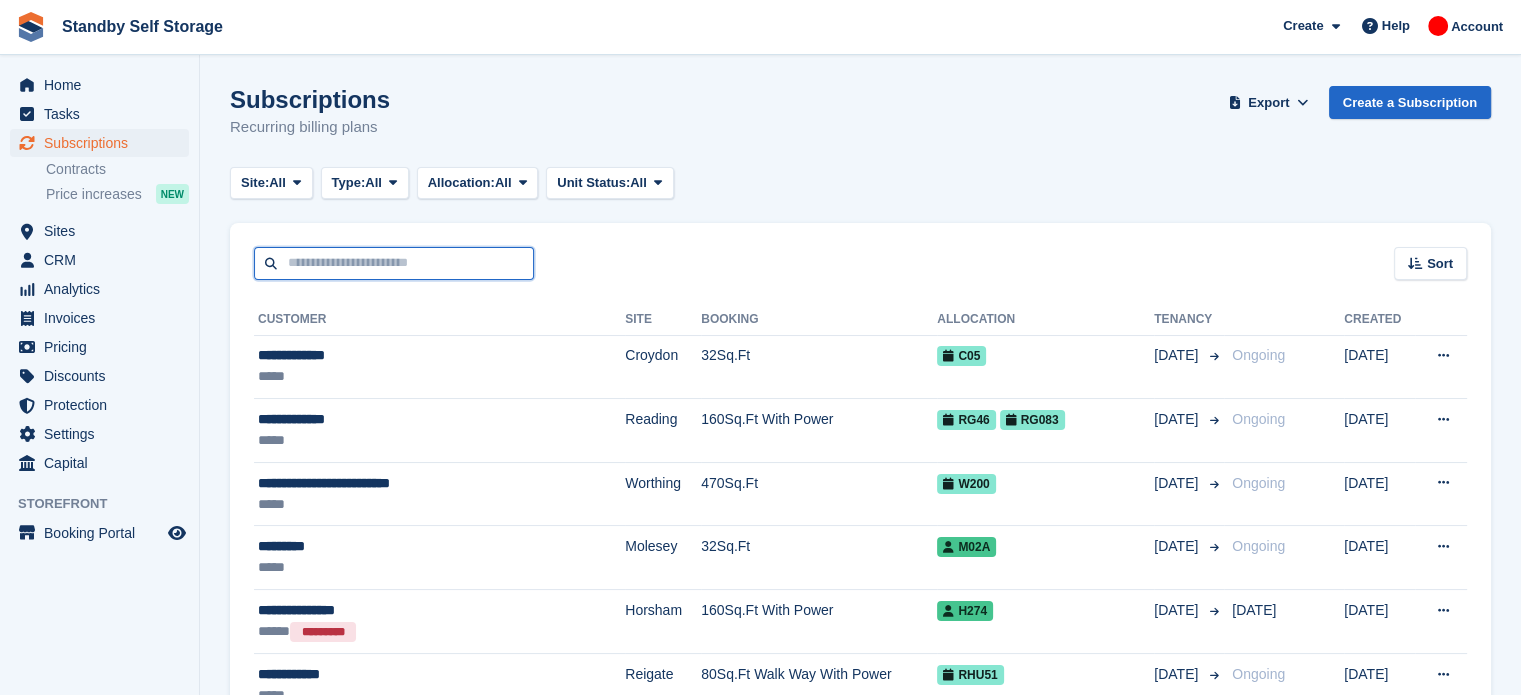 click at bounding box center (394, 263) 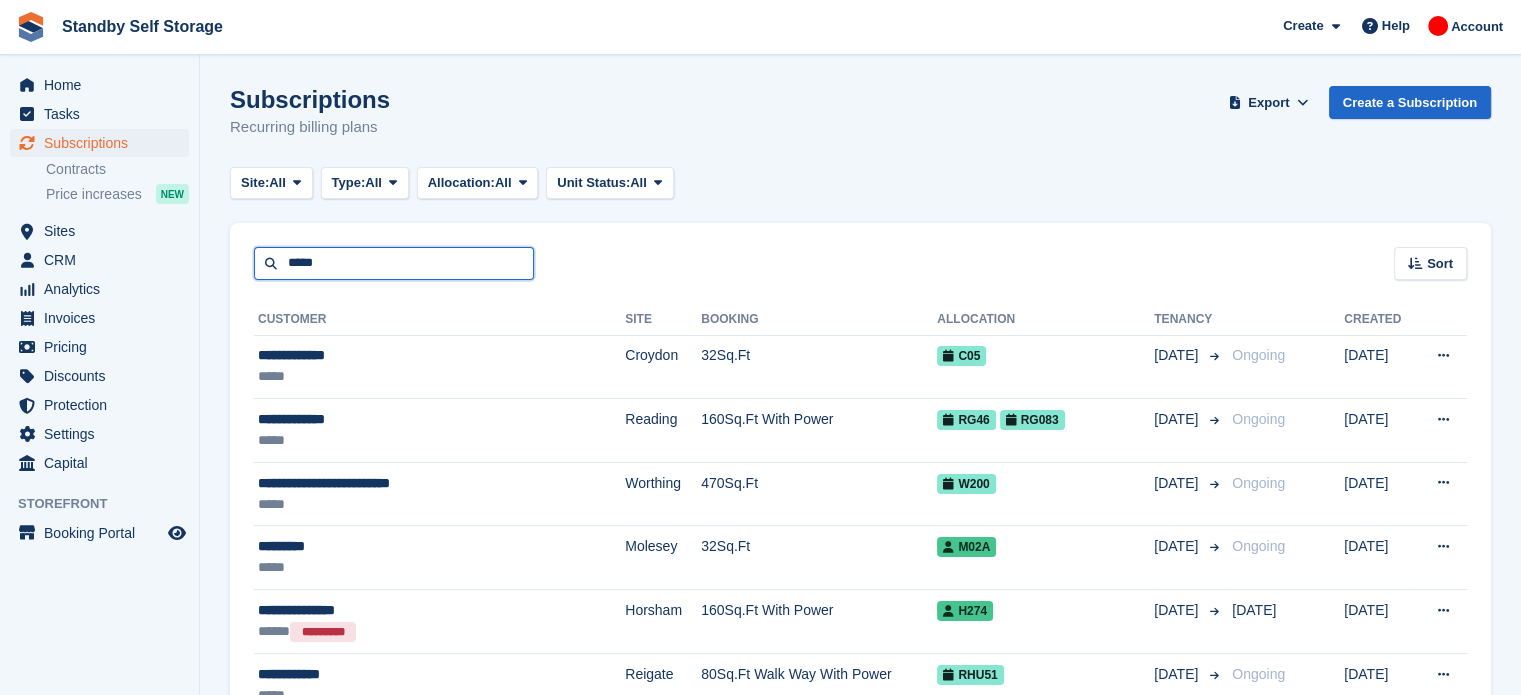 type on "*****" 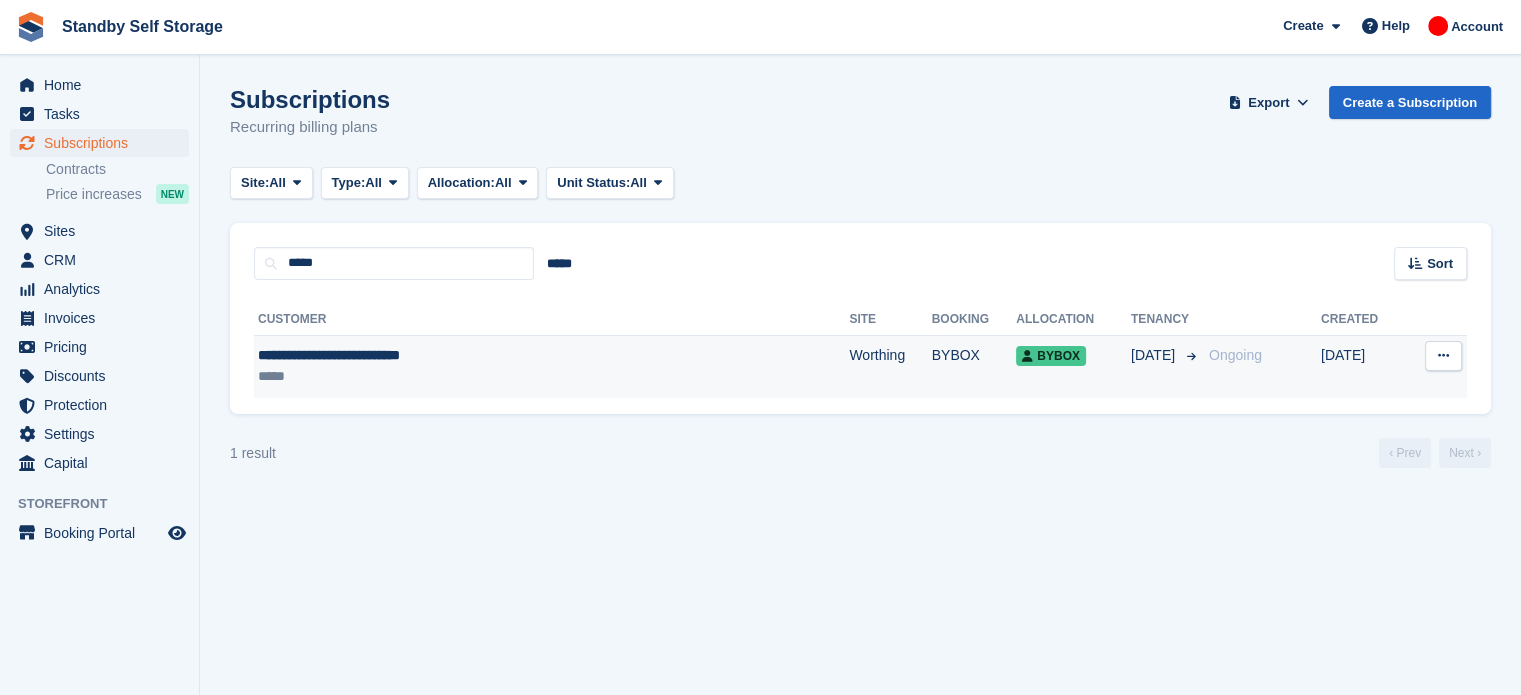 click on "*****" at bounding box center [458, 376] 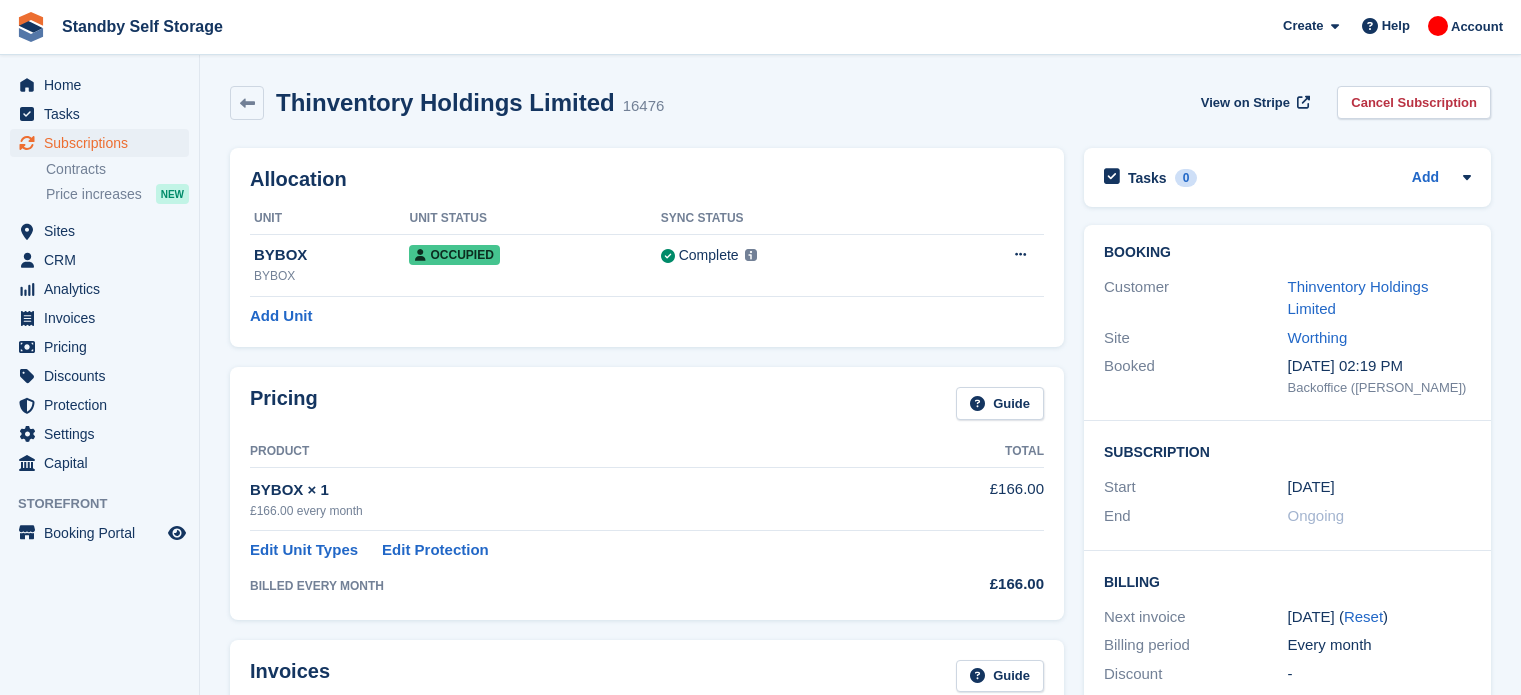 scroll, scrollTop: 0, scrollLeft: 0, axis: both 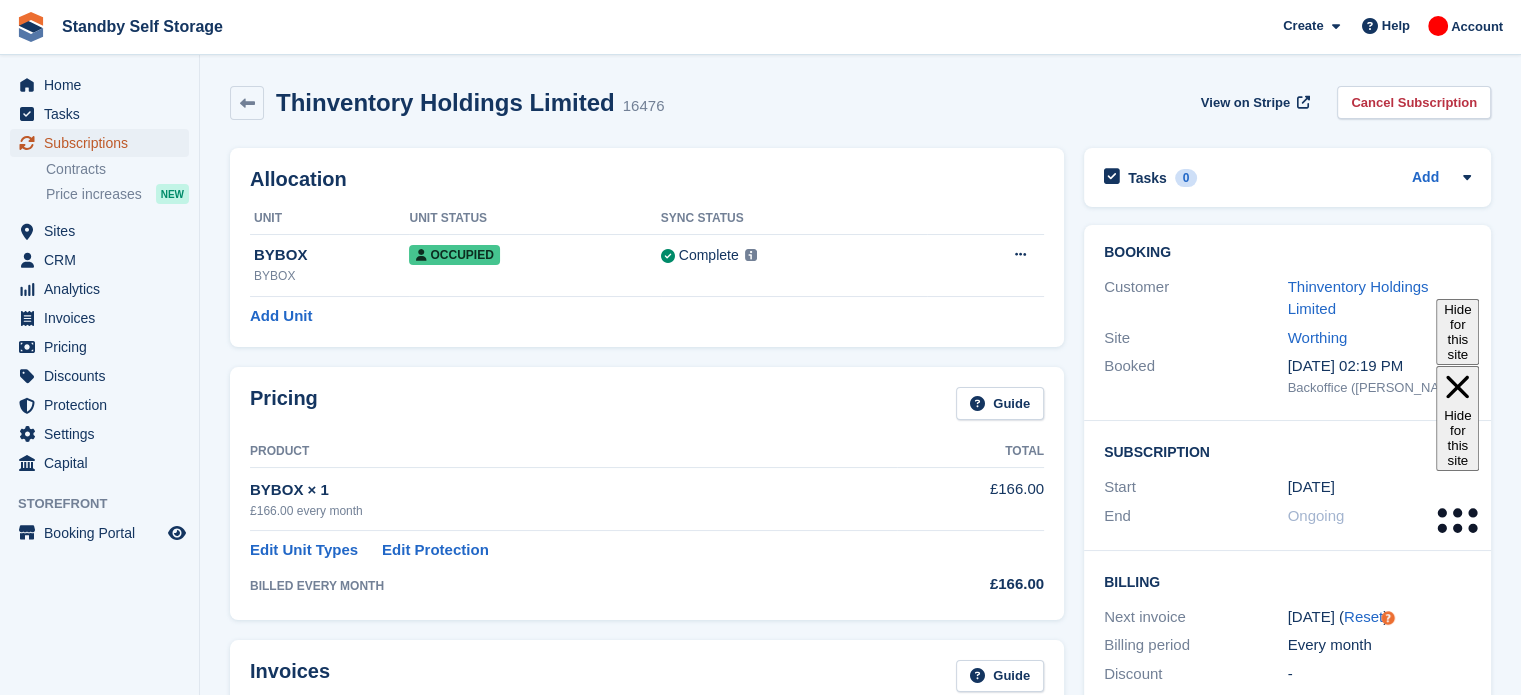 click on "Subscriptions" at bounding box center [104, 143] 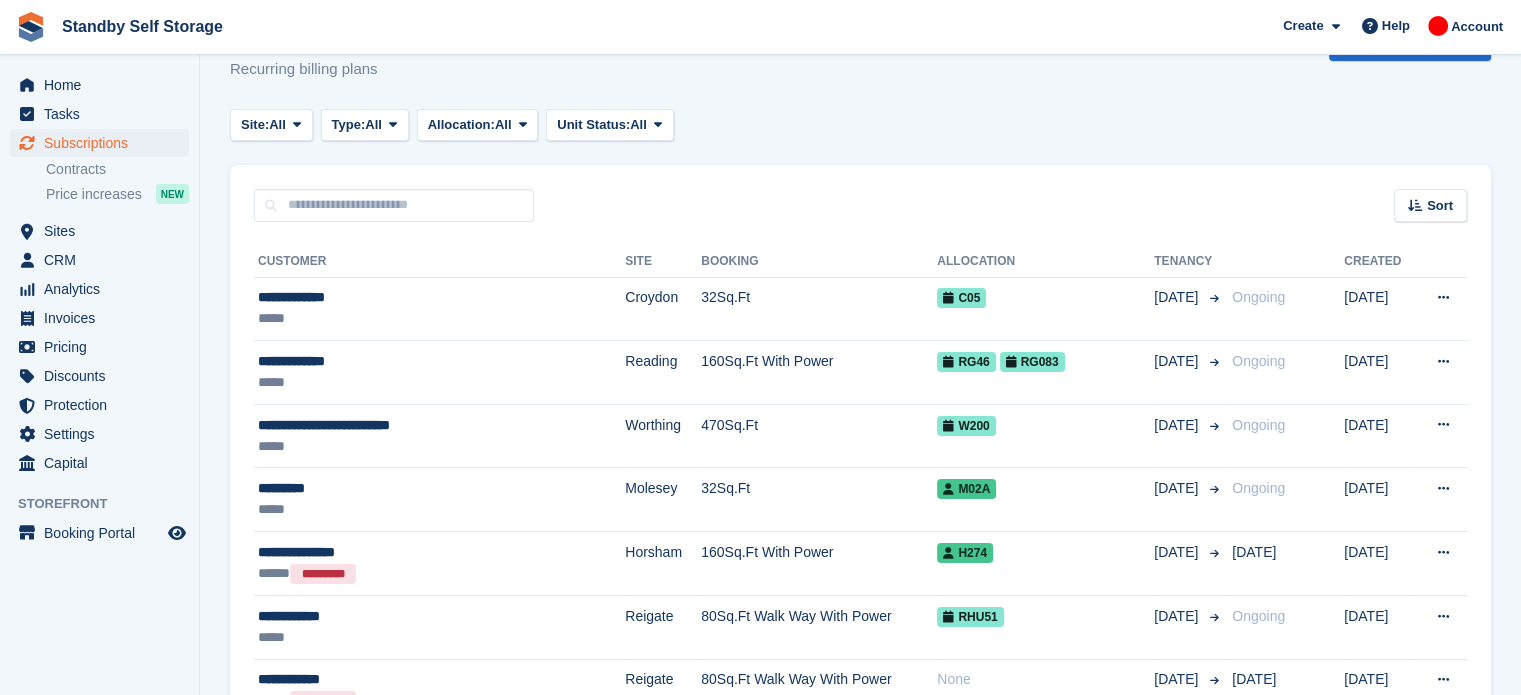 scroll, scrollTop: 53, scrollLeft: 0, axis: vertical 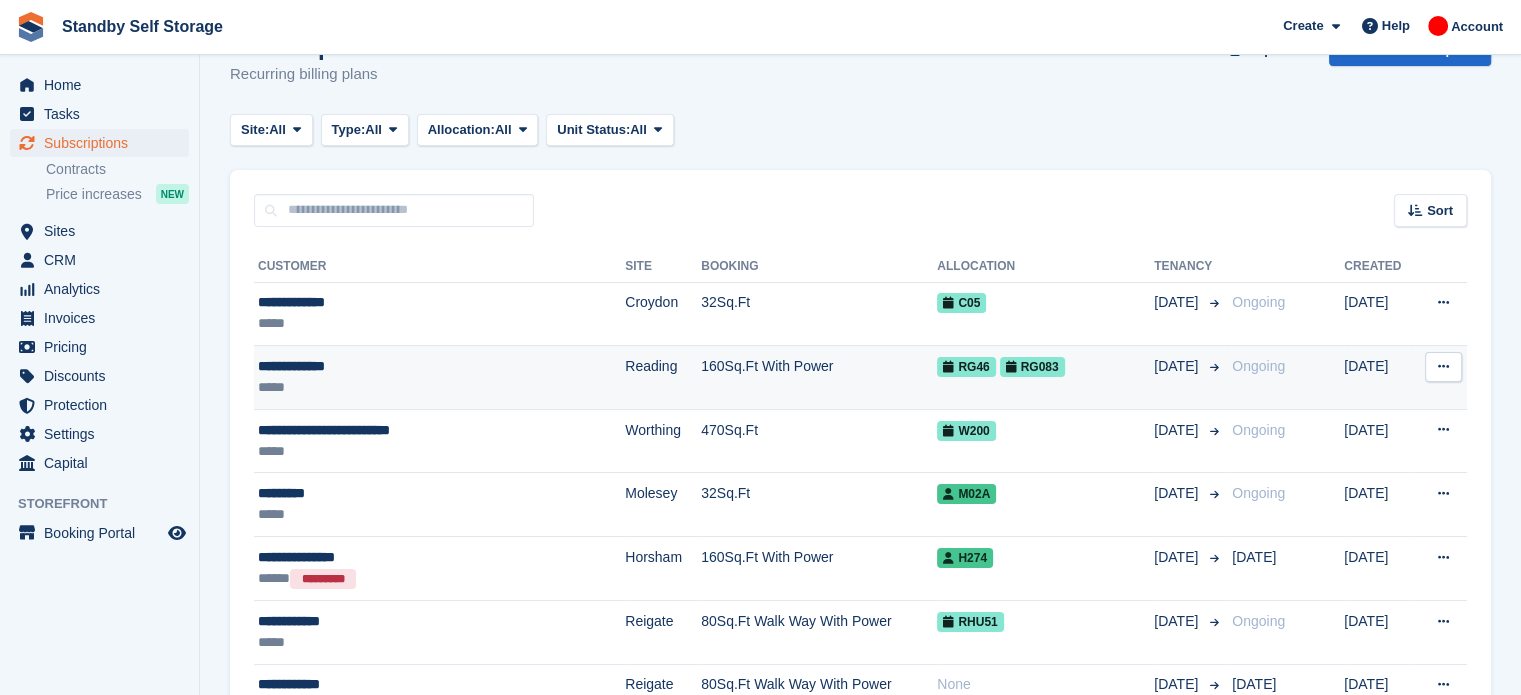click on "160Sq.Ft With Power" at bounding box center [819, 378] 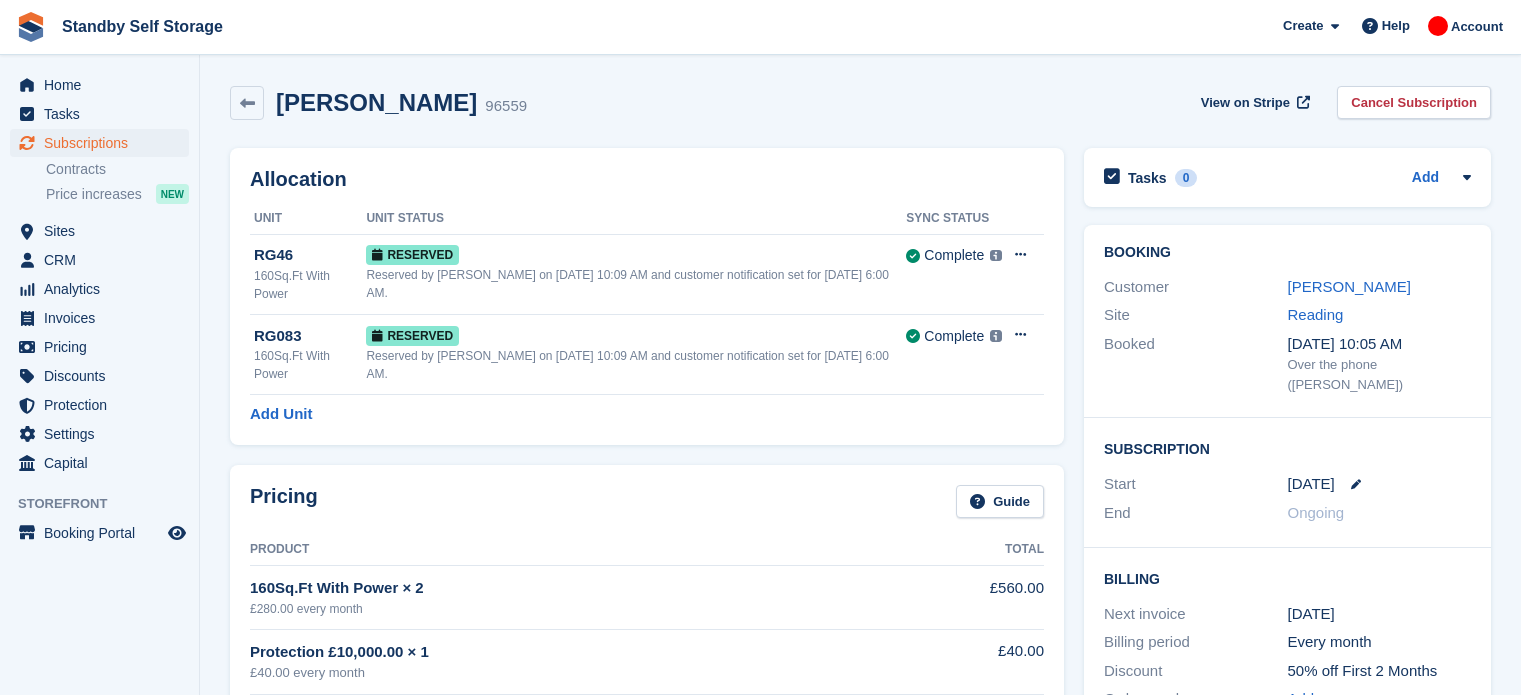 scroll, scrollTop: 0, scrollLeft: 0, axis: both 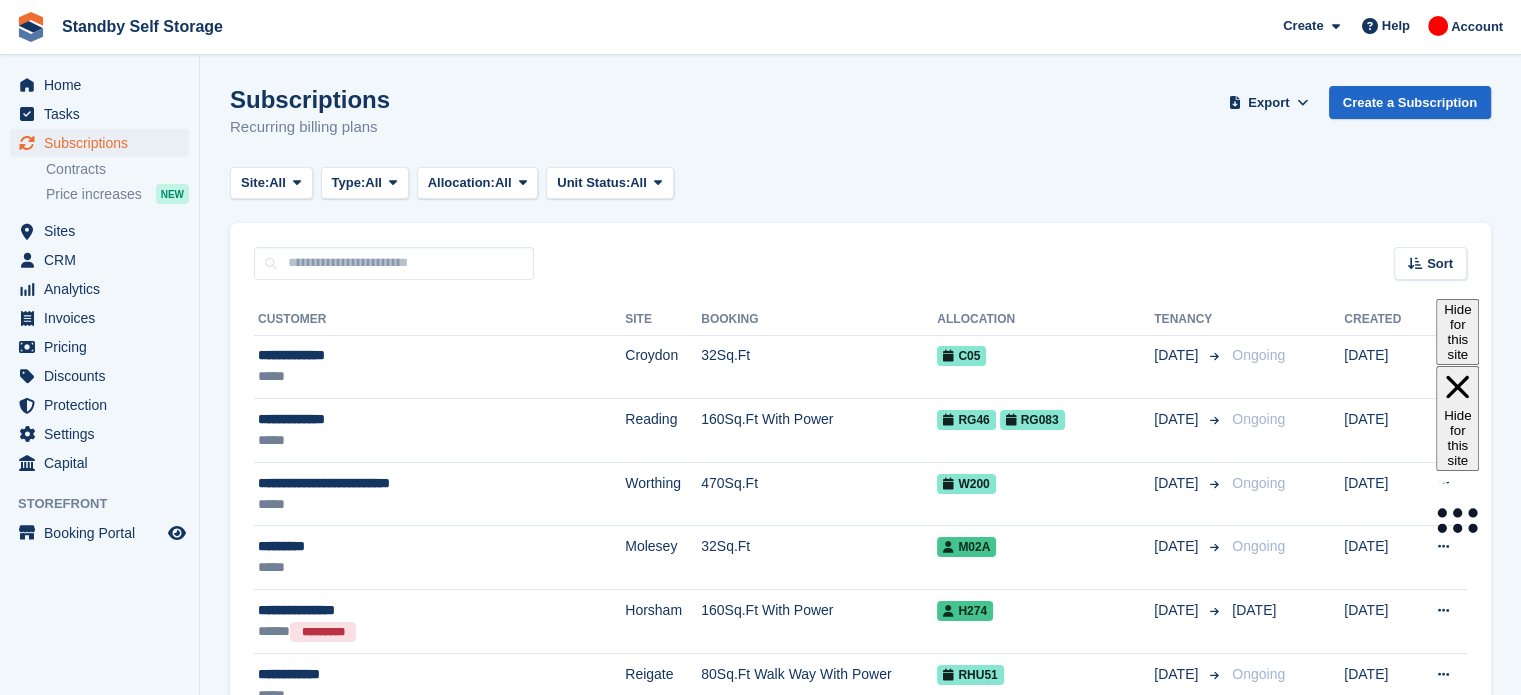 click on "Home
Tasks
Subscriptions
Subscriptions
Subscriptions
Contracts
Price increases
NEW
Contracts
Price increases
NEW
Sites
Sites
Sites
Aylesbury
Croydon
Epsom" at bounding box center [99, 270] 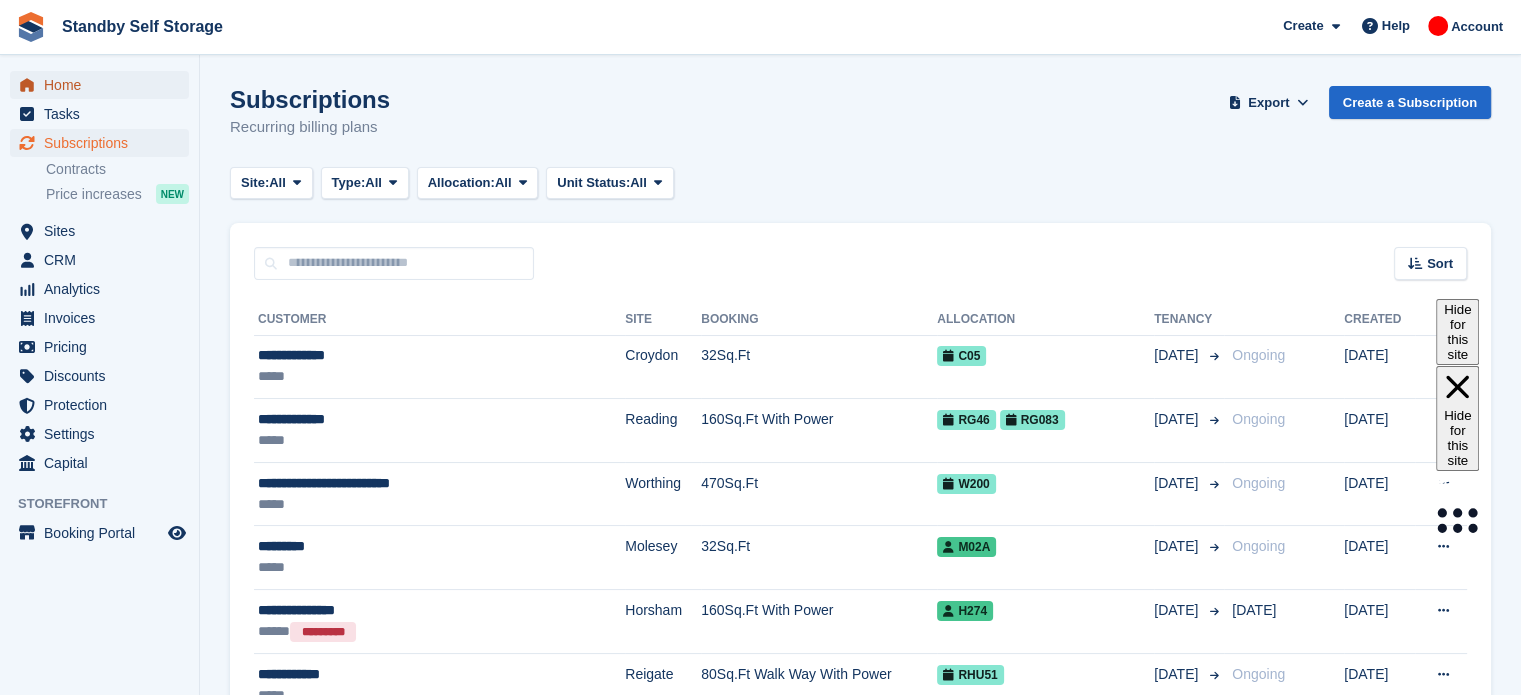 click on "Home" at bounding box center (104, 85) 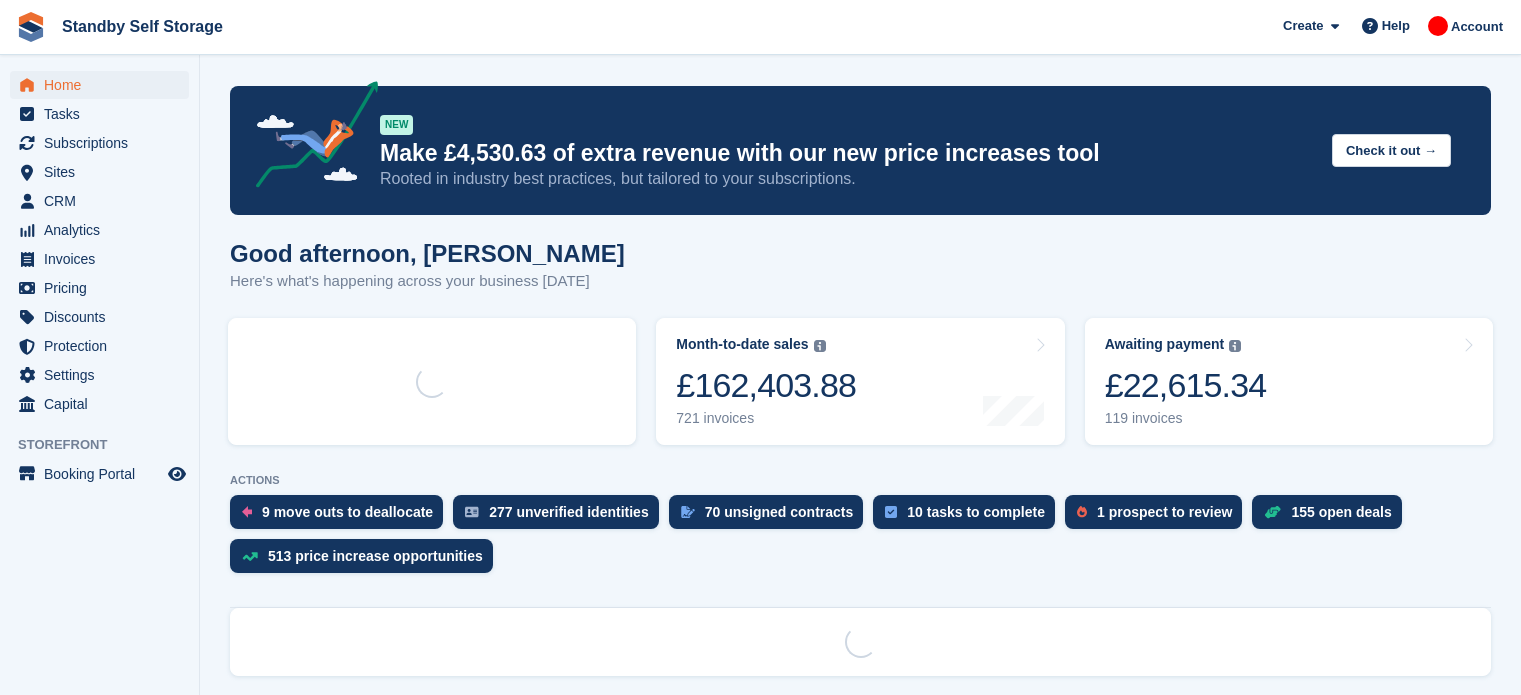 scroll, scrollTop: 0, scrollLeft: 0, axis: both 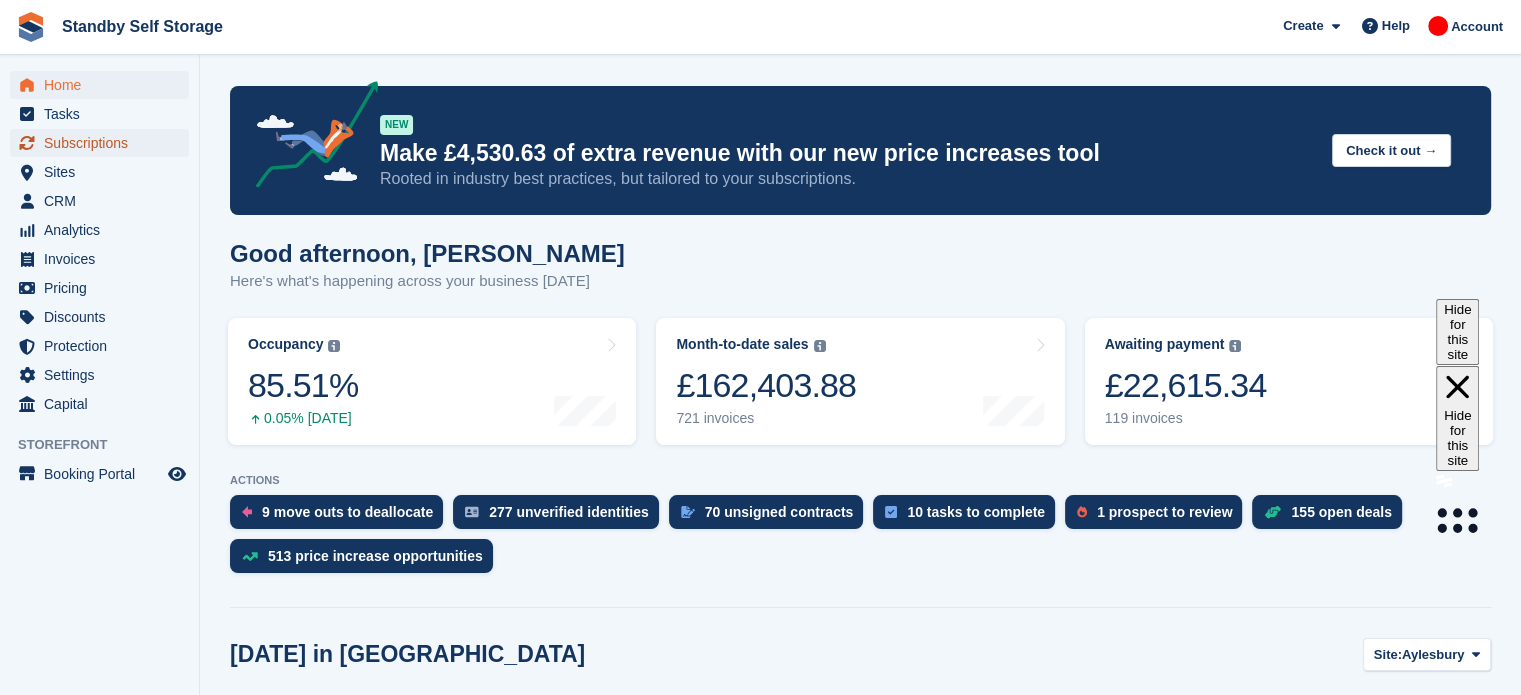 click on "Subscriptions" at bounding box center (104, 143) 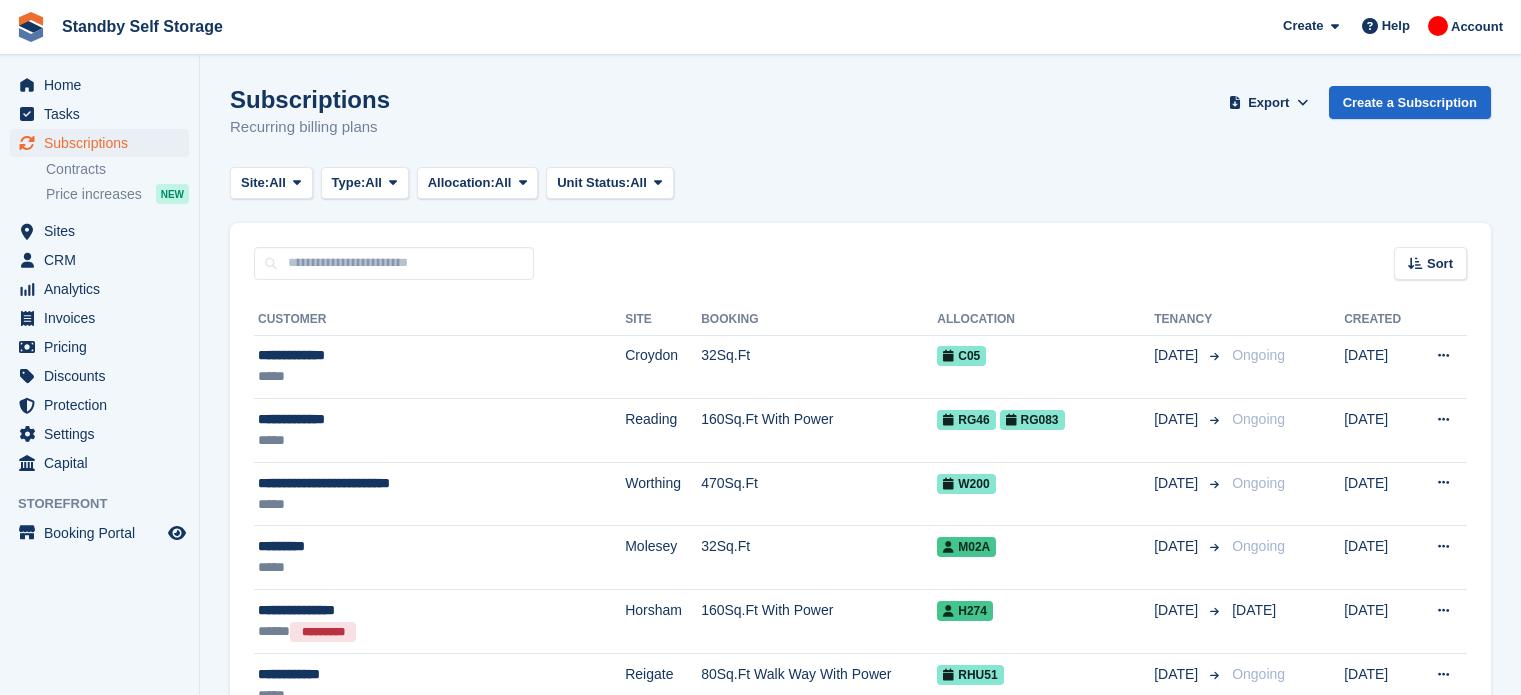 scroll, scrollTop: 0, scrollLeft: 0, axis: both 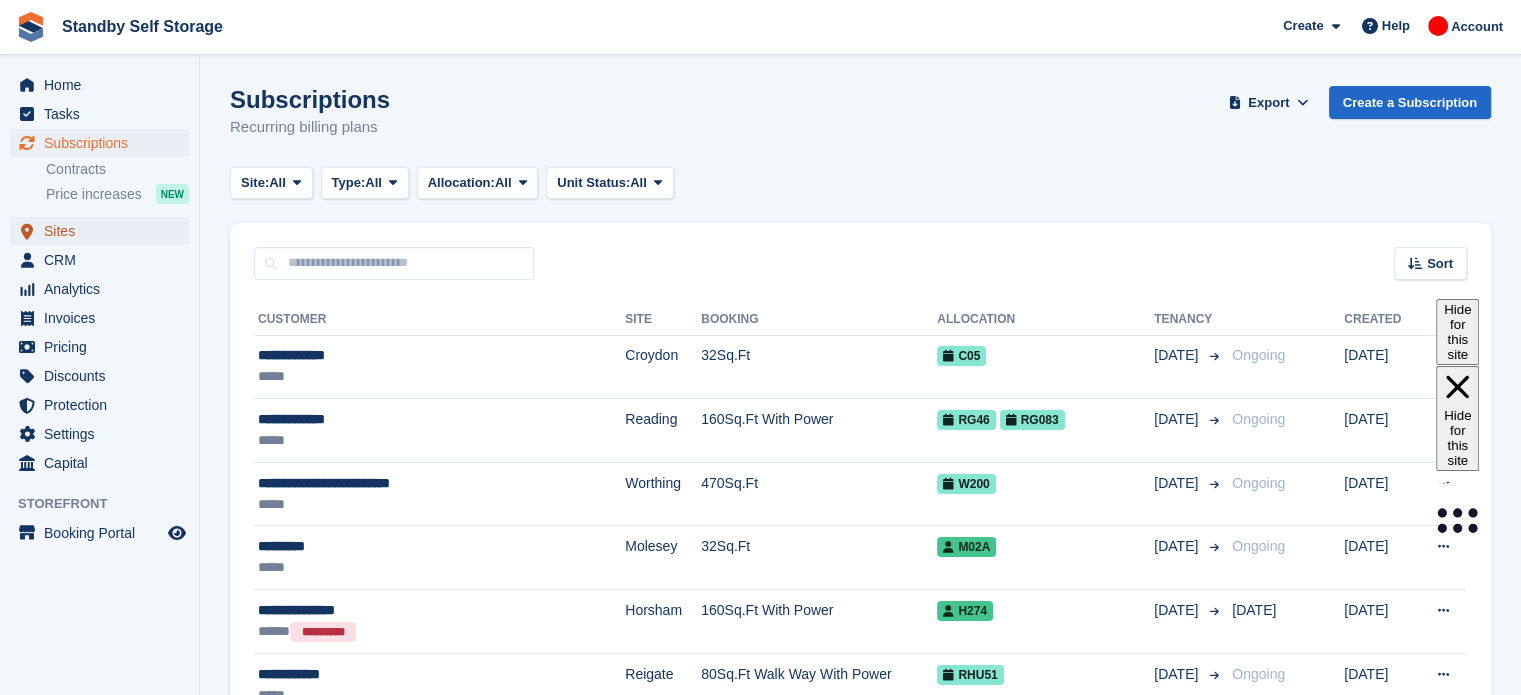click on "Sites" at bounding box center [104, 231] 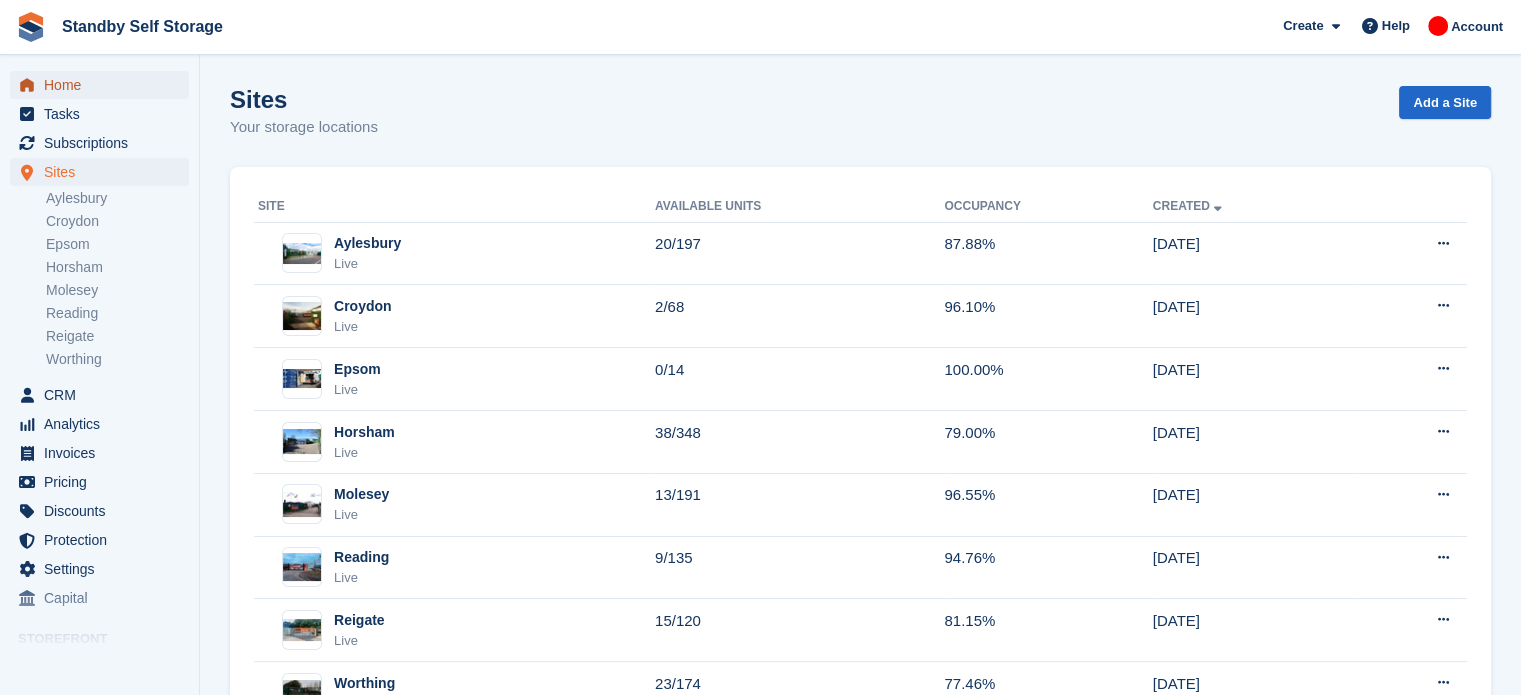 click on "Home" at bounding box center (104, 85) 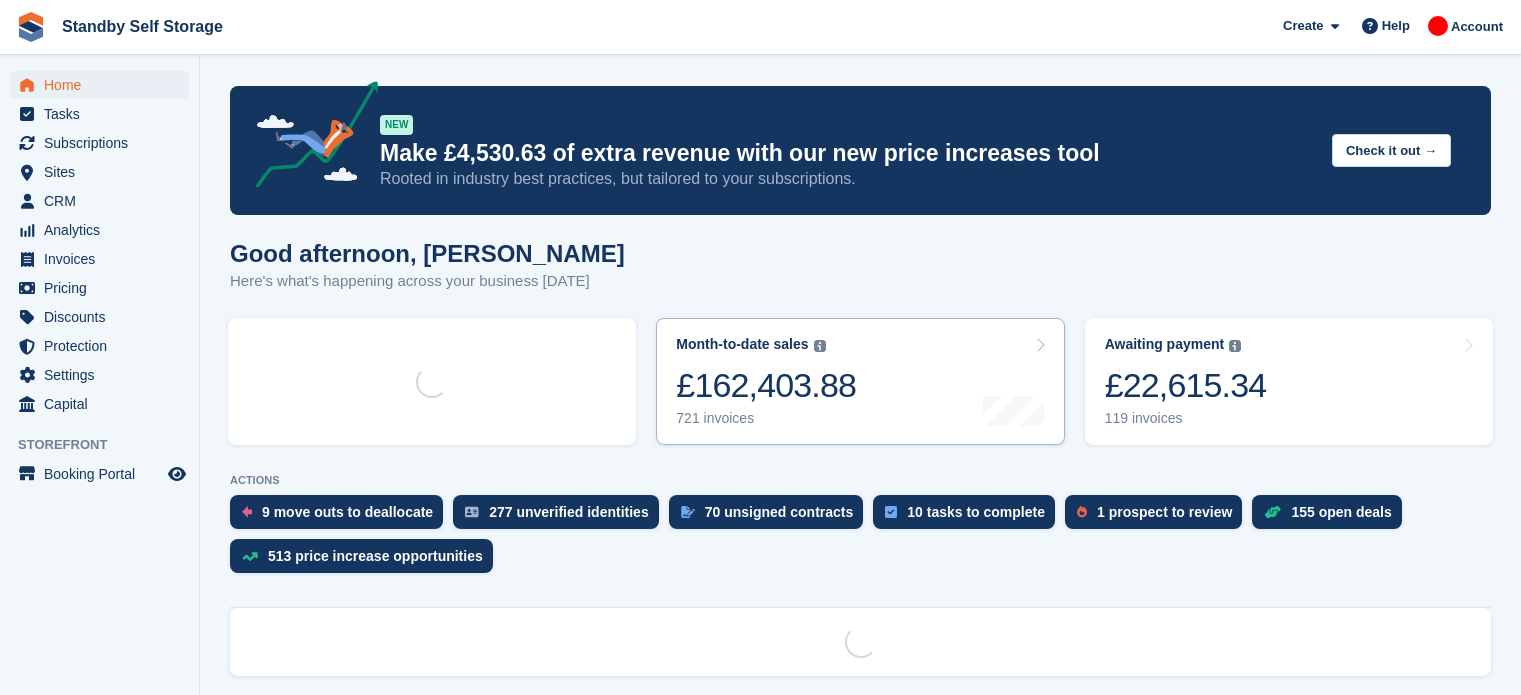 scroll, scrollTop: 0, scrollLeft: 0, axis: both 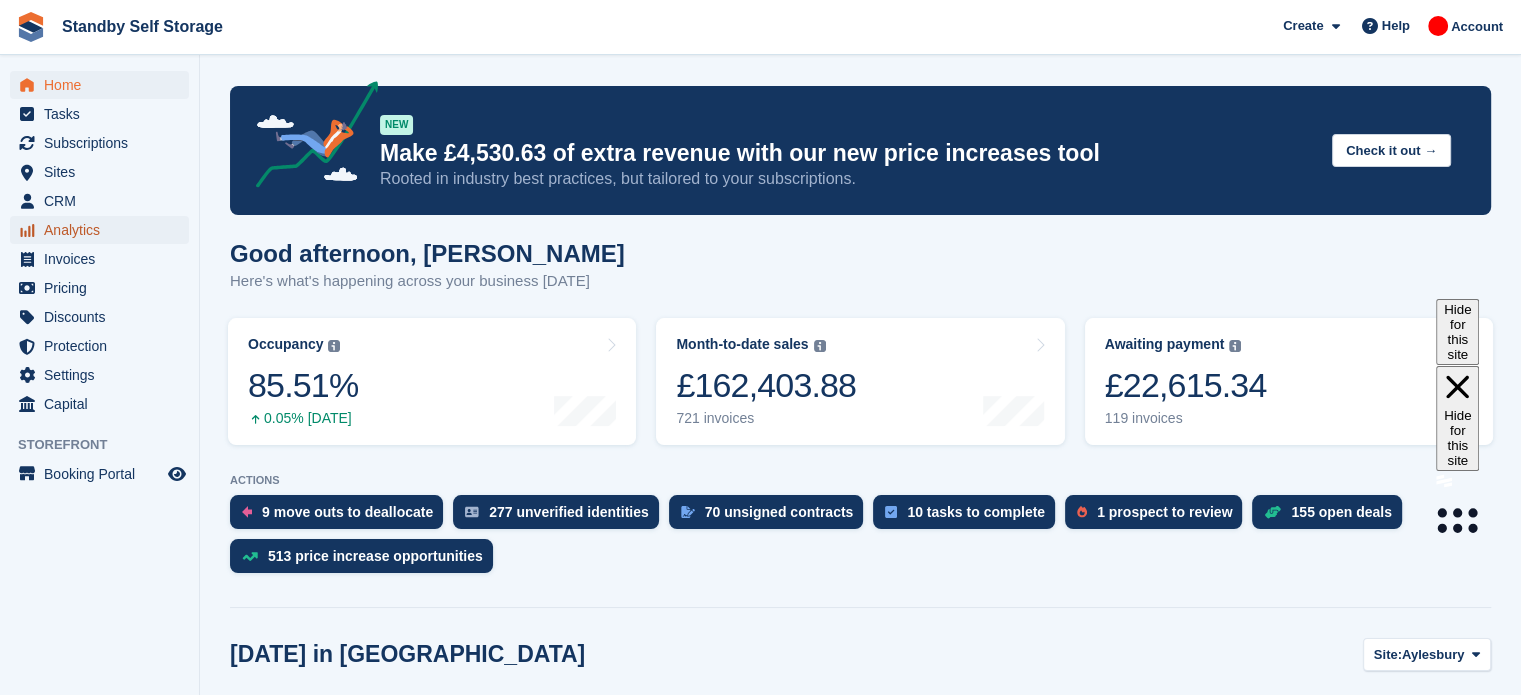 click on "Analytics" at bounding box center (104, 230) 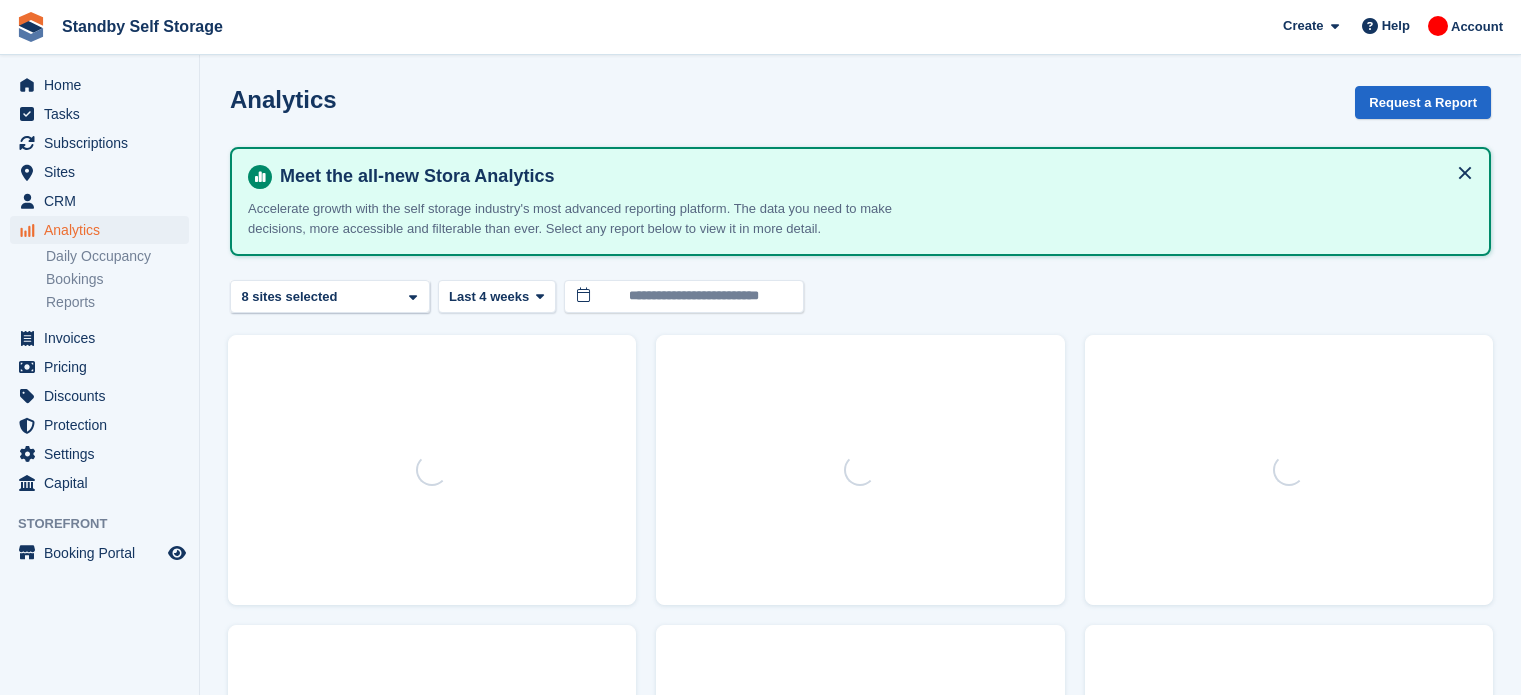 scroll, scrollTop: 0, scrollLeft: 0, axis: both 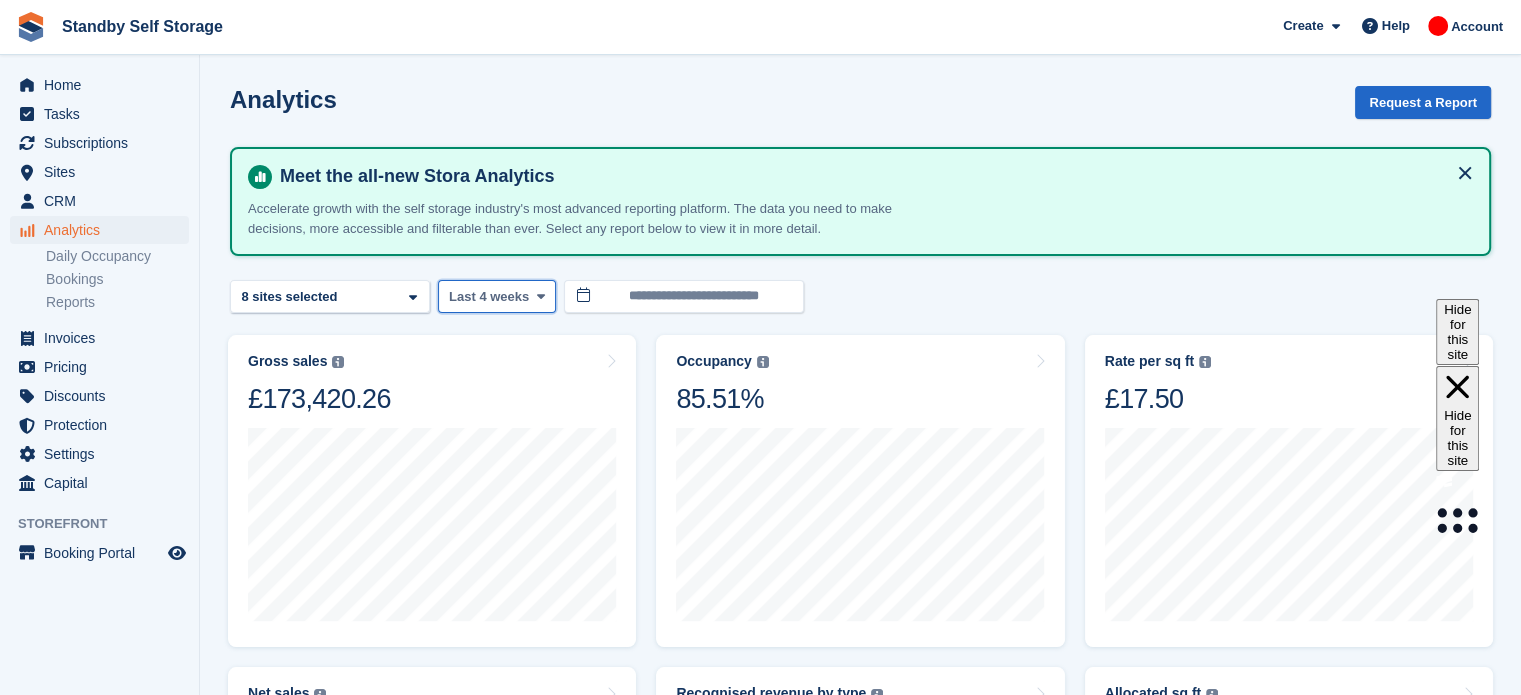click at bounding box center (540, 296) 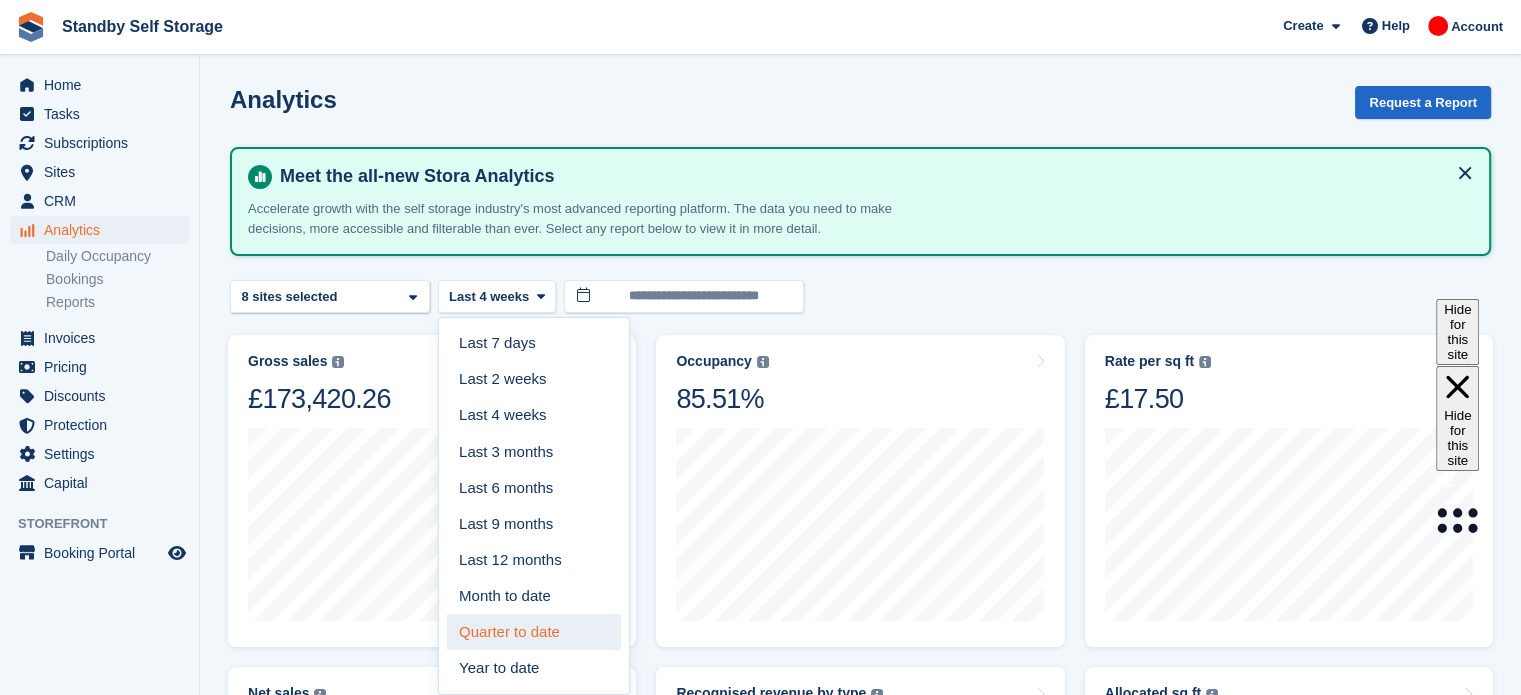 click on "Quarter to date" at bounding box center [534, 632] 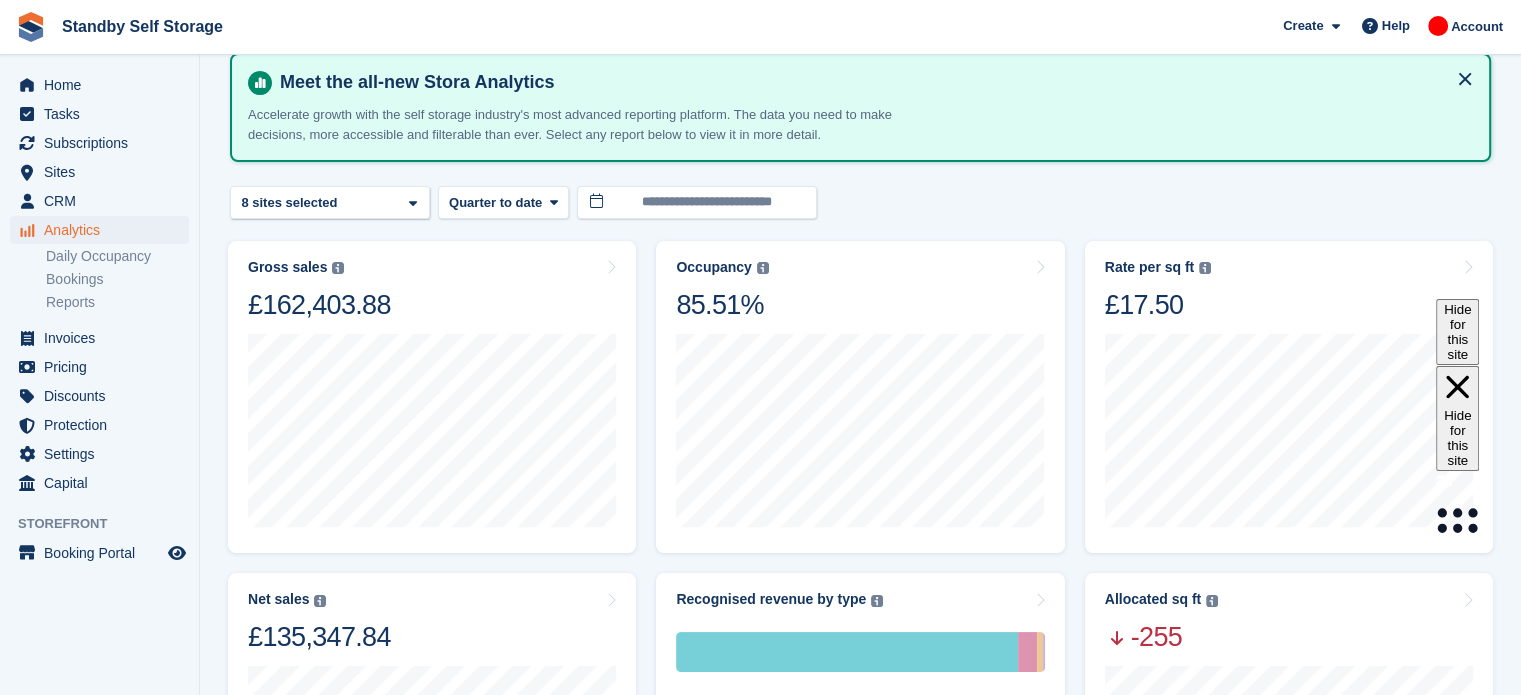 scroll, scrollTop: 88, scrollLeft: 0, axis: vertical 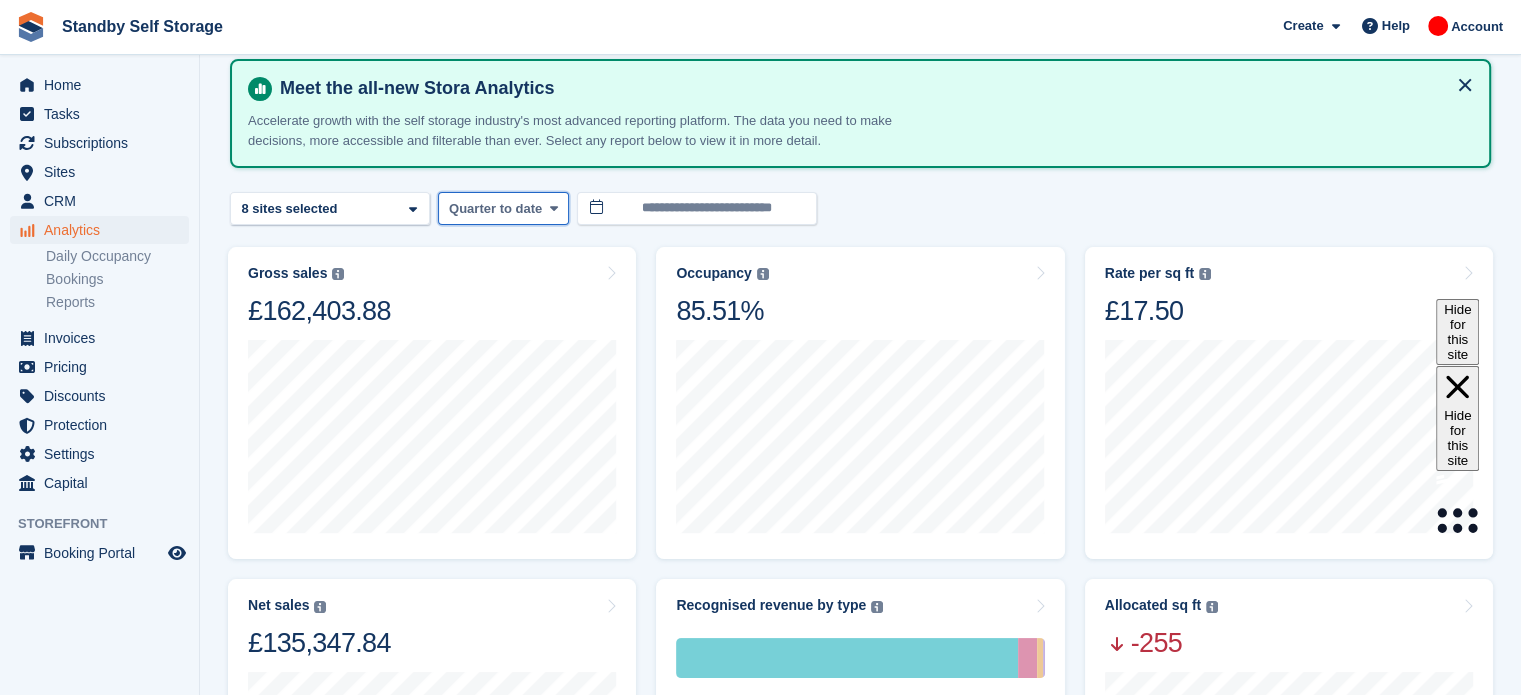 click on "Quarter to date" at bounding box center [495, 209] 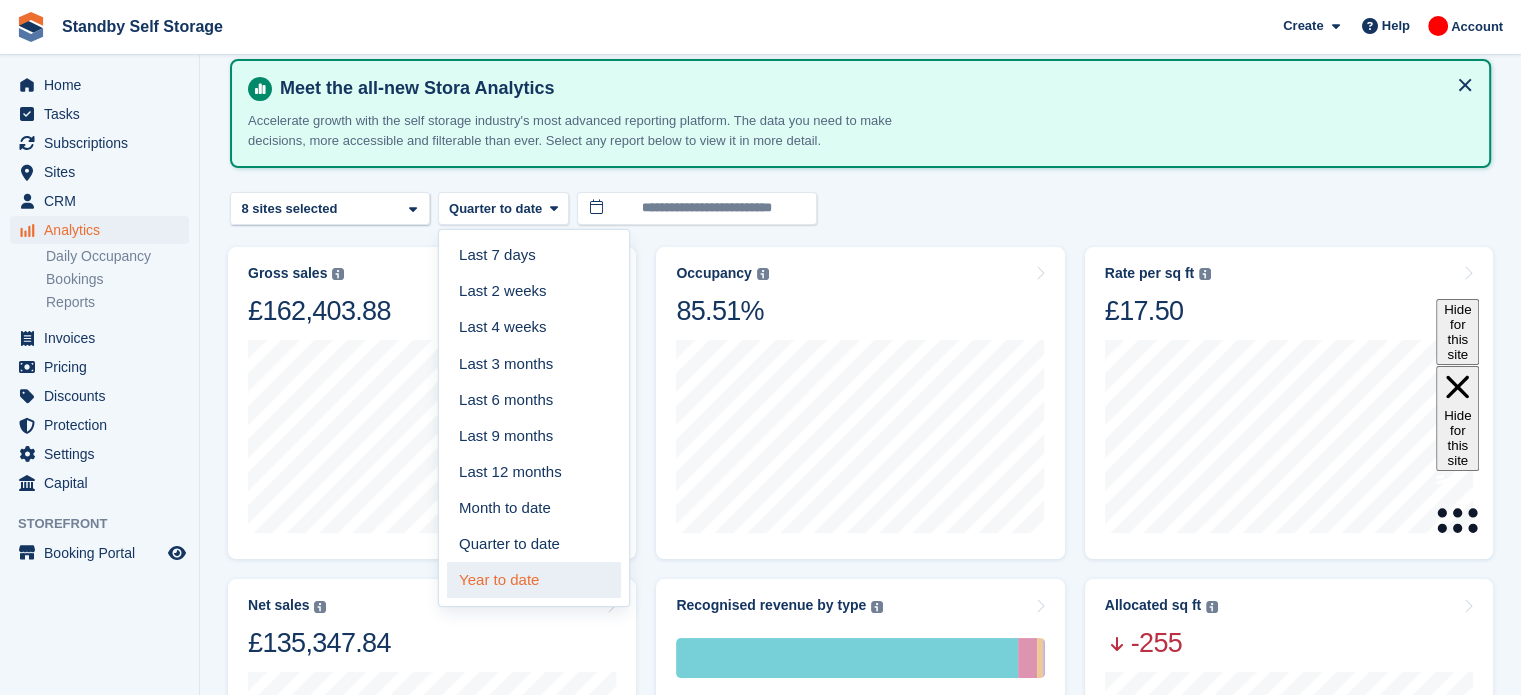 click on "Year to date" at bounding box center (534, 580) 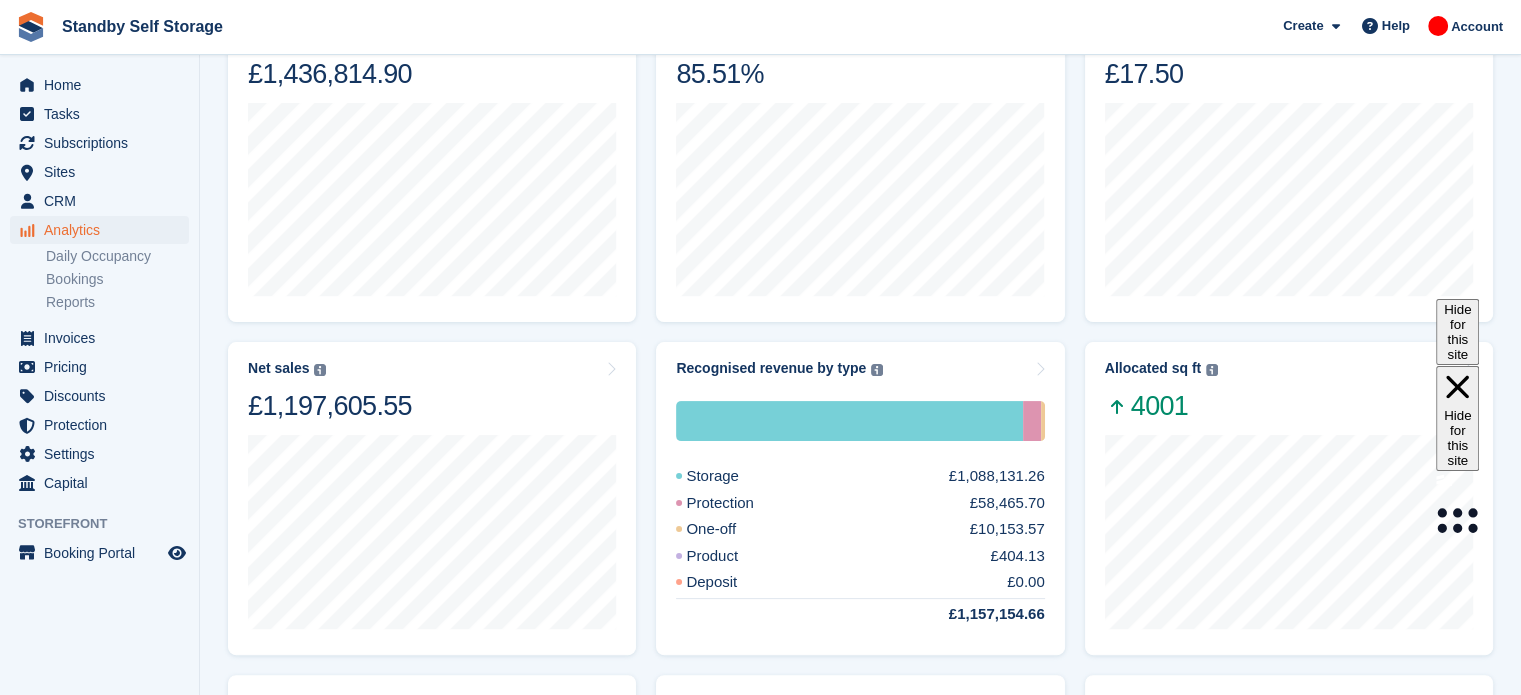 scroll, scrollTop: 368, scrollLeft: 0, axis: vertical 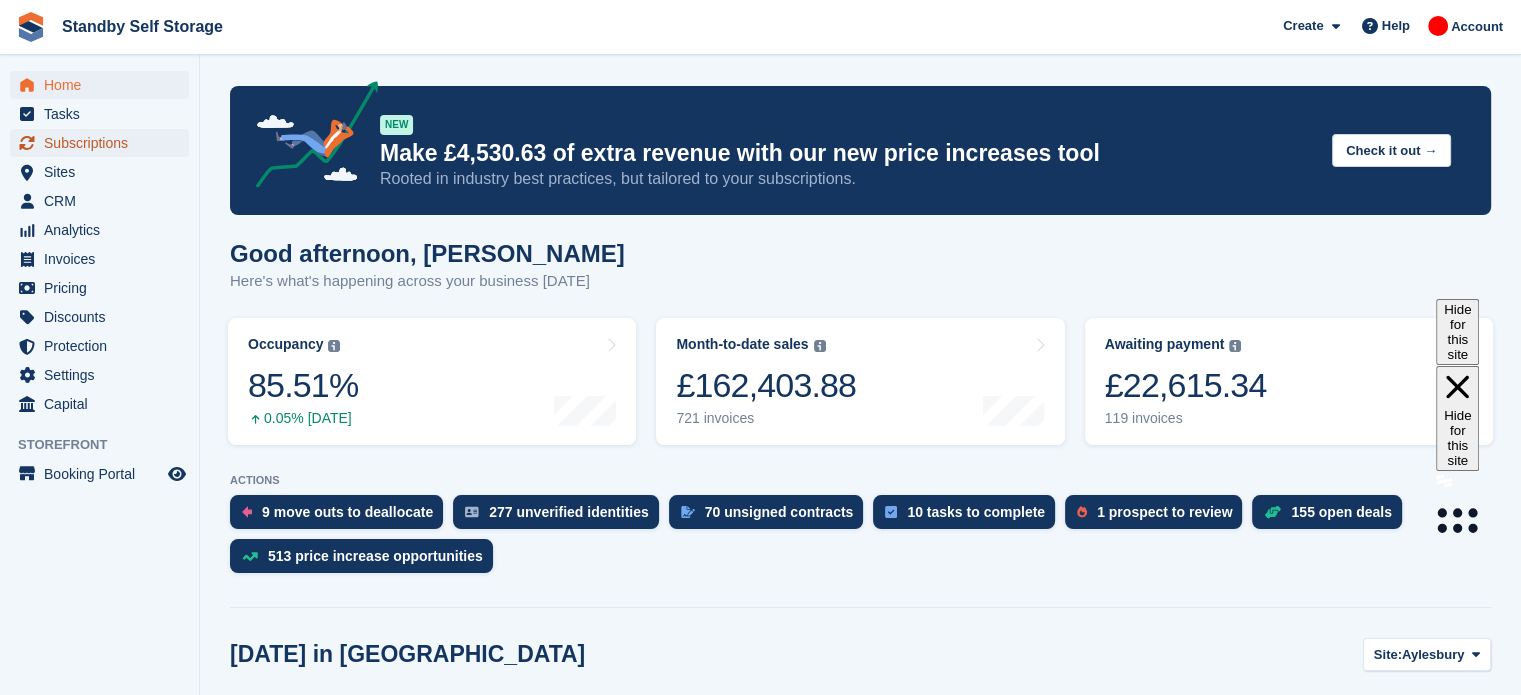 click on "Subscriptions" at bounding box center [104, 143] 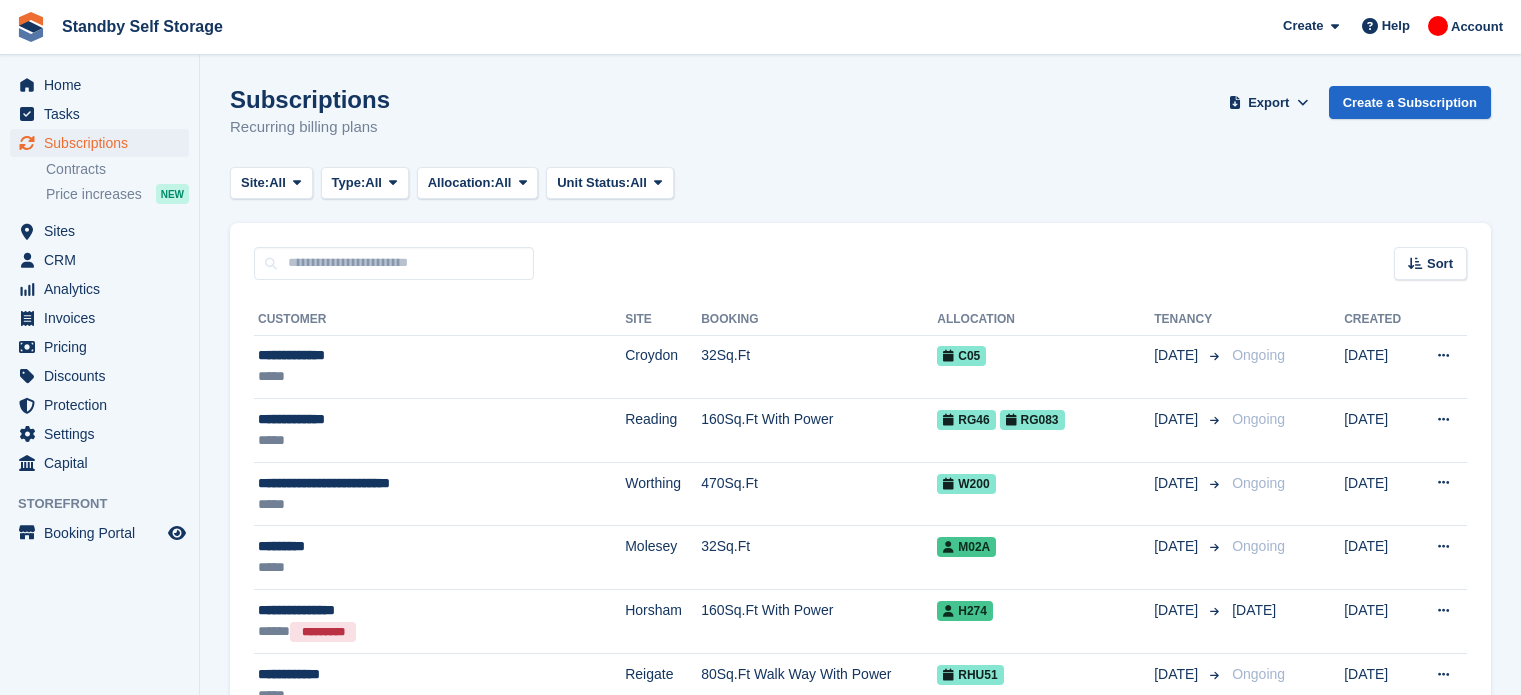 scroll, scrollTop: 0, scrollLeft: 0, axis: both 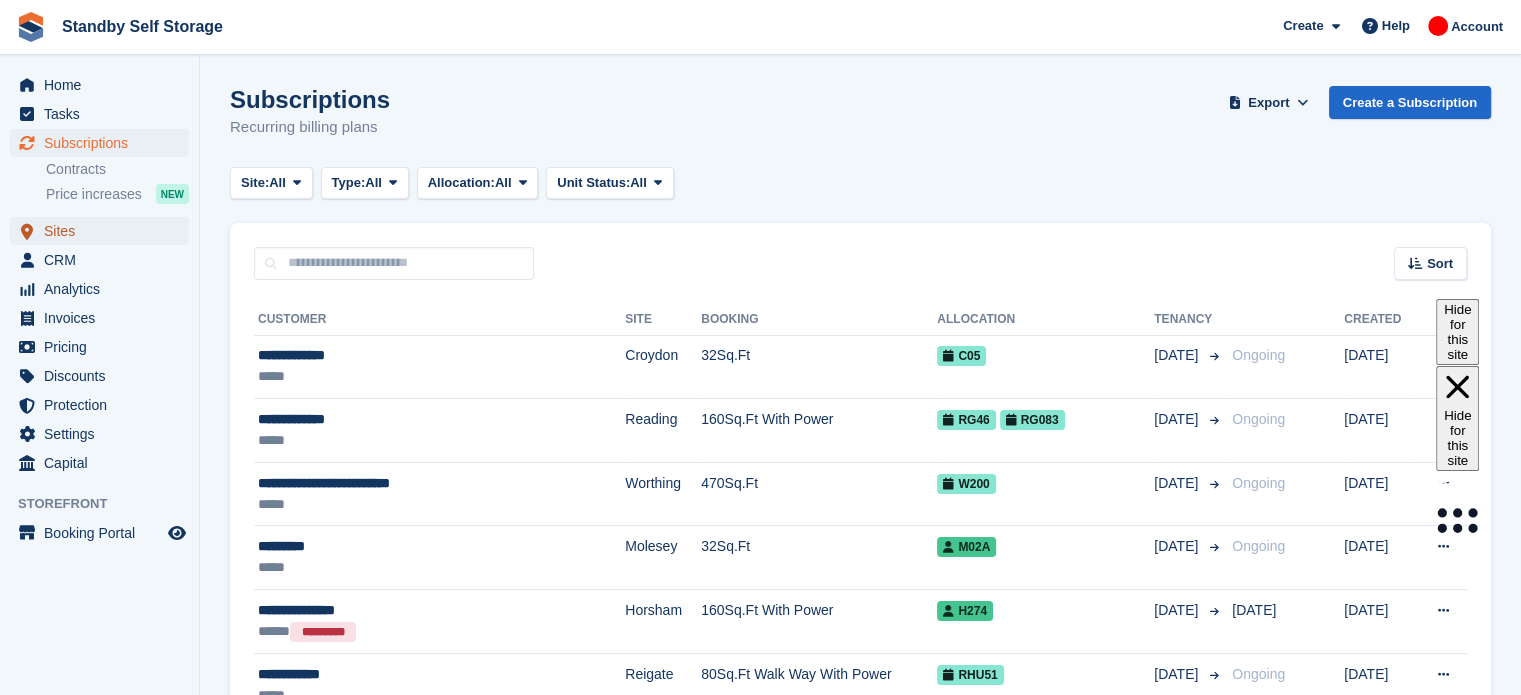 click on "Sites" at bounding box center [104, 231] 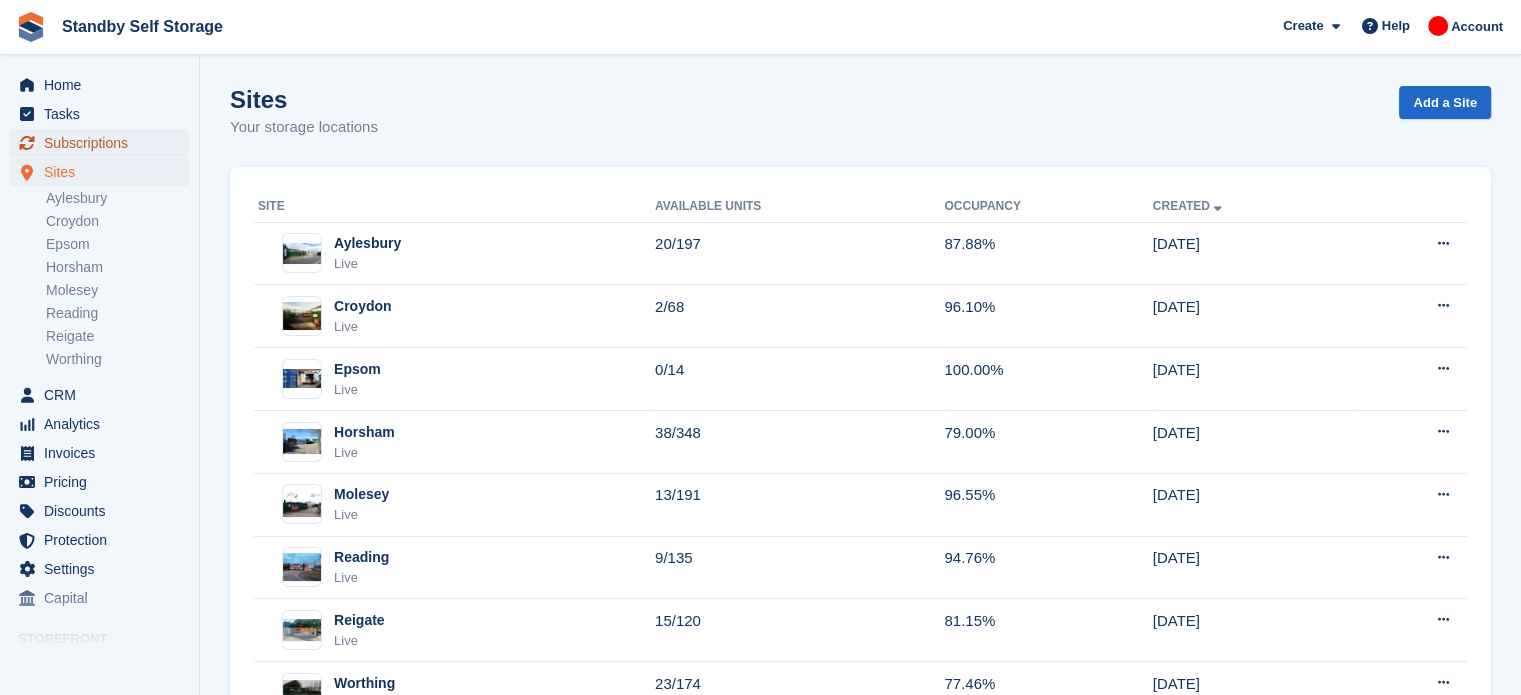 click on "Subscriptions" at bounding box center [104, 143] 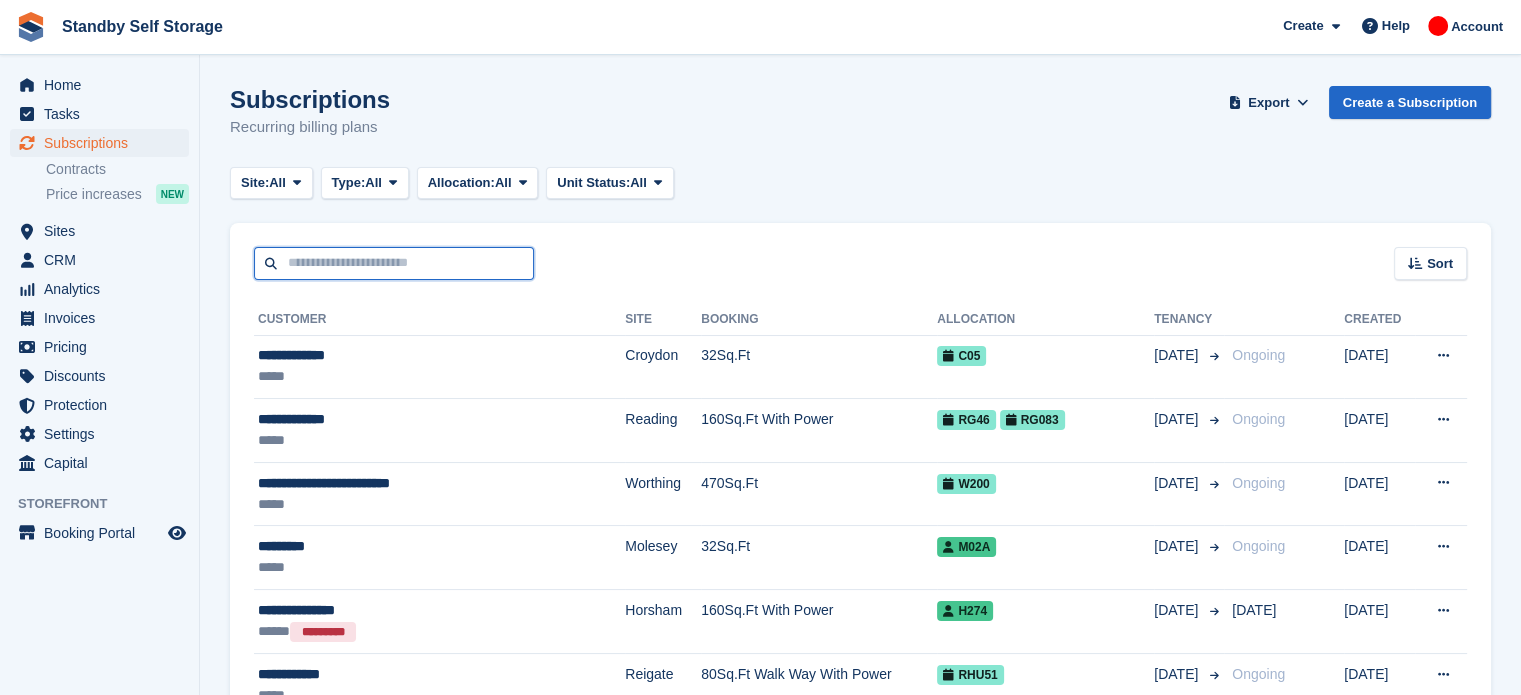 click at bounding box center (394, 263) 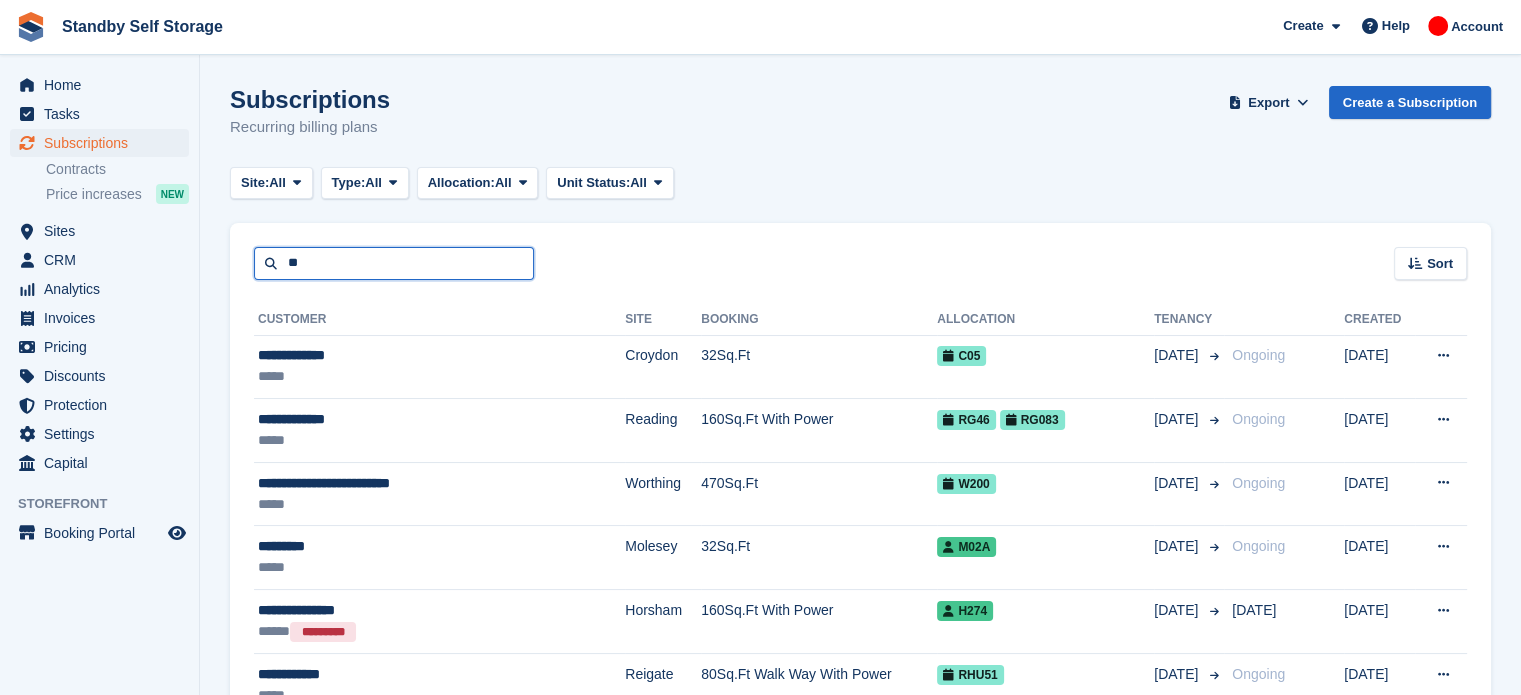 type on "*" 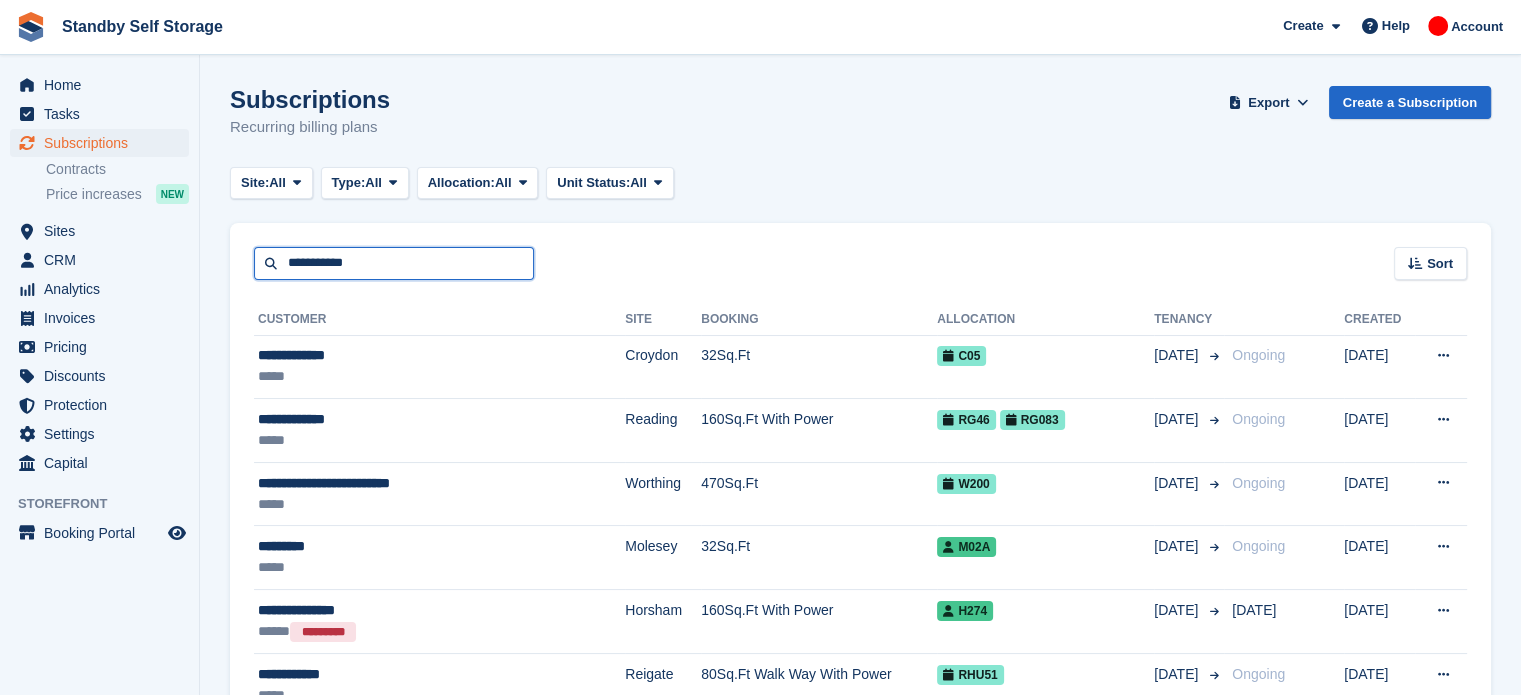 type on "**********" 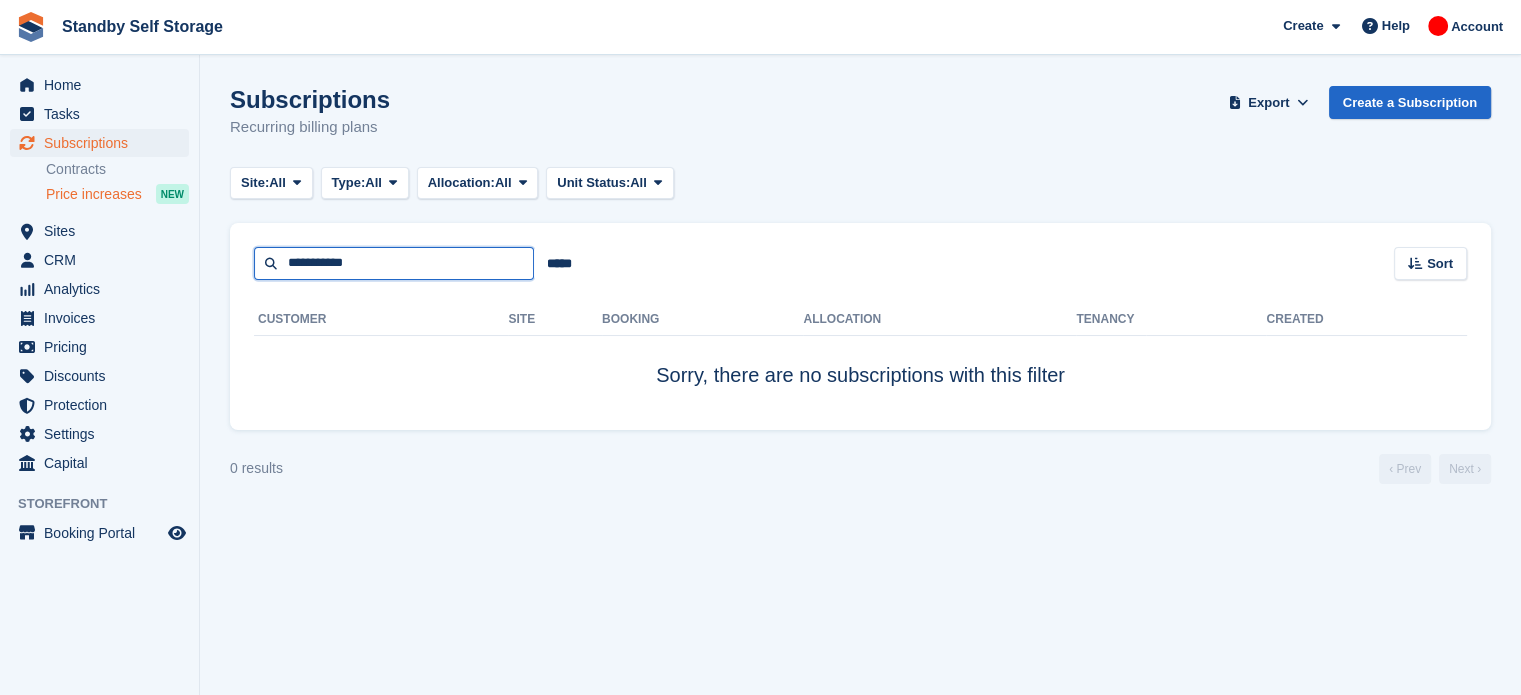 drag, startPoint x: 387, startPoint y: 261, endPoint x: 96, endPoint y: 202, distance: 296.92087 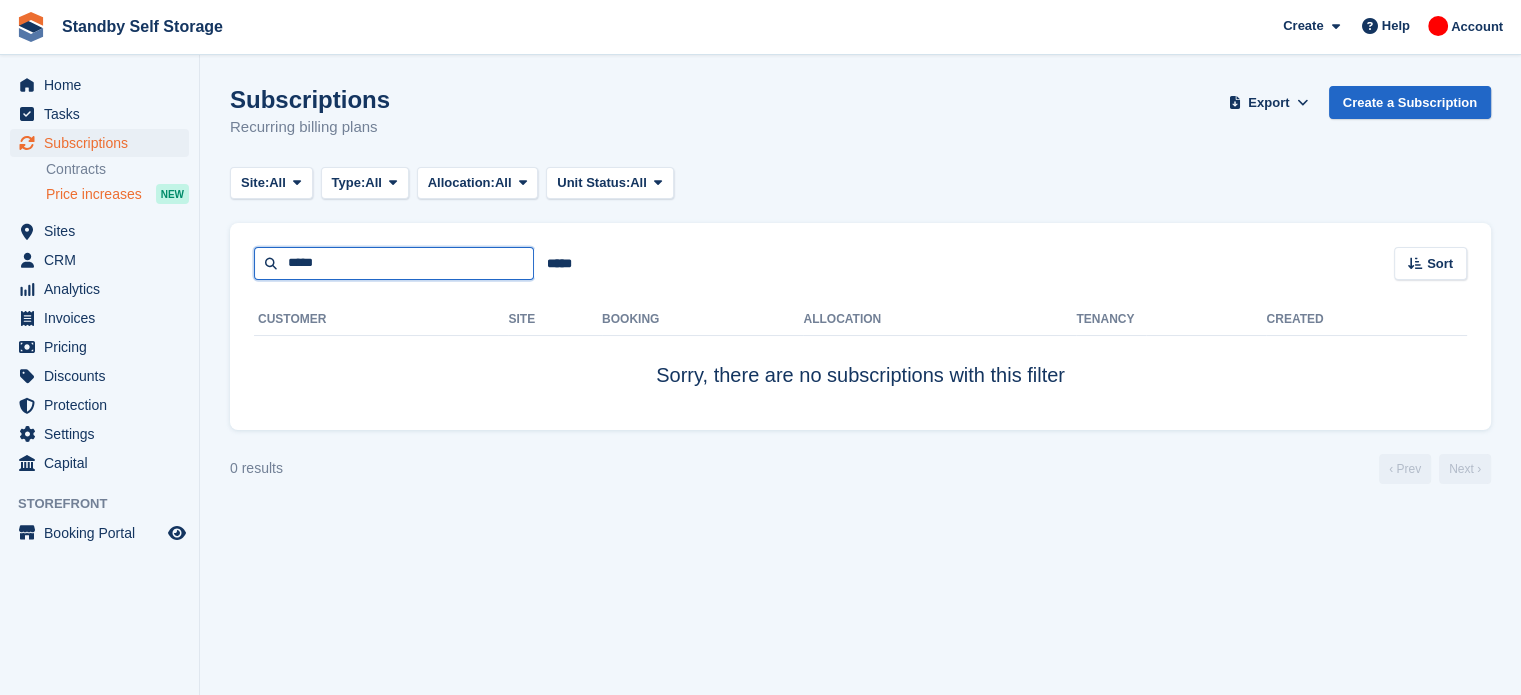 type on "*****" 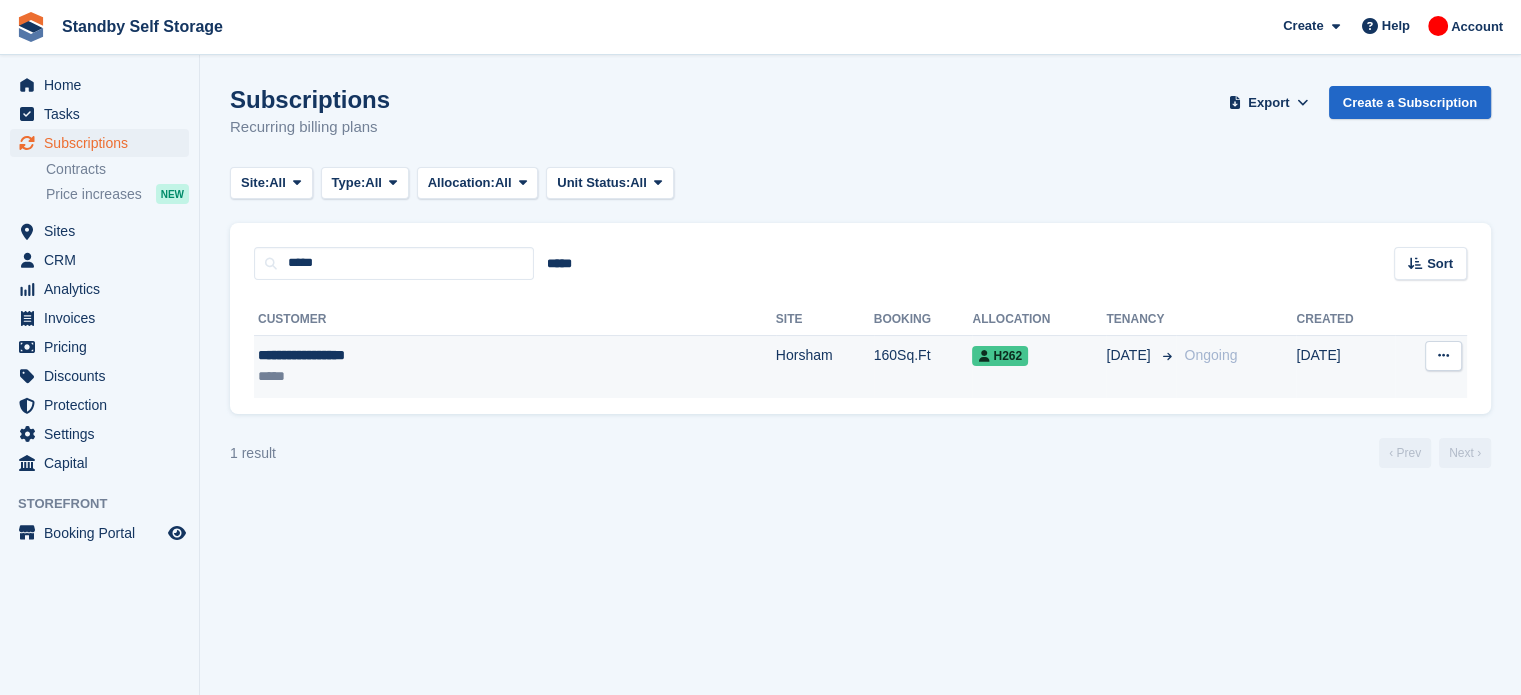 click on "**********" at bounding box center (407, 355) 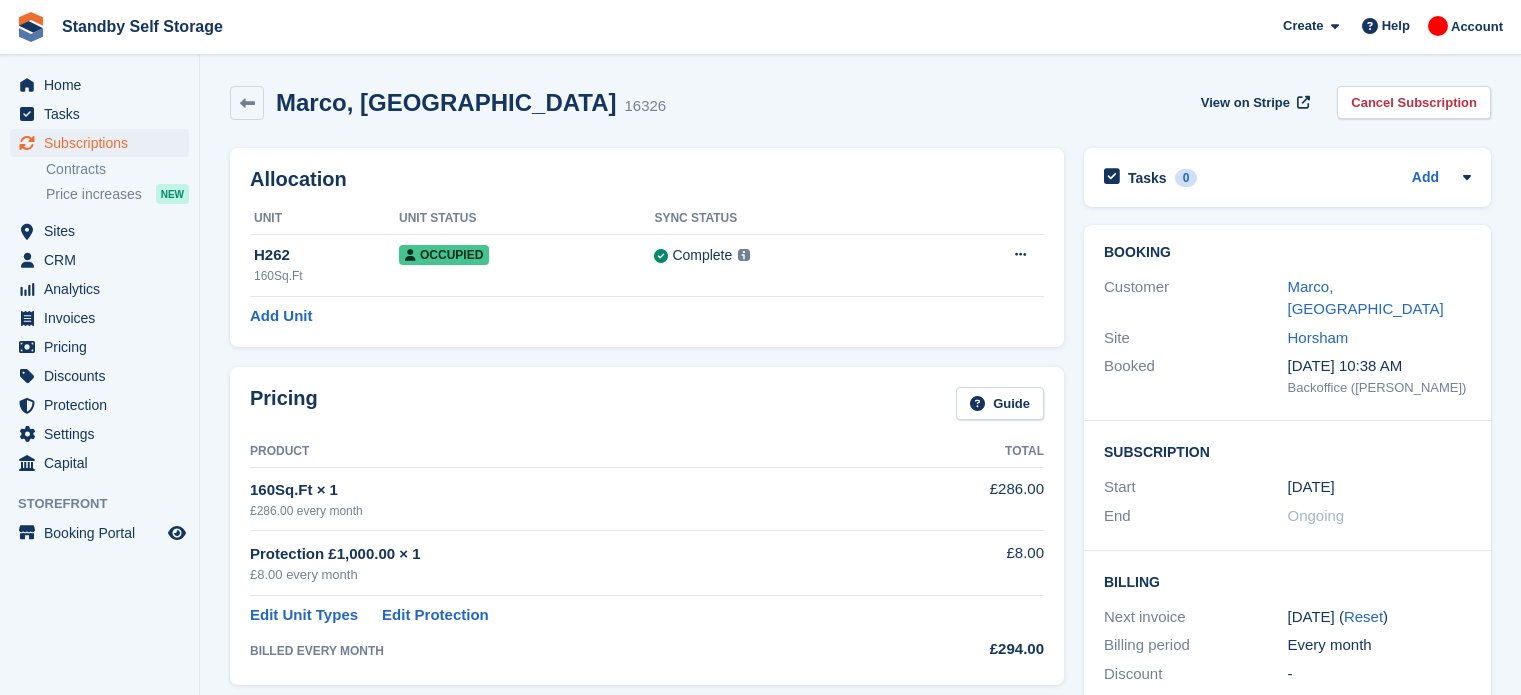scroll, scrollTop: 0, scrollLeft: 0, axis: both 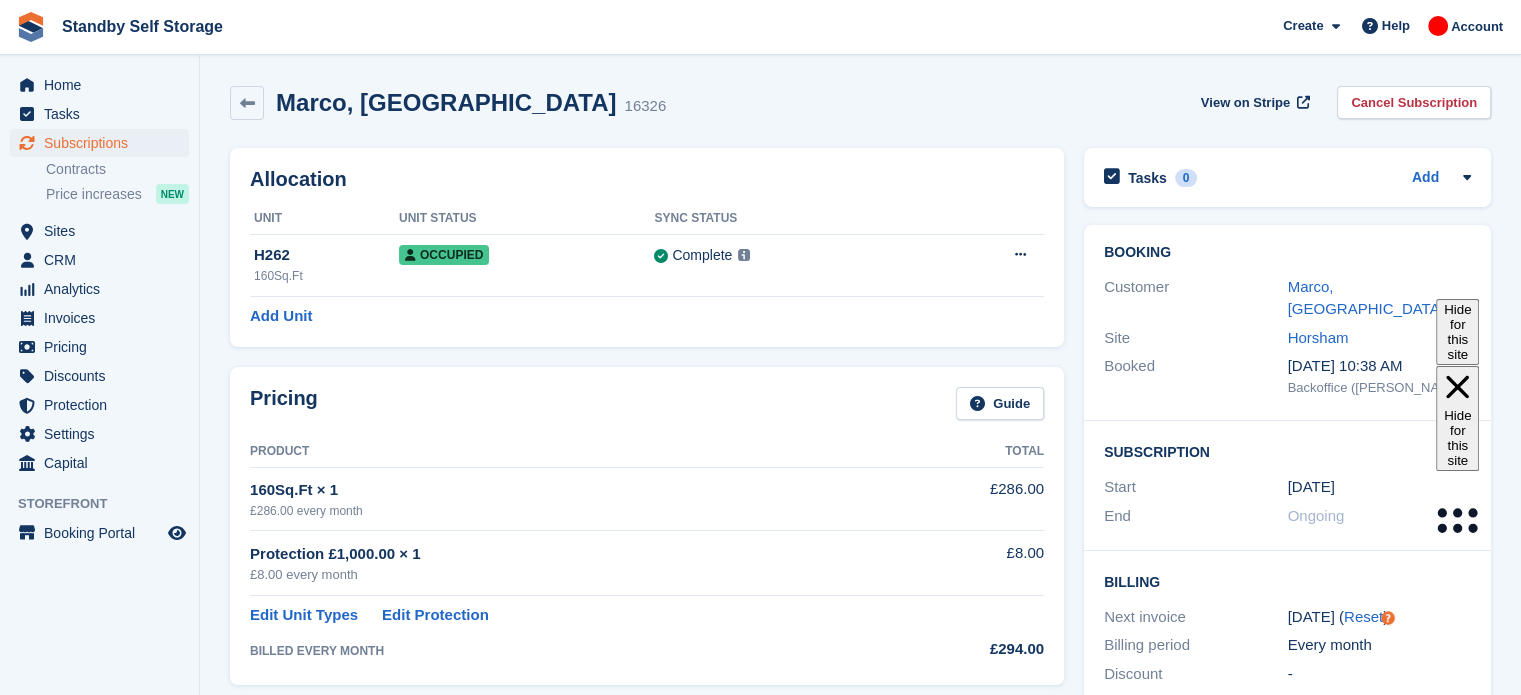 click on "Marco, Oosthuizen
16326
View on Stripe
Cancel Subscription" at bounding box center [860, 103] 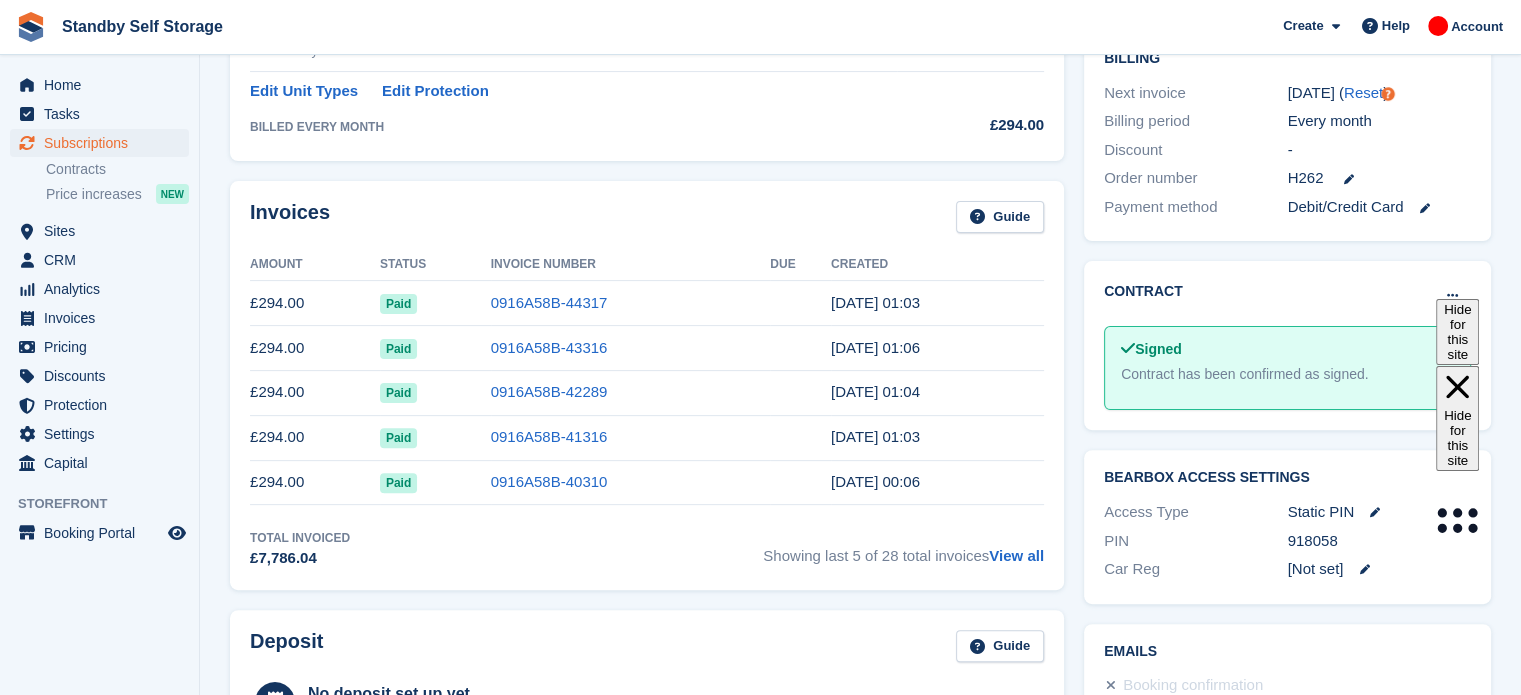 scroll, scrollTop: 568, scrollLeft: 0, axis: vertical 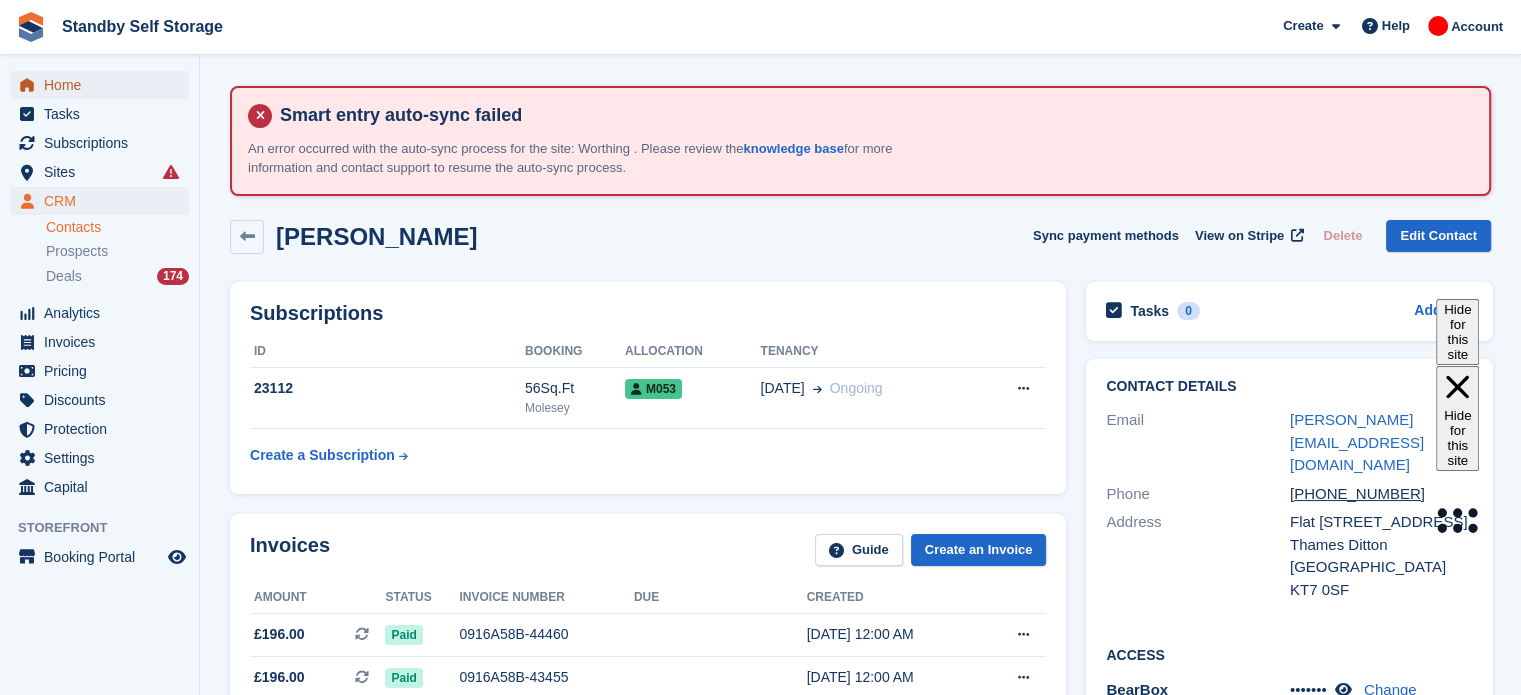 click on "Home" at bounding box center [104, 85] 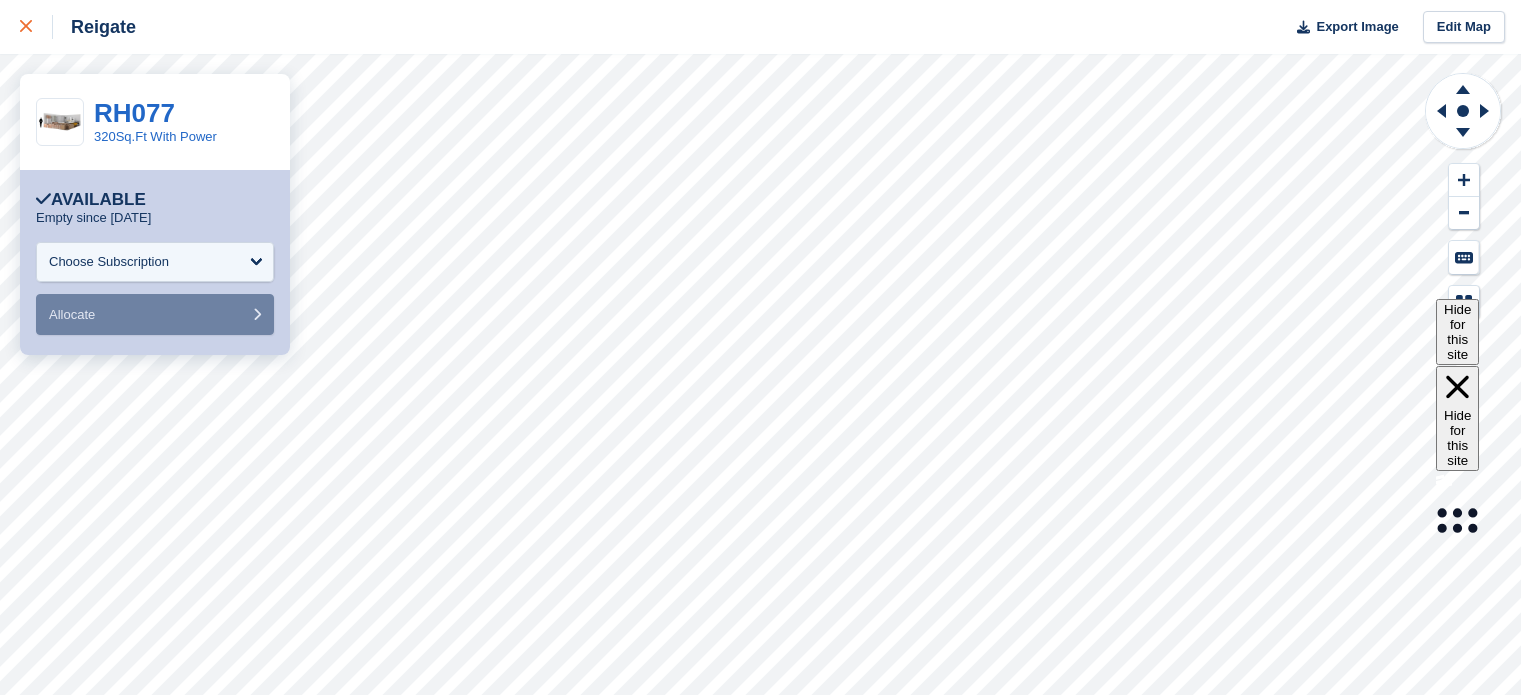 scroll, scrollTop: 0, scrollLeft: 0, axis: both 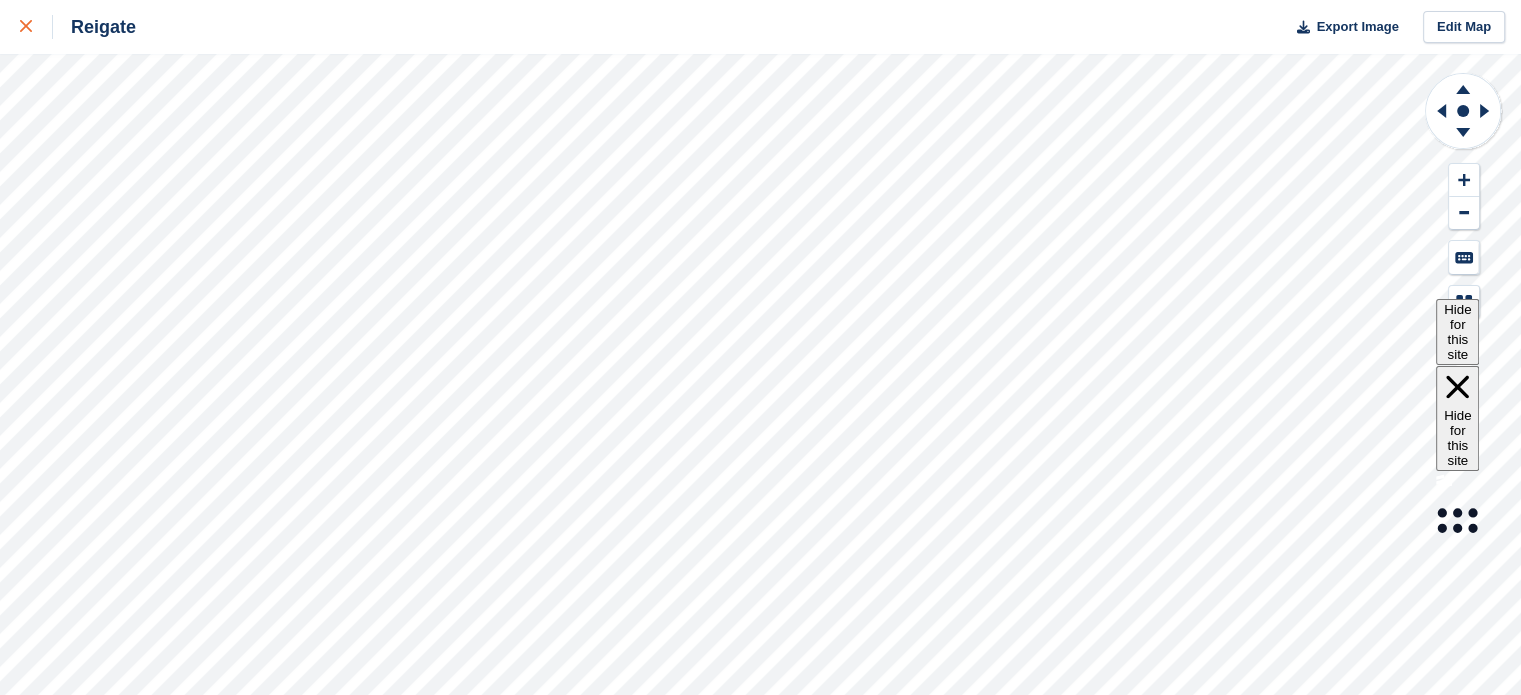 click 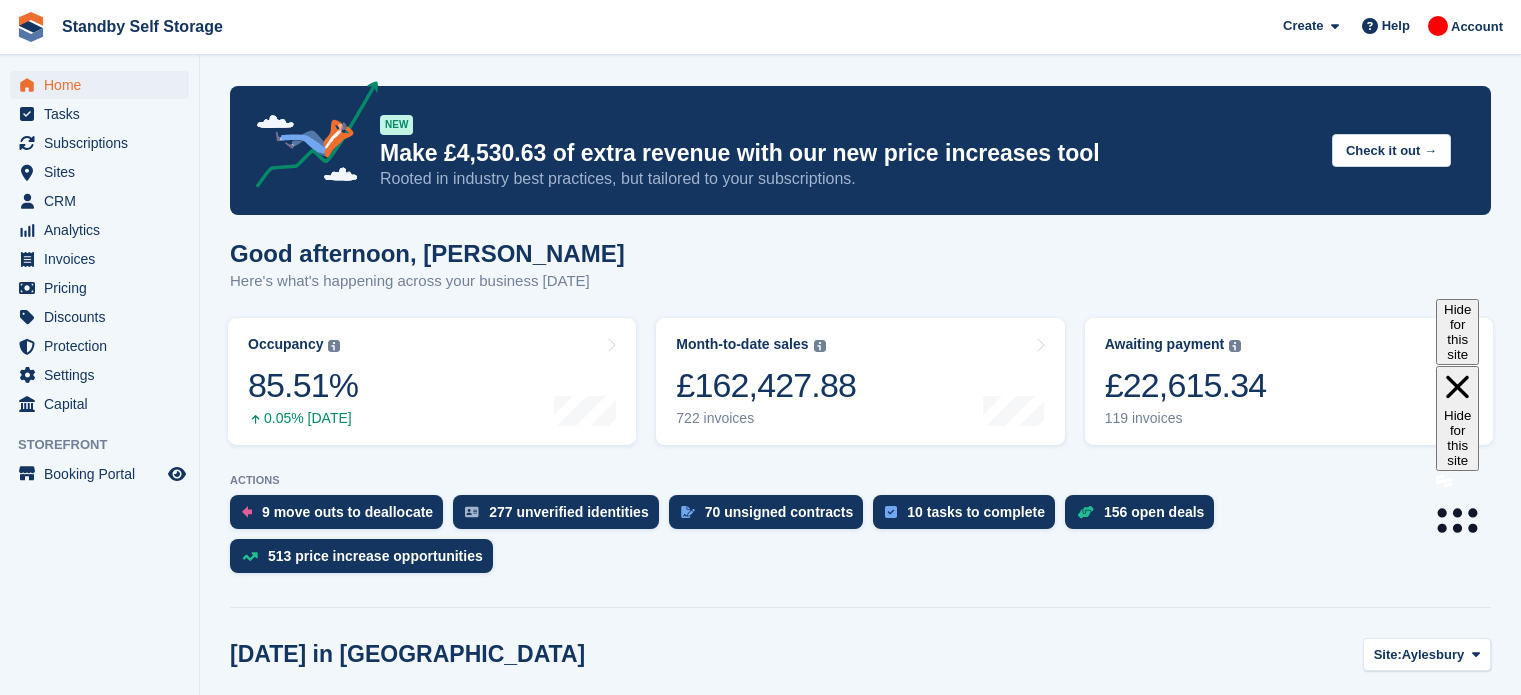 scroll, scrollTop: 0, scrollLeft: 0, axis: both 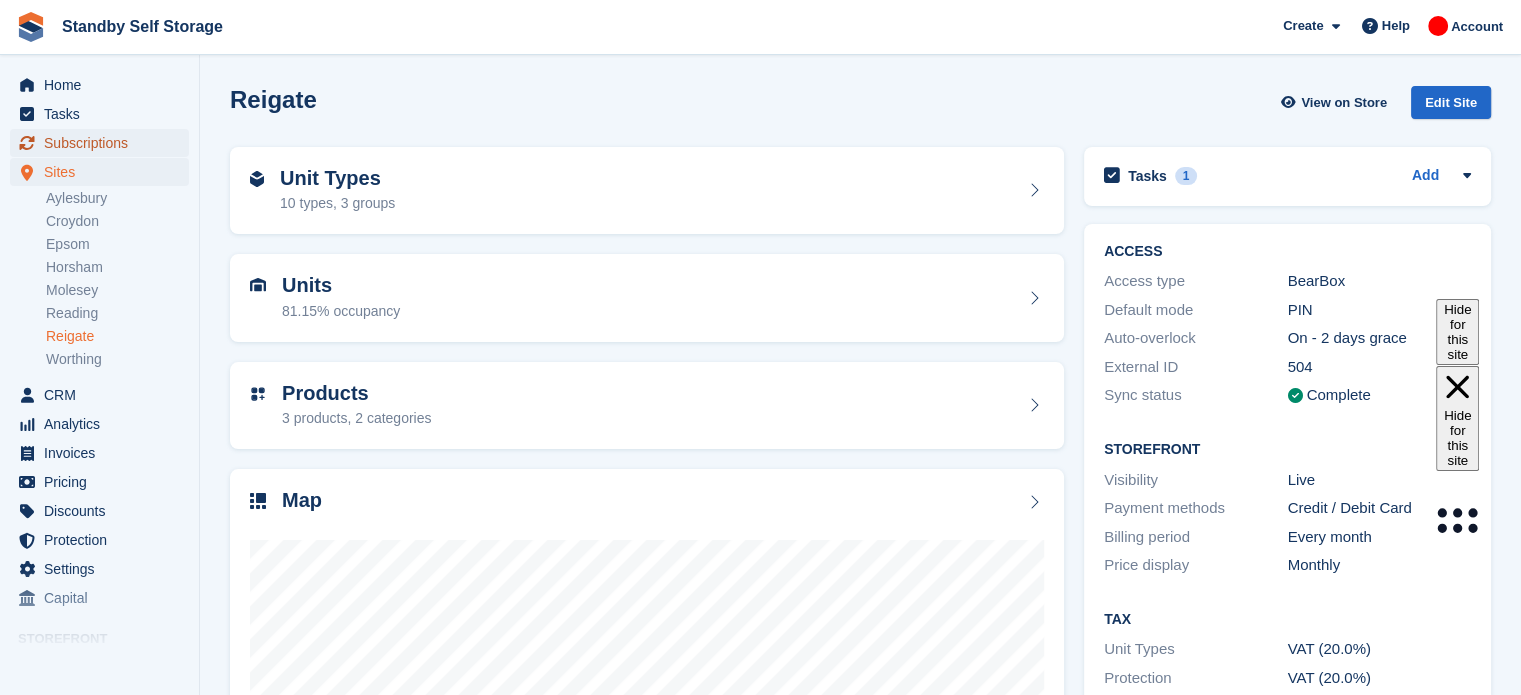 click on "Subscriptions" at bounding box center (104, 143) 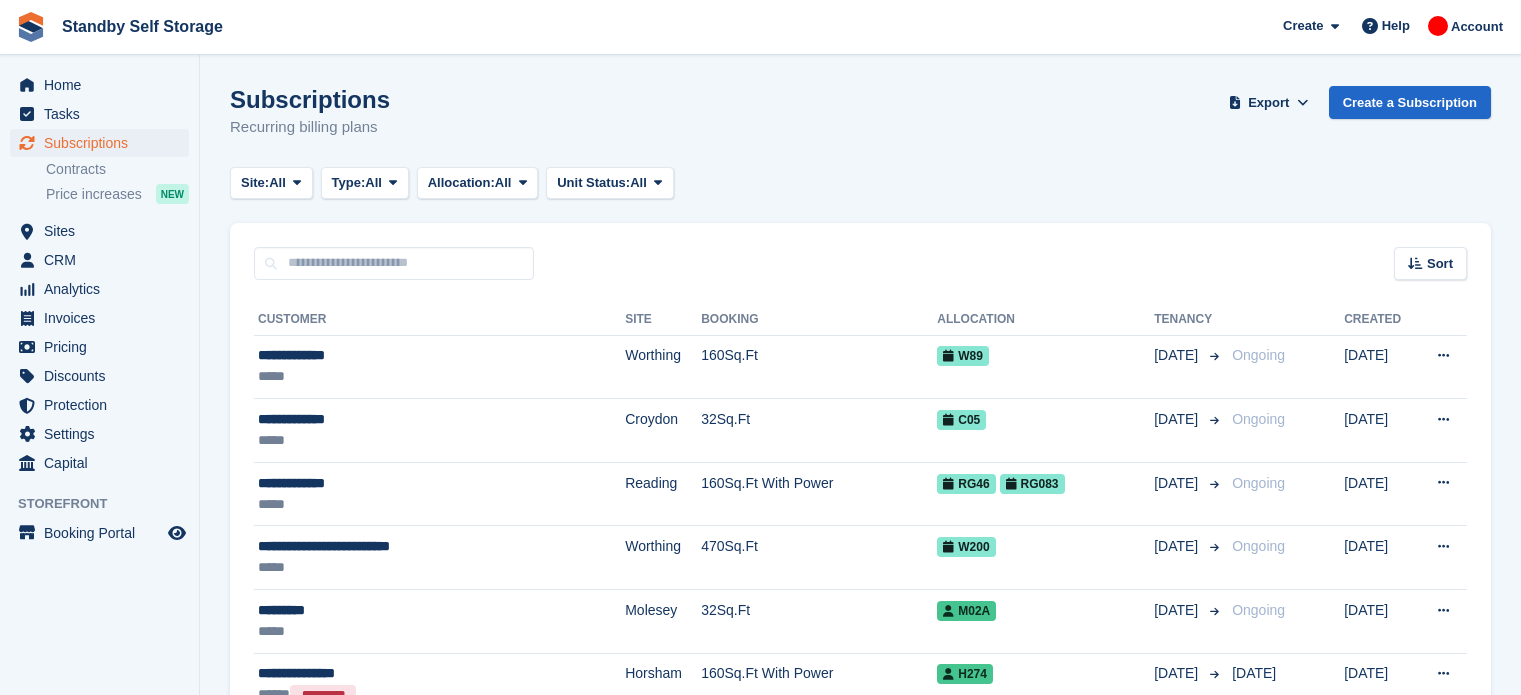 scroll, scrollTop: 0, scrollLeft: 0, axis: both 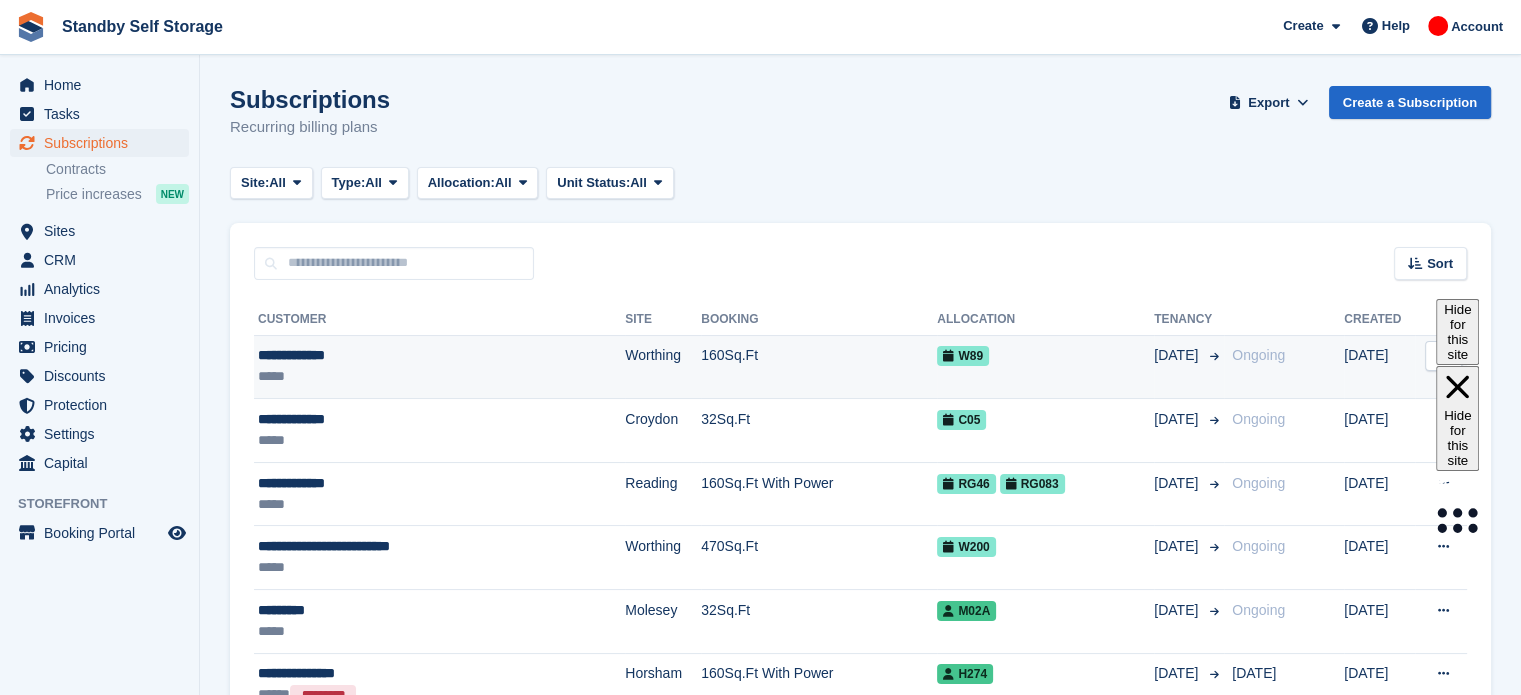 click on "160Sq.Ft" at bounding box center [819, 367] 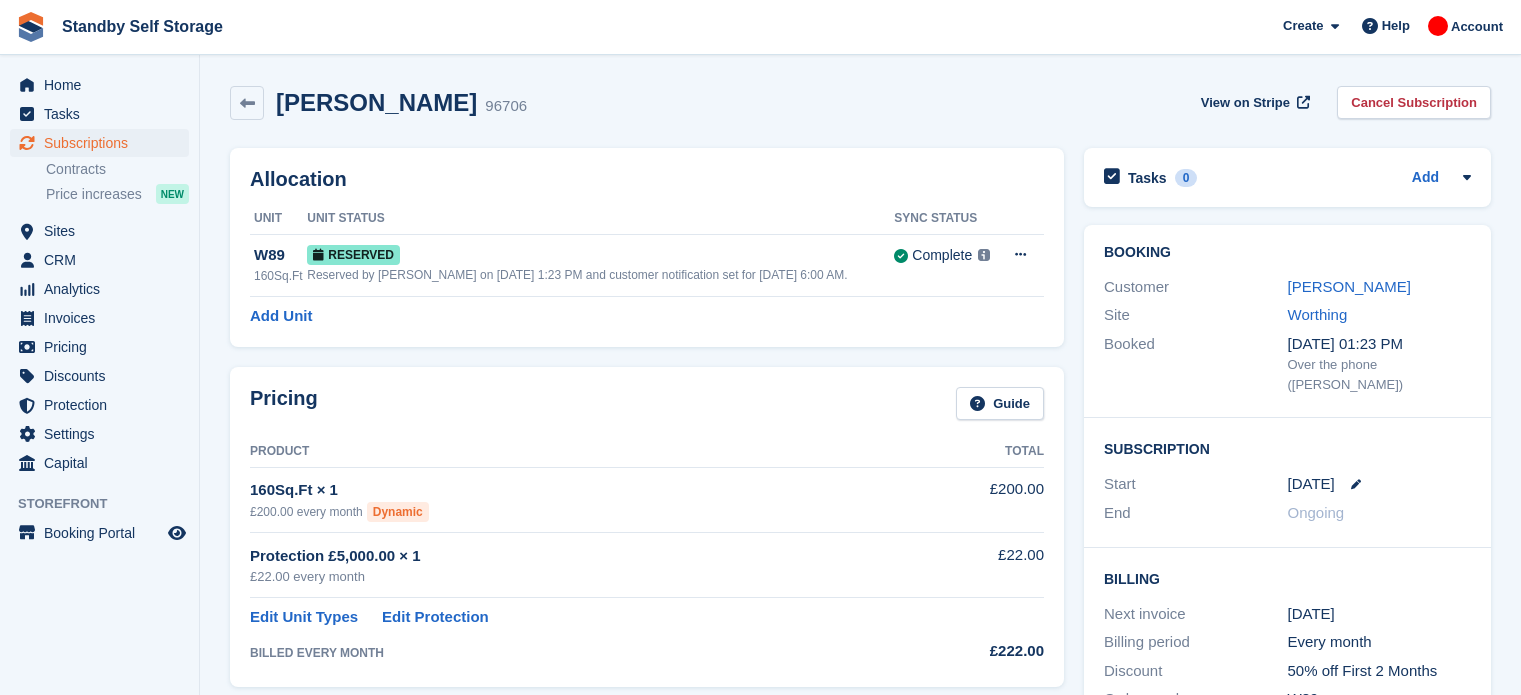 scroll, scrollTop: 0, scrollLeft: 0, axis: both 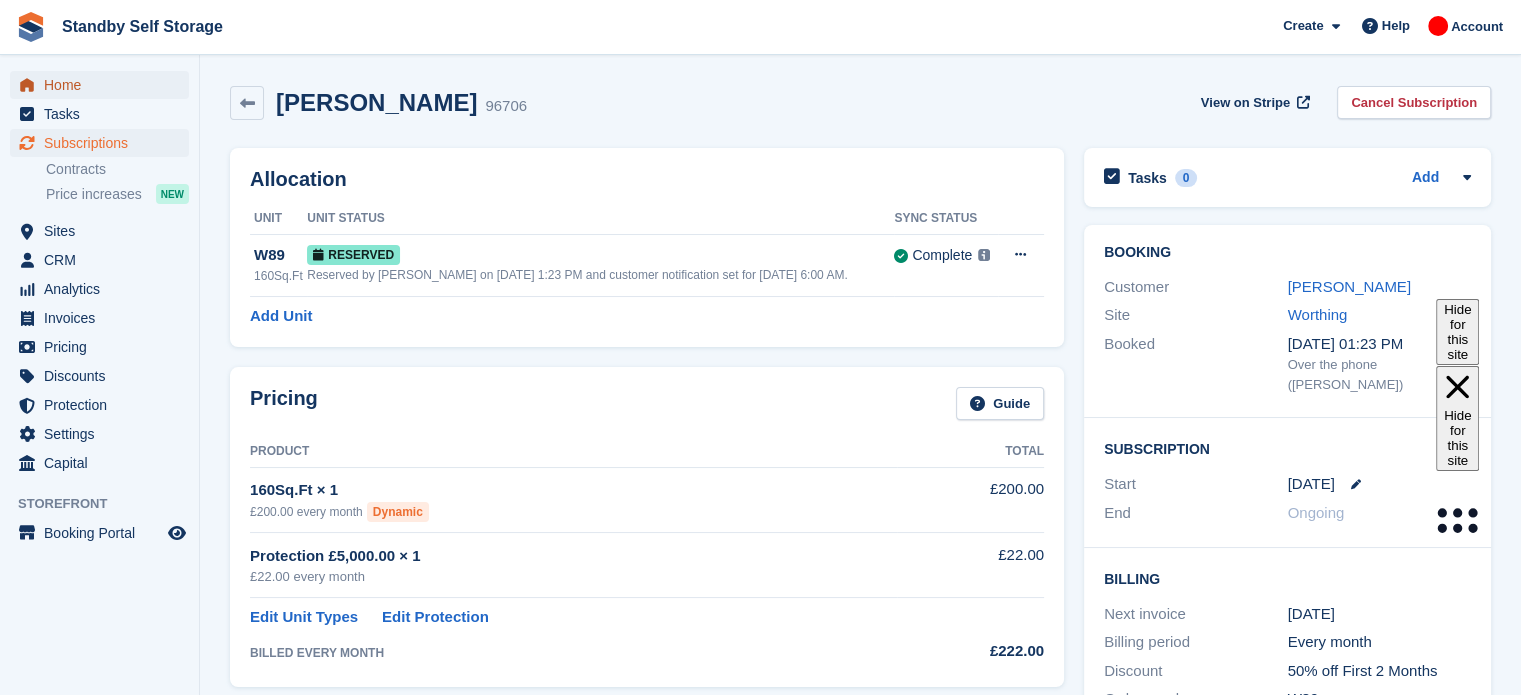 click on "Home" at bounding box center (104, 85) 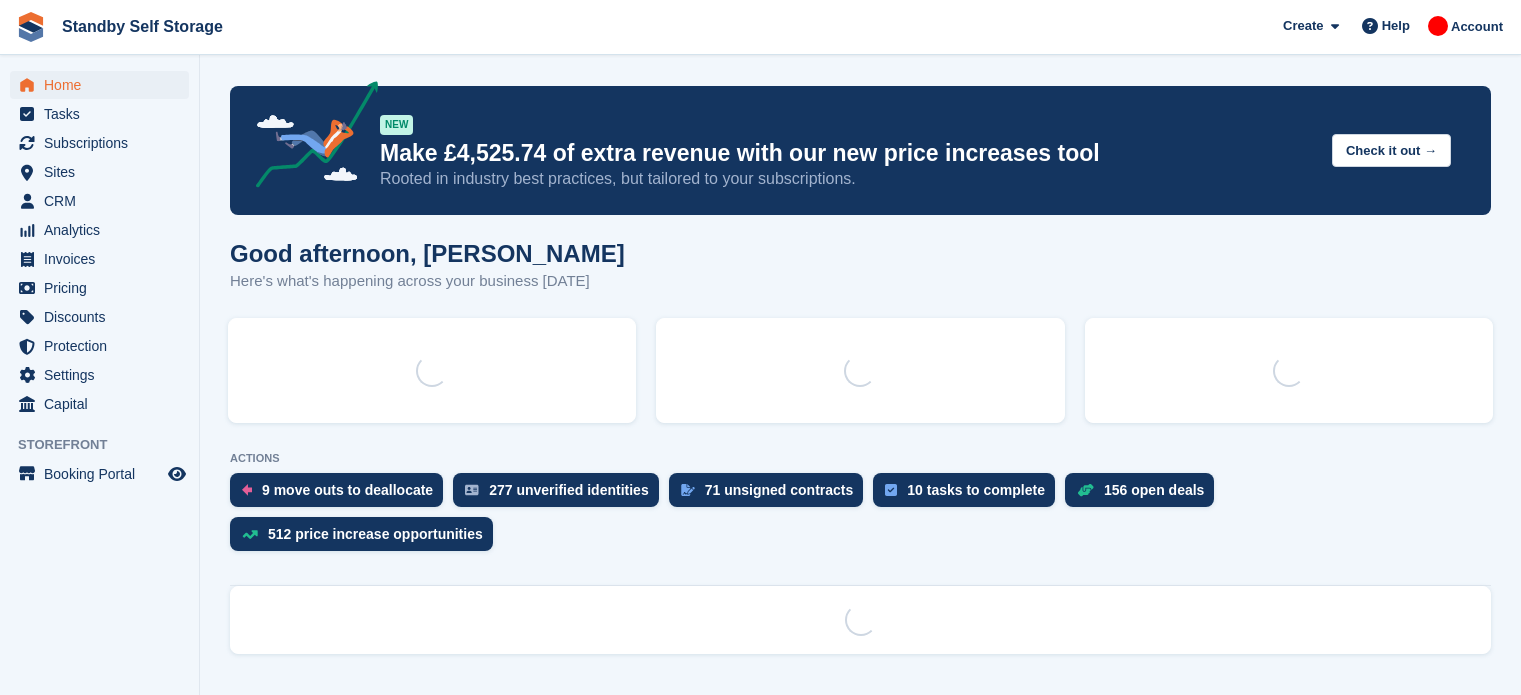 scroll, scrollTop: 0, scrollLeft: 0, axis: both 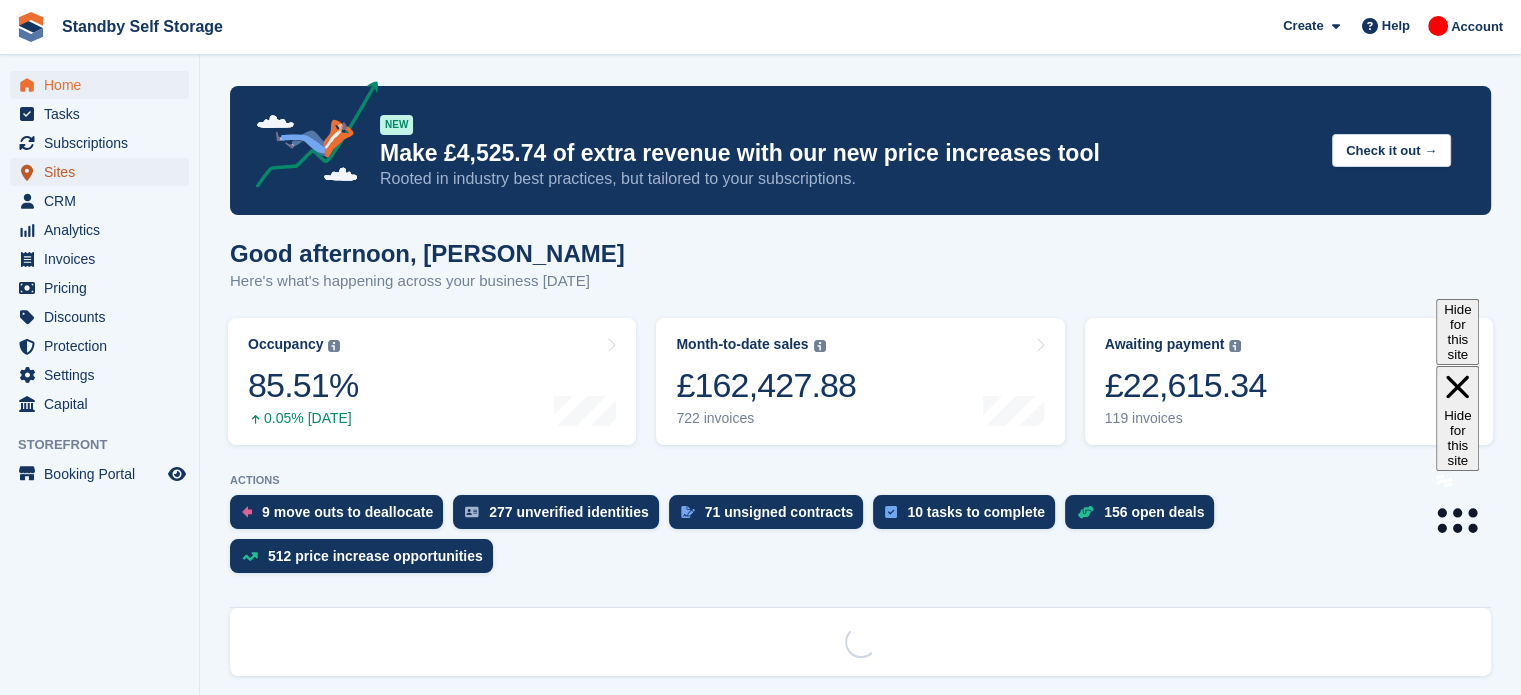 click on "Sites" at bounding box center [104, 172] 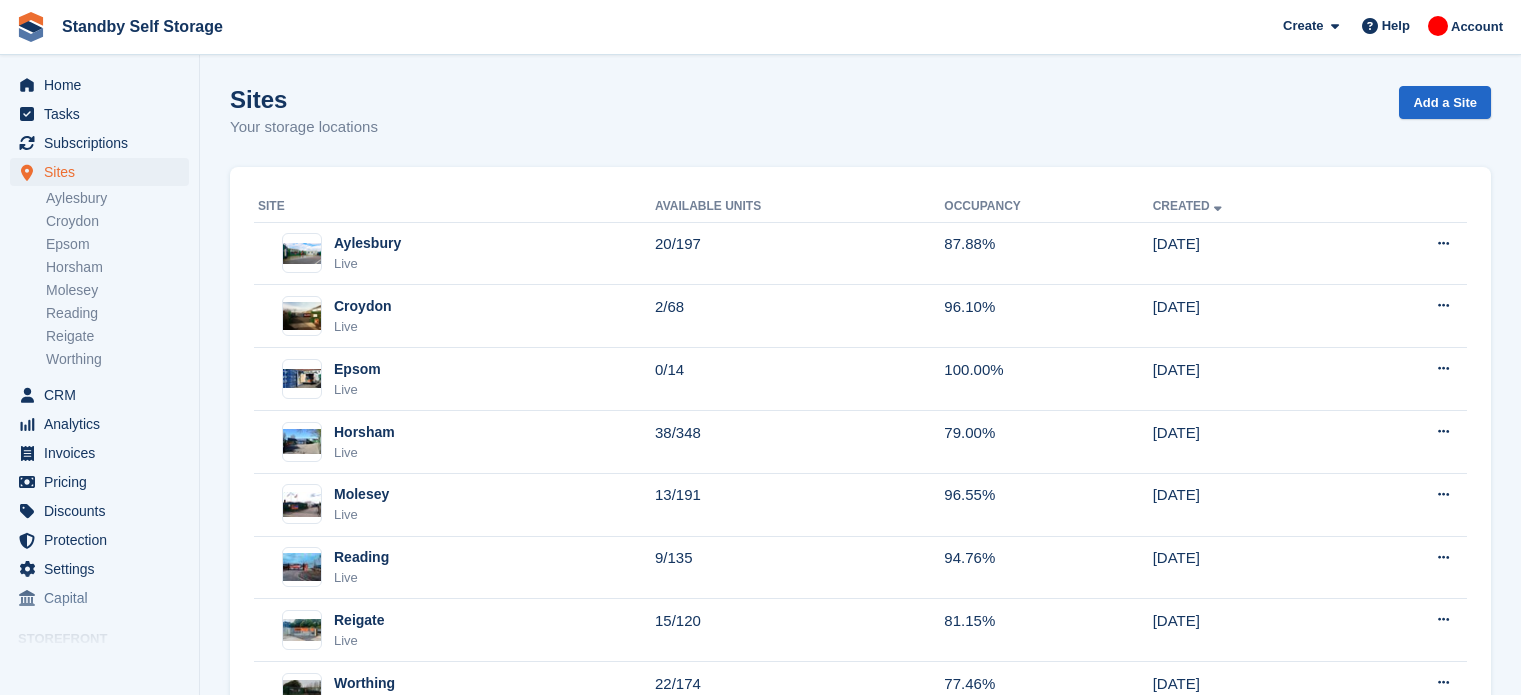 scroll, scrollTop: 0, scrollLeft: 0, axis: both 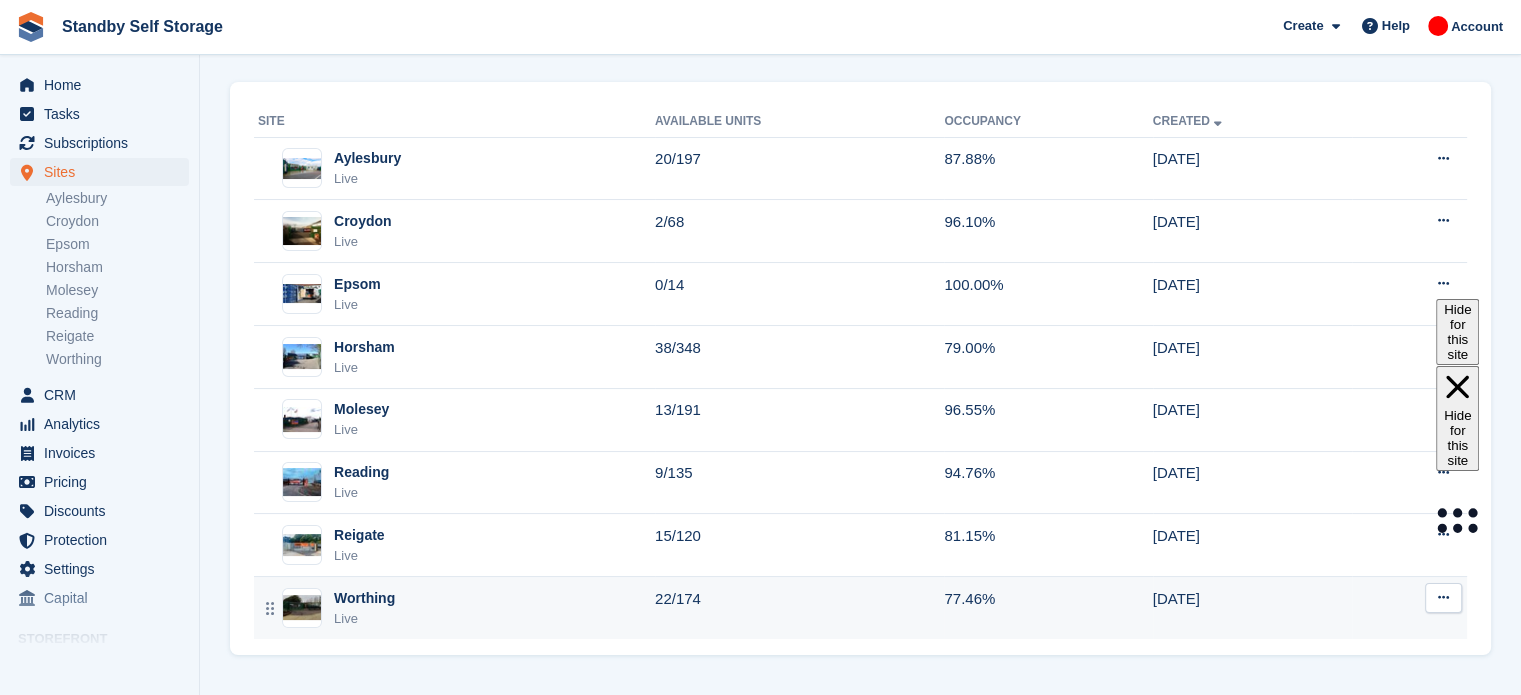 click on "22/174" at bounding box center [799, 608] 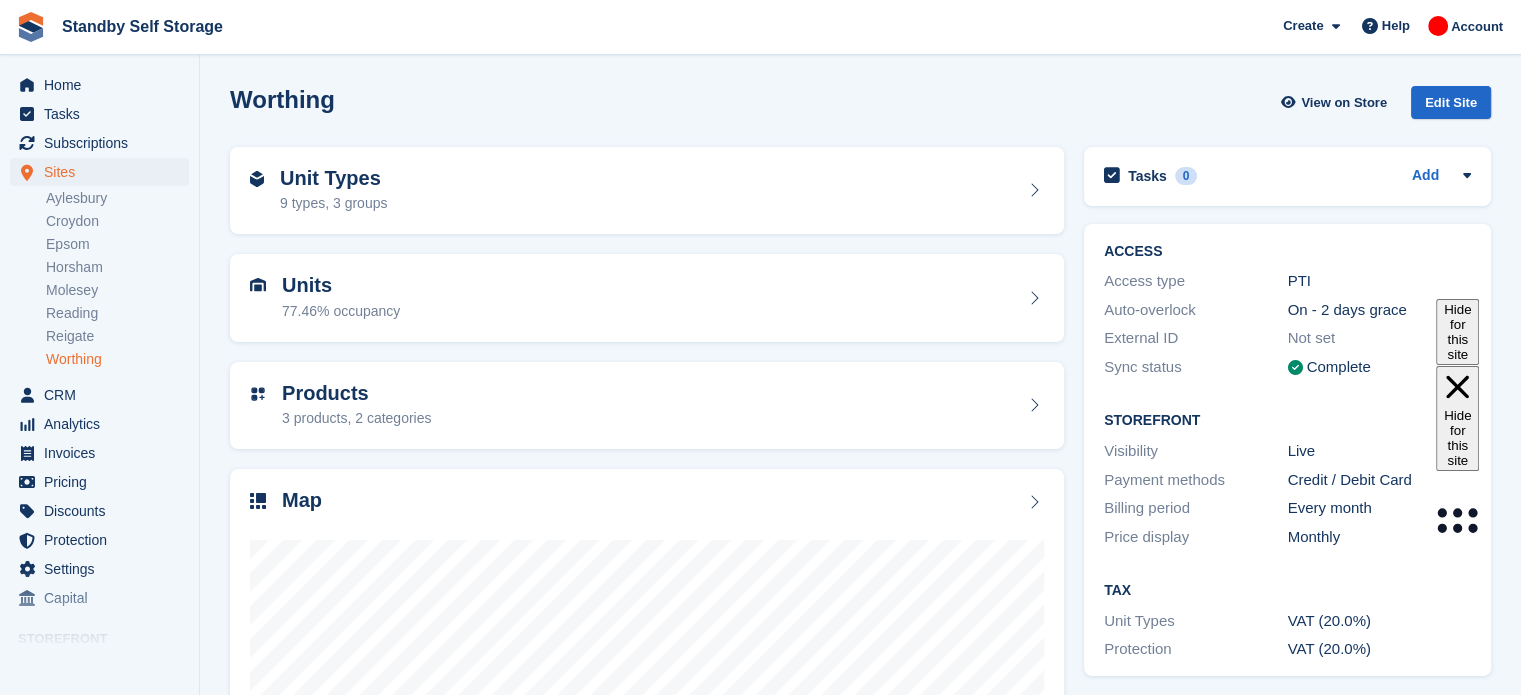 scroll, scrollTop: 264, scrollLeft: 0, axis: vertical 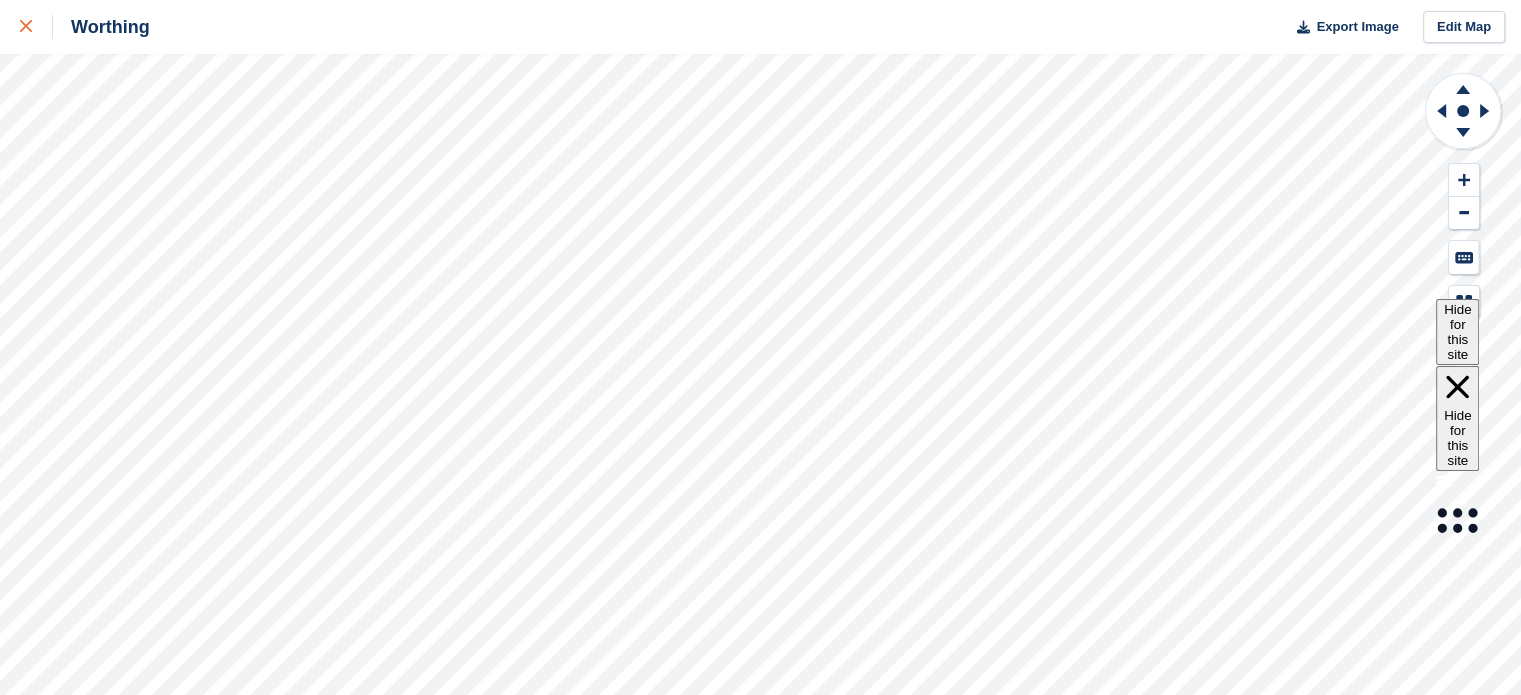 click at bounding box center [26, 27] 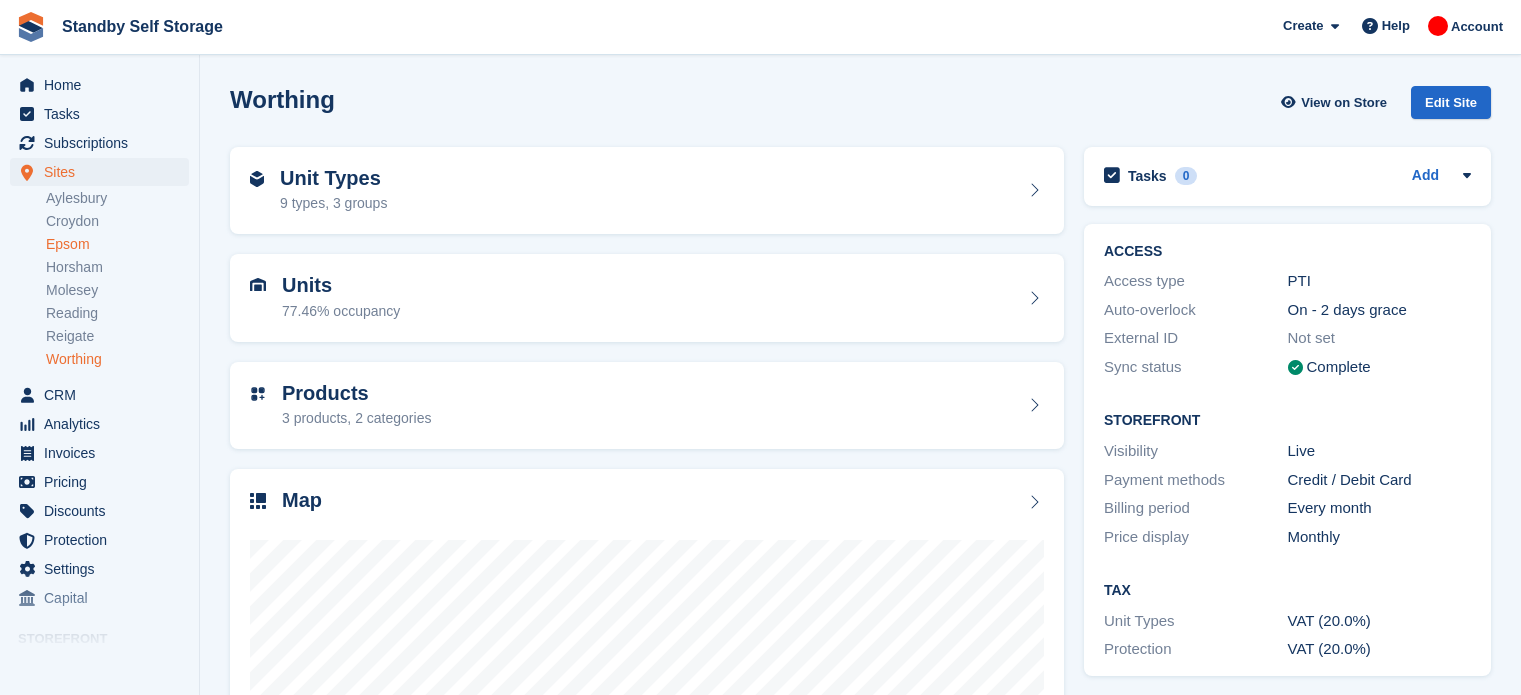 scroll, scrollTop: 0, scrollLeft: 0, axis: both 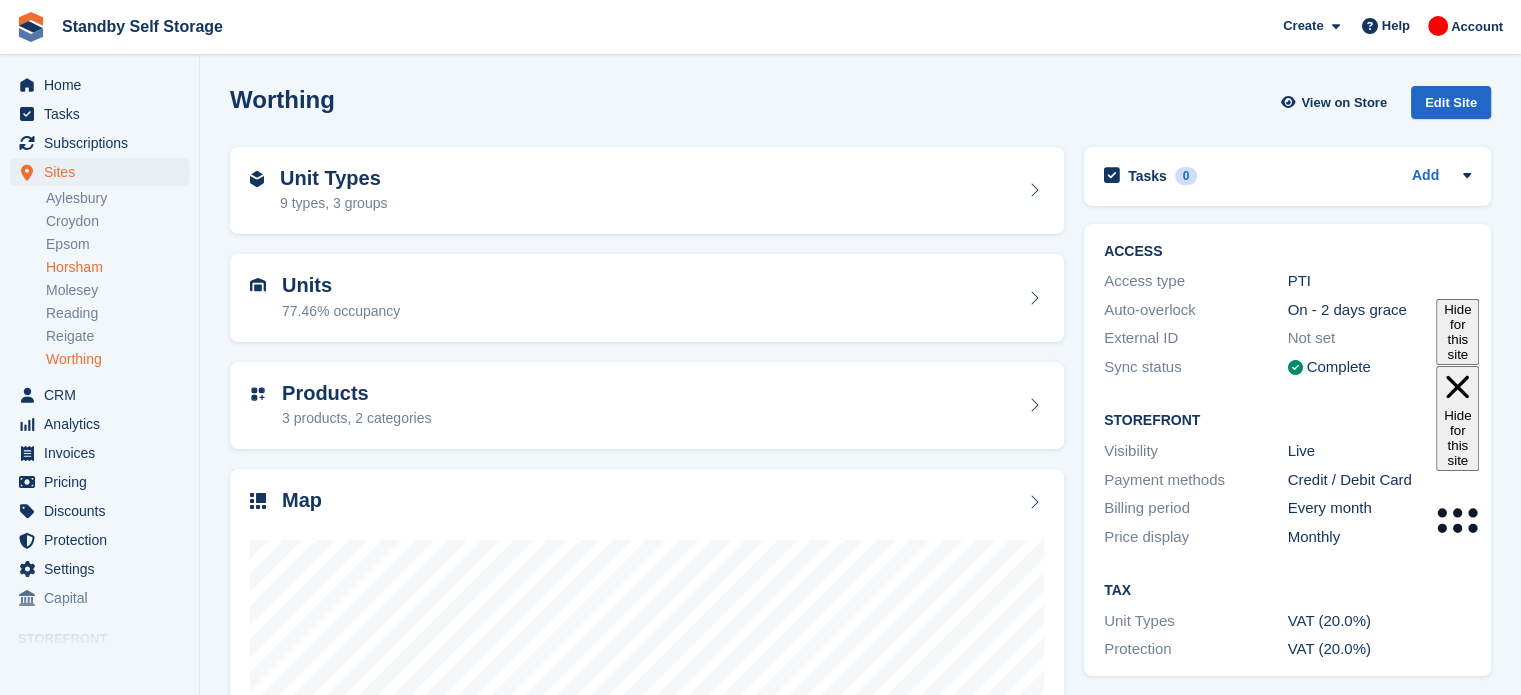 click on "Horsham" at bounding box center (117, 267) 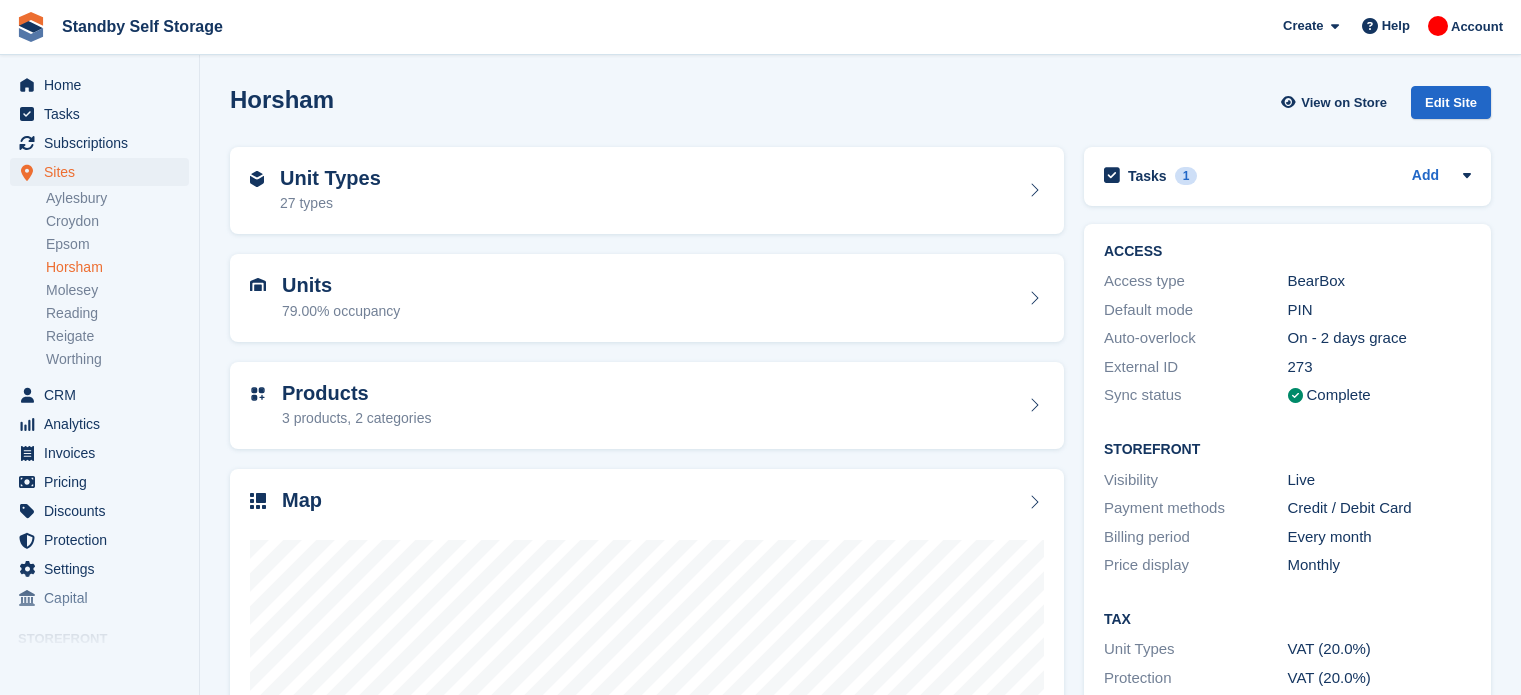 scroll, scrollTop: 0, scrollLeft: 0, axis: both 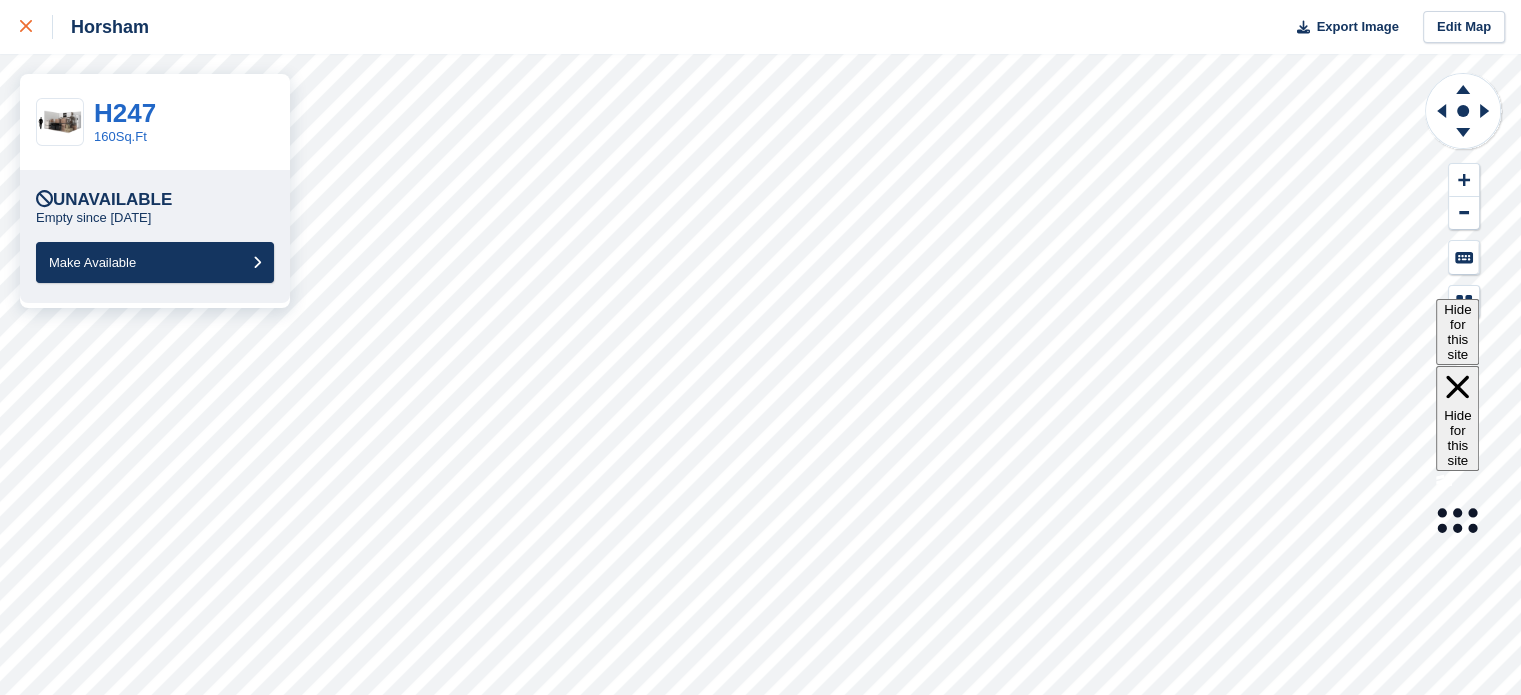 click at bounding box center (26, 27) 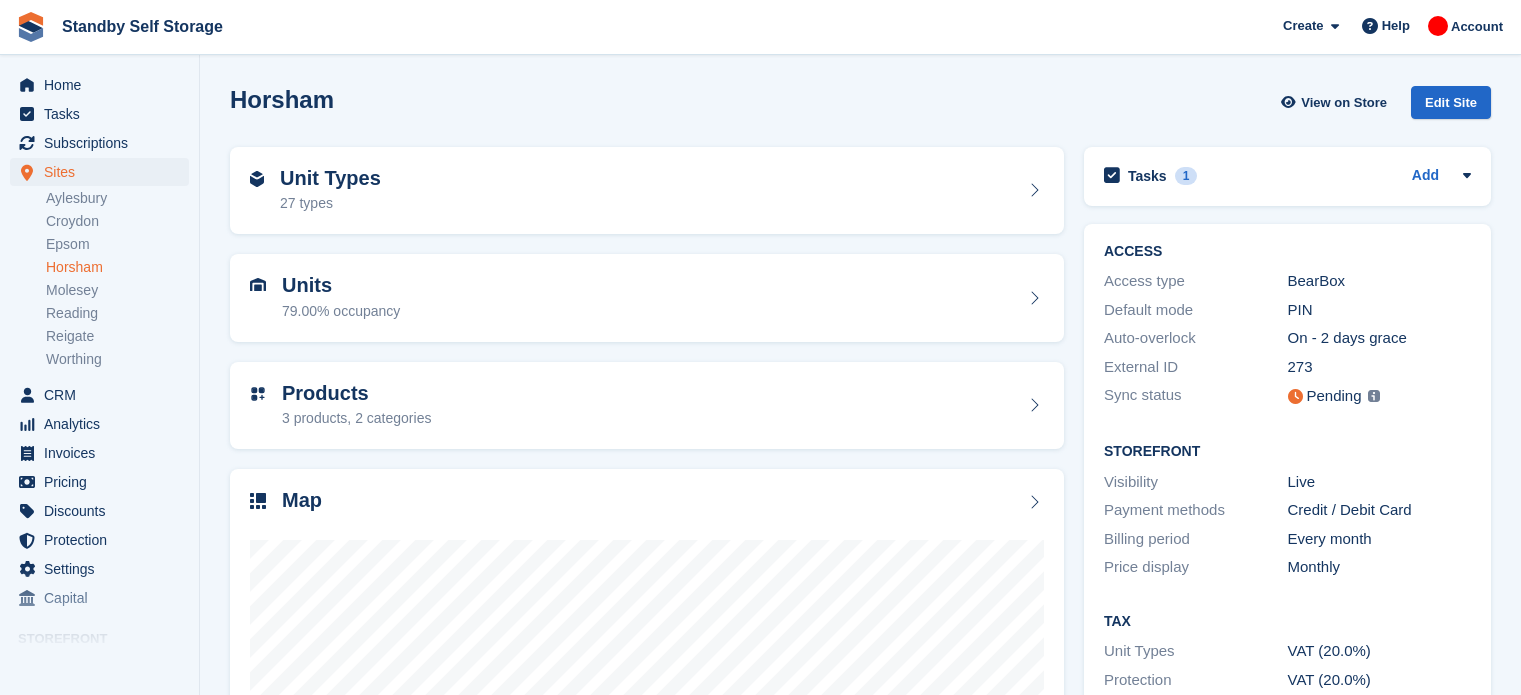 scroll, scrollTop: 0, scrollLeft: 0, axis: both 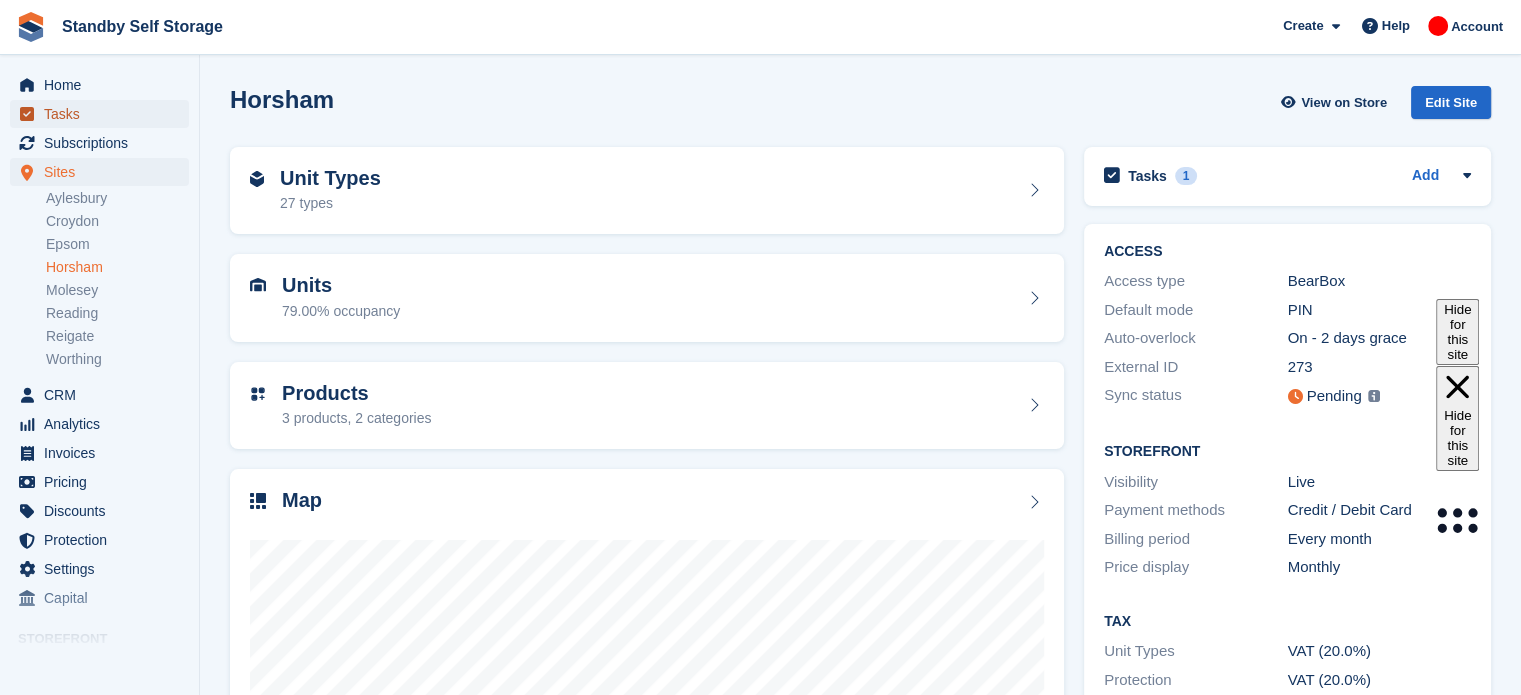 click on "Tasks" at bounding box center [104, 114] 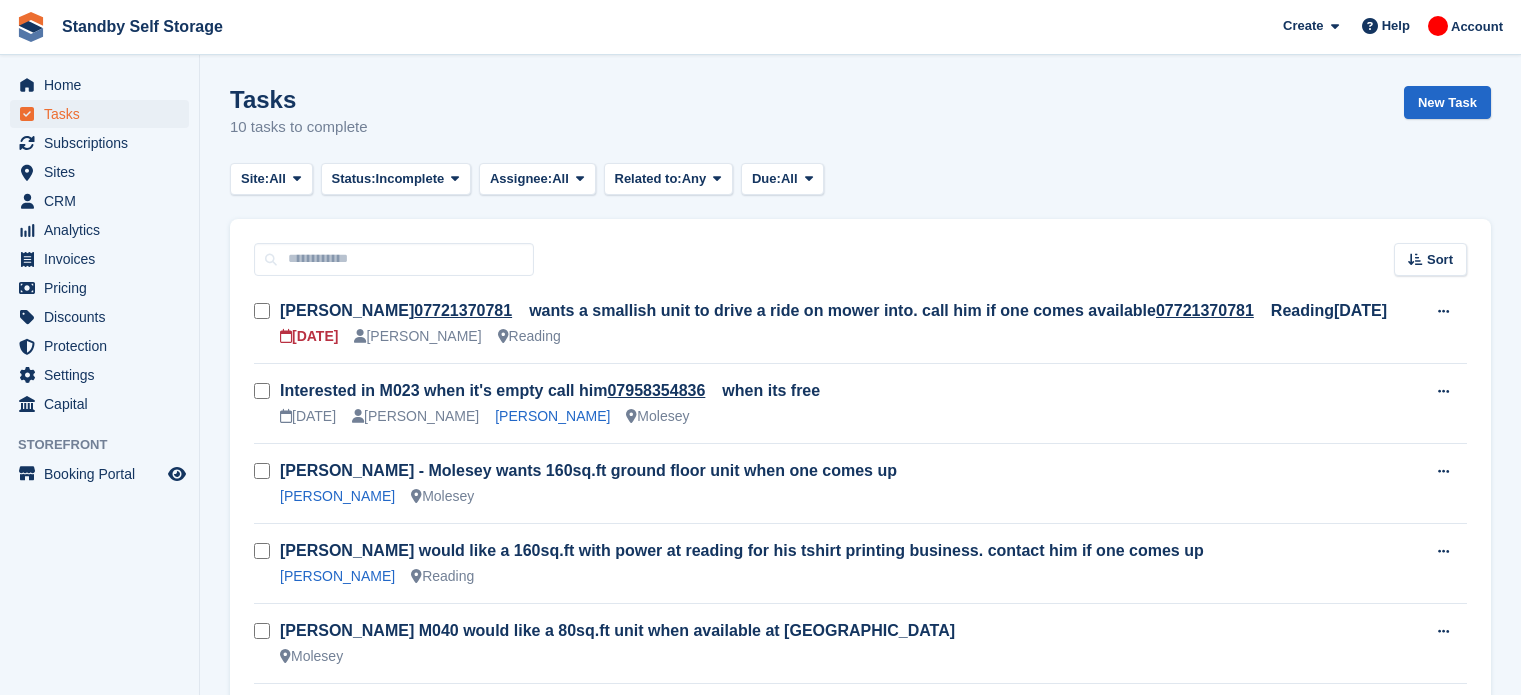 scroll, scrollTop: 0, scrollLeft: 0, axis: both 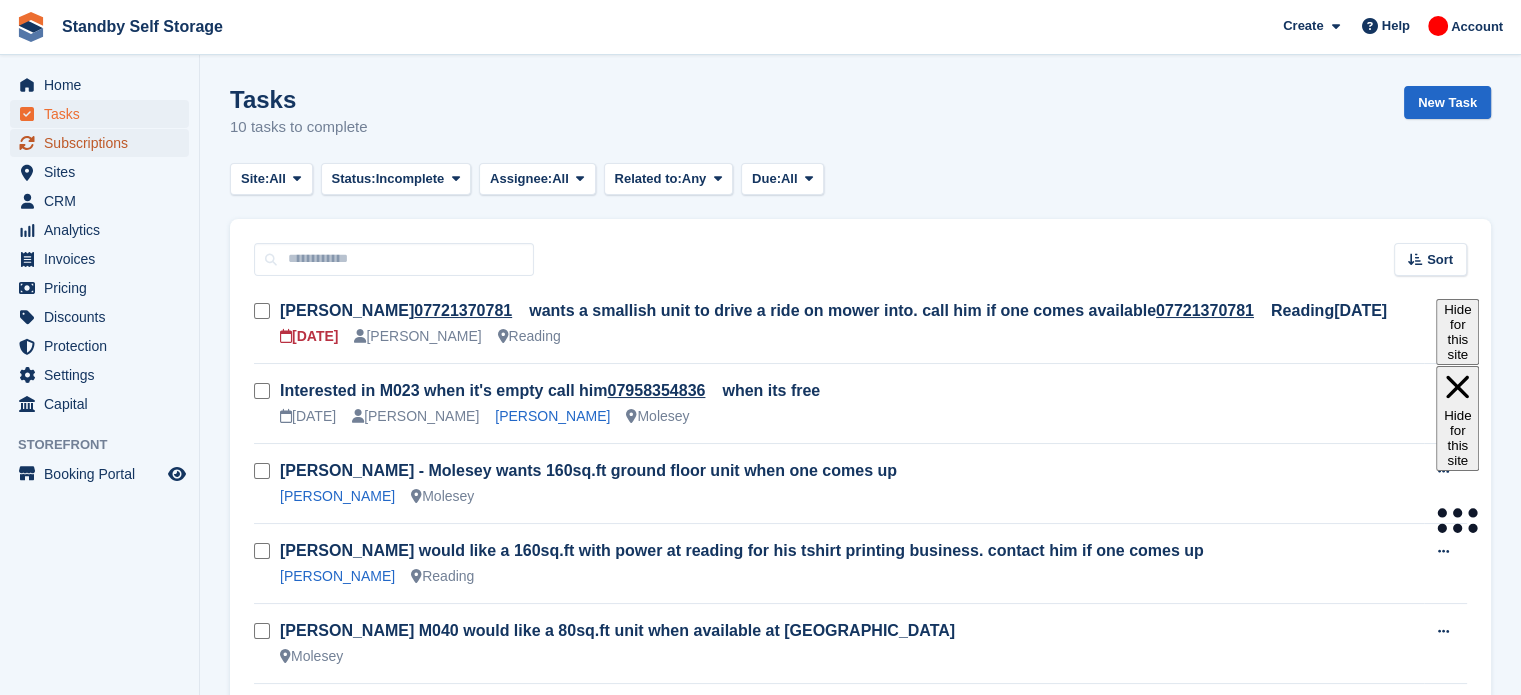 click on "Subscriptions" at bounding box center (104, 143) 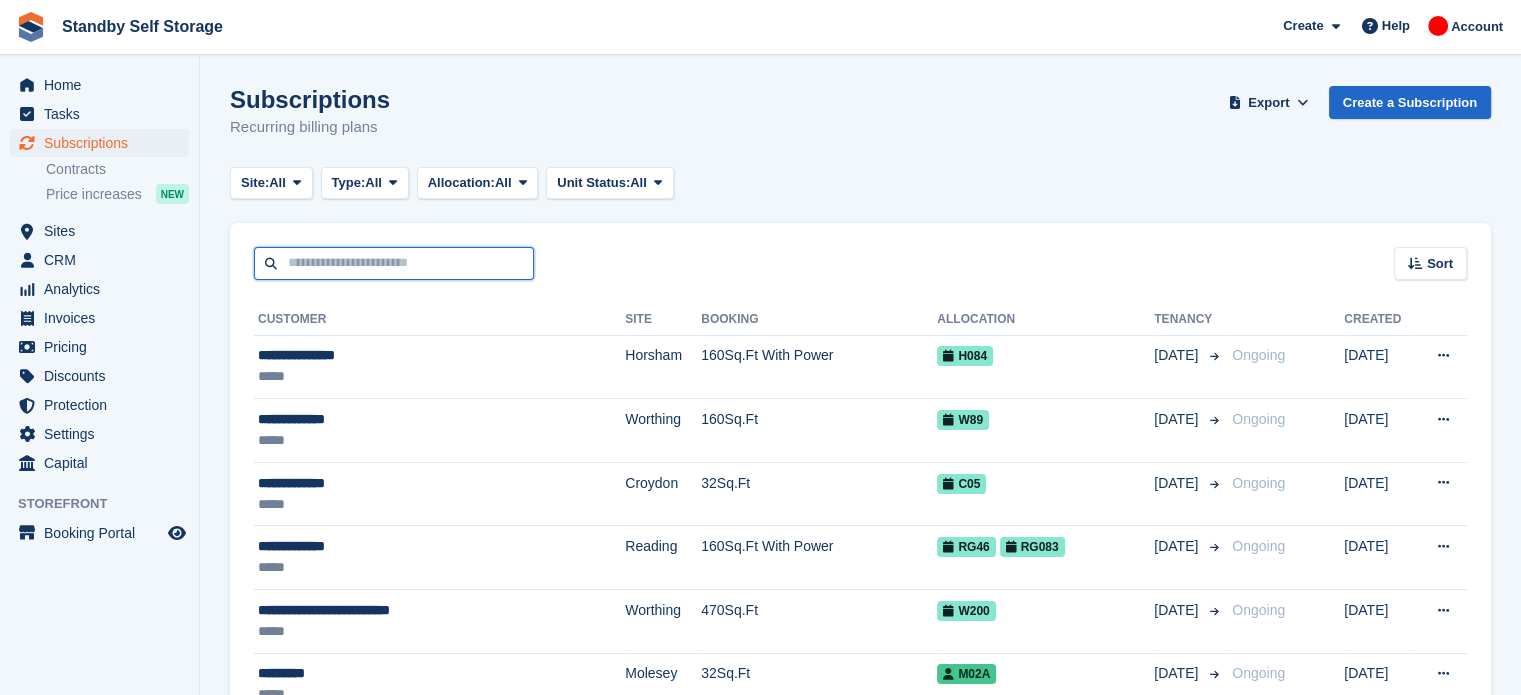click at bounding box center [394, 263] 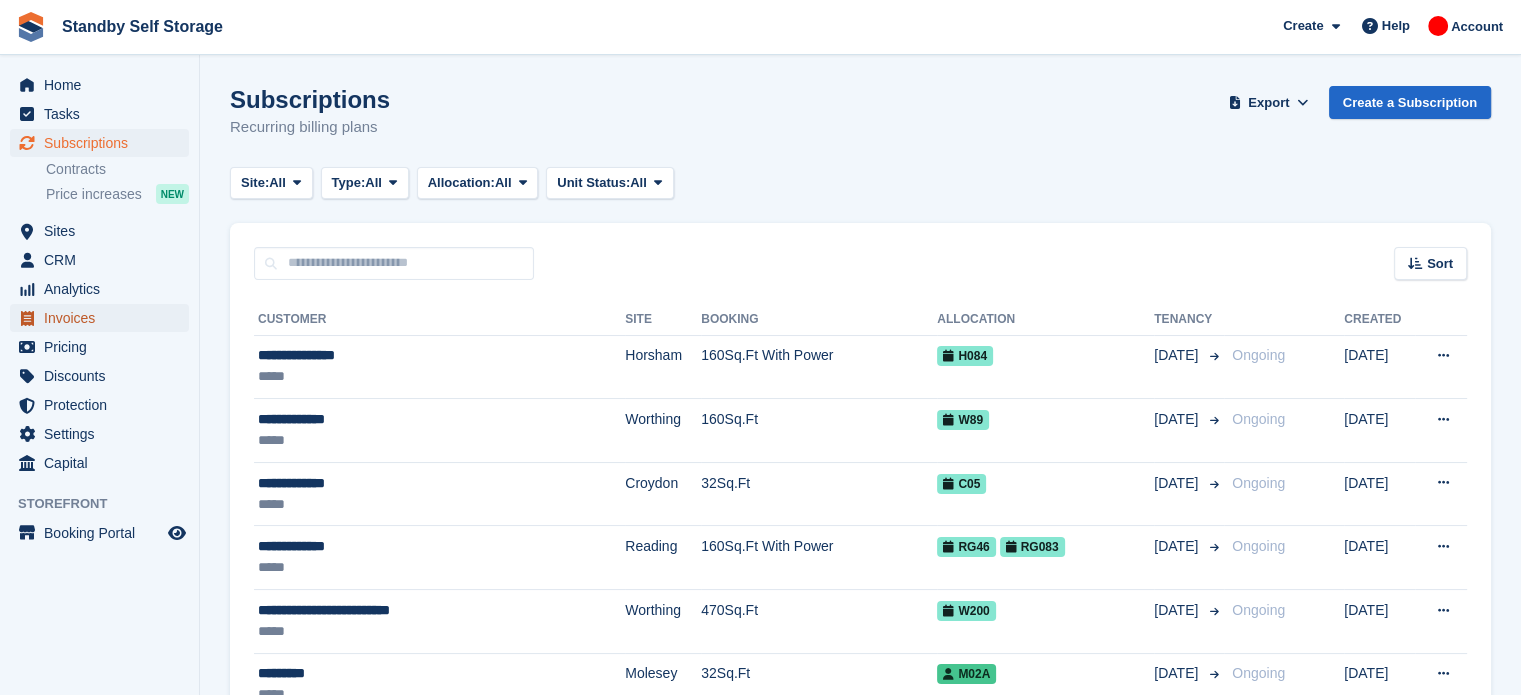 click on "Invoices" at bounding box center [104, 318] 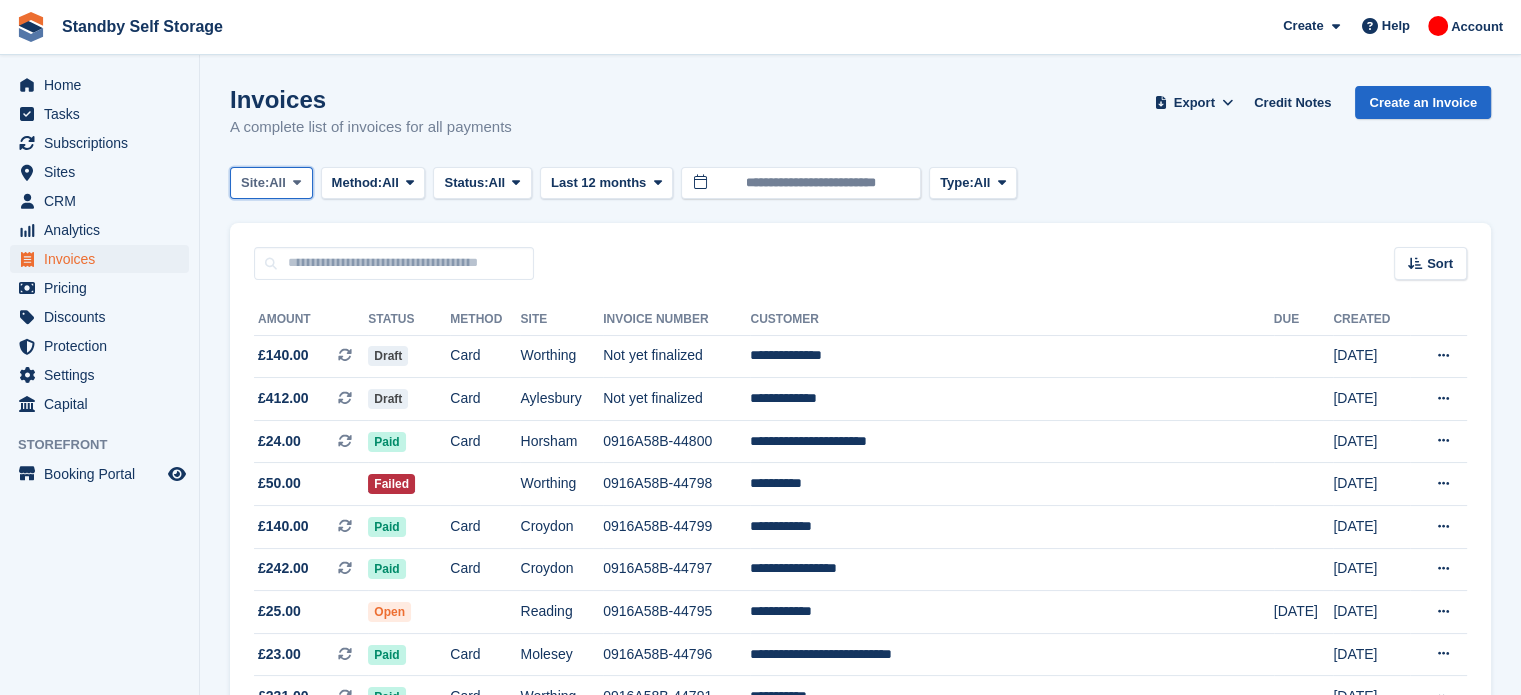 click at bounding box center [297, 183] 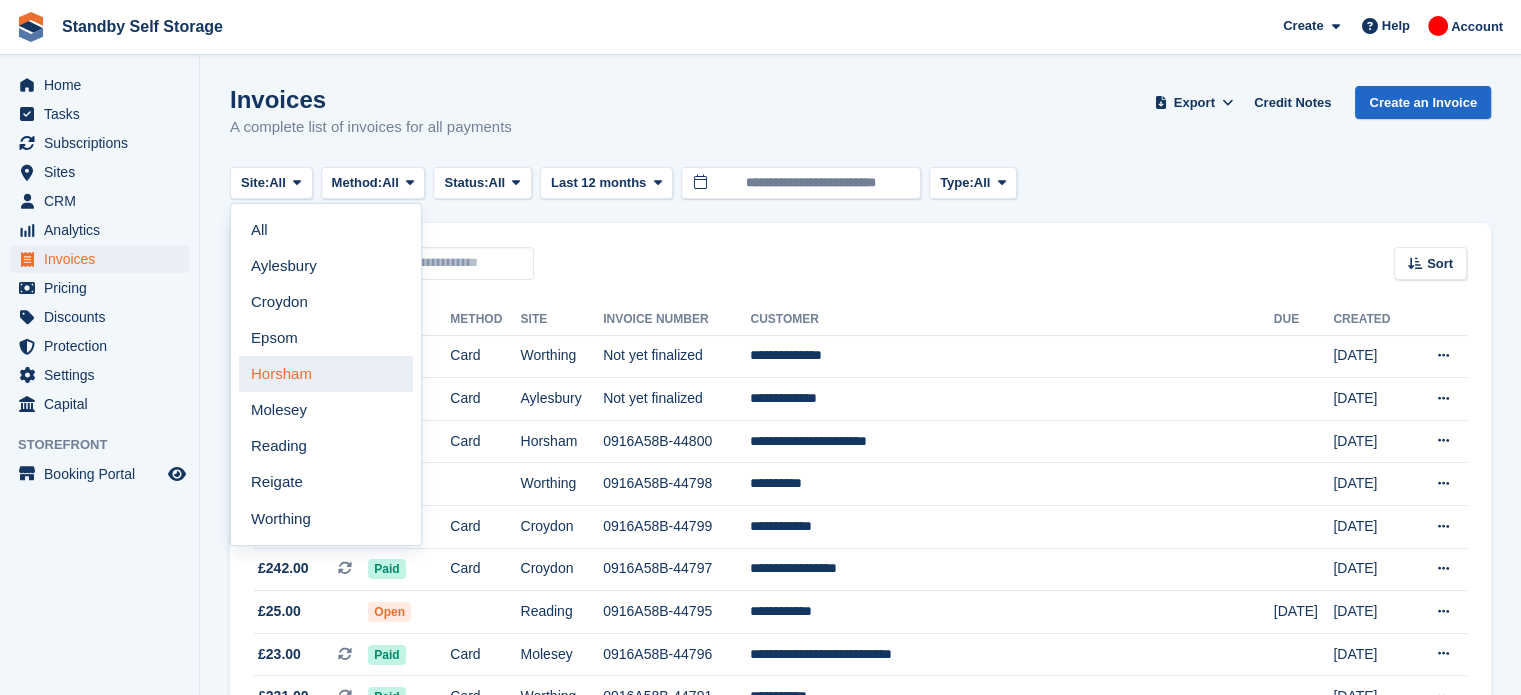 click on "Horsham" at bounding box center (326, 374) 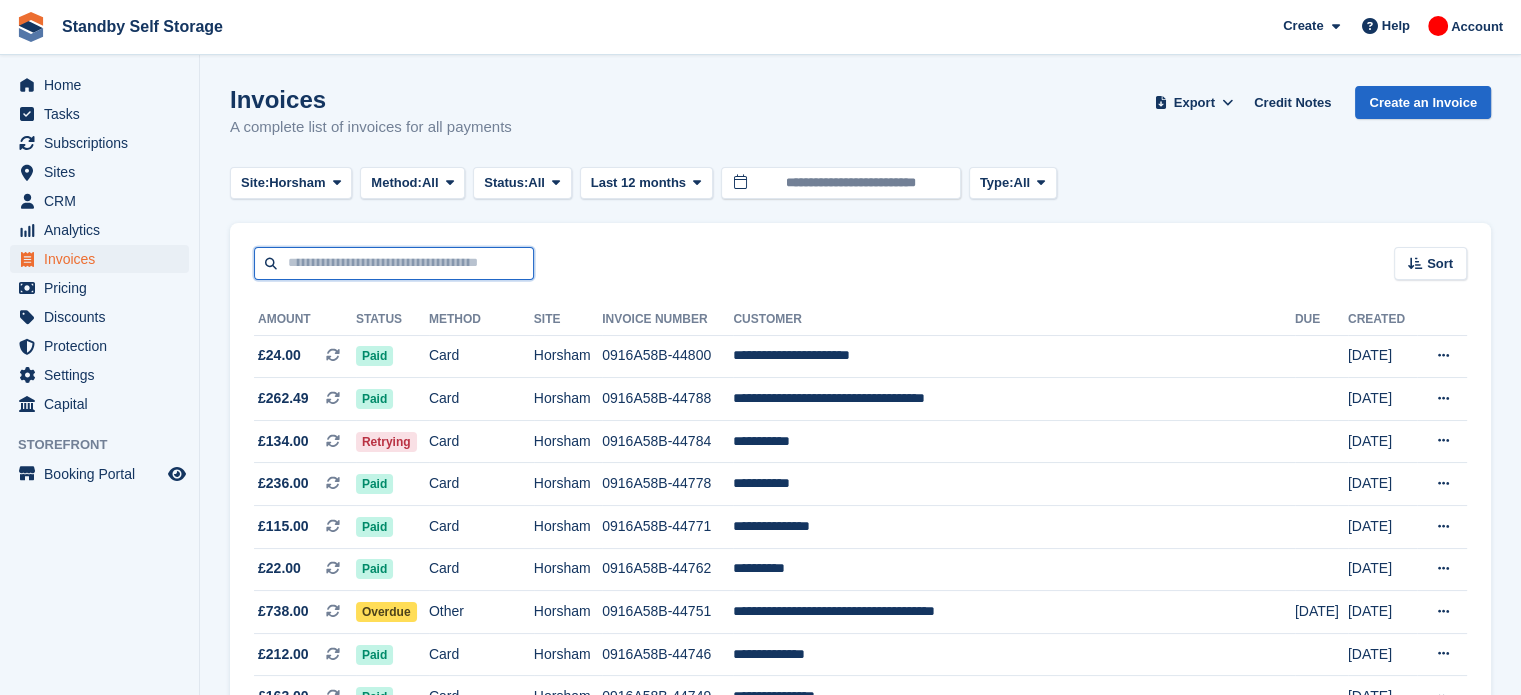 click at bounding box center (394, 263) 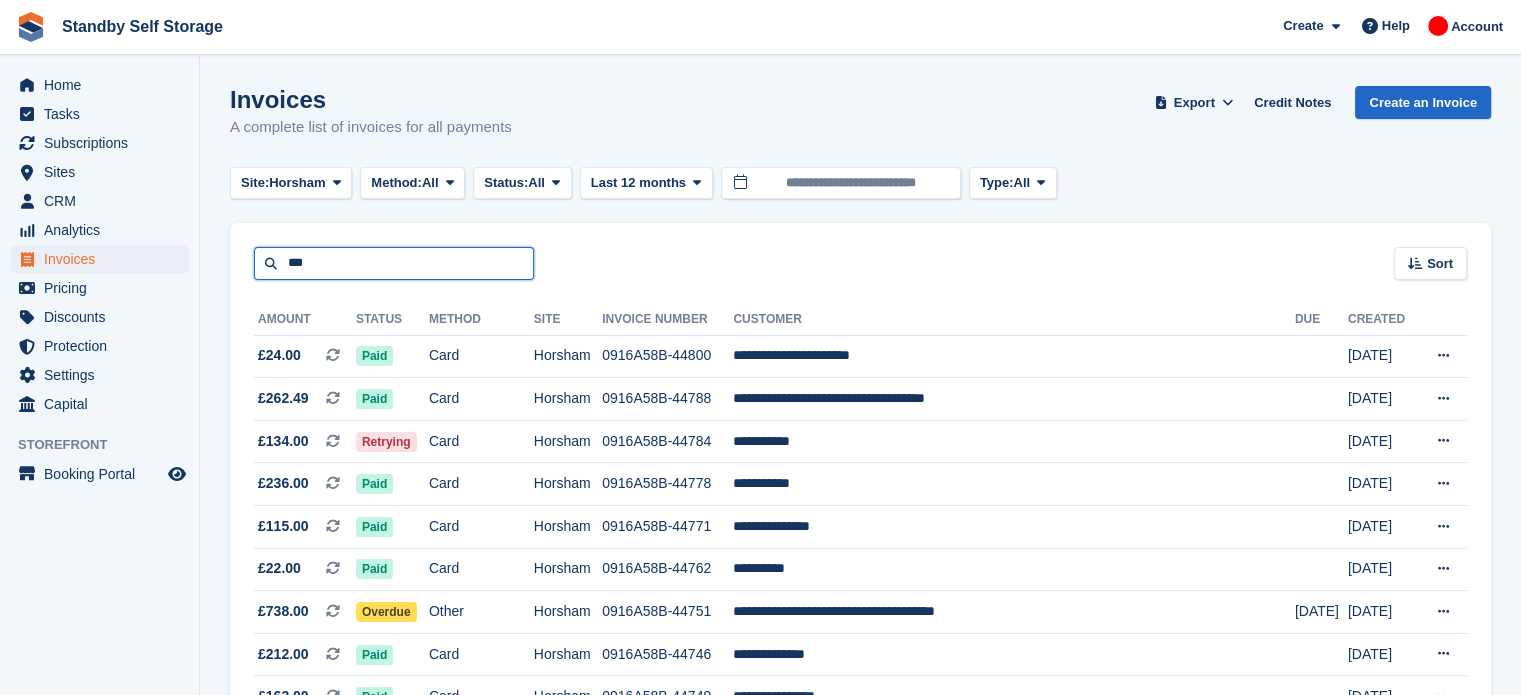 type on "***" 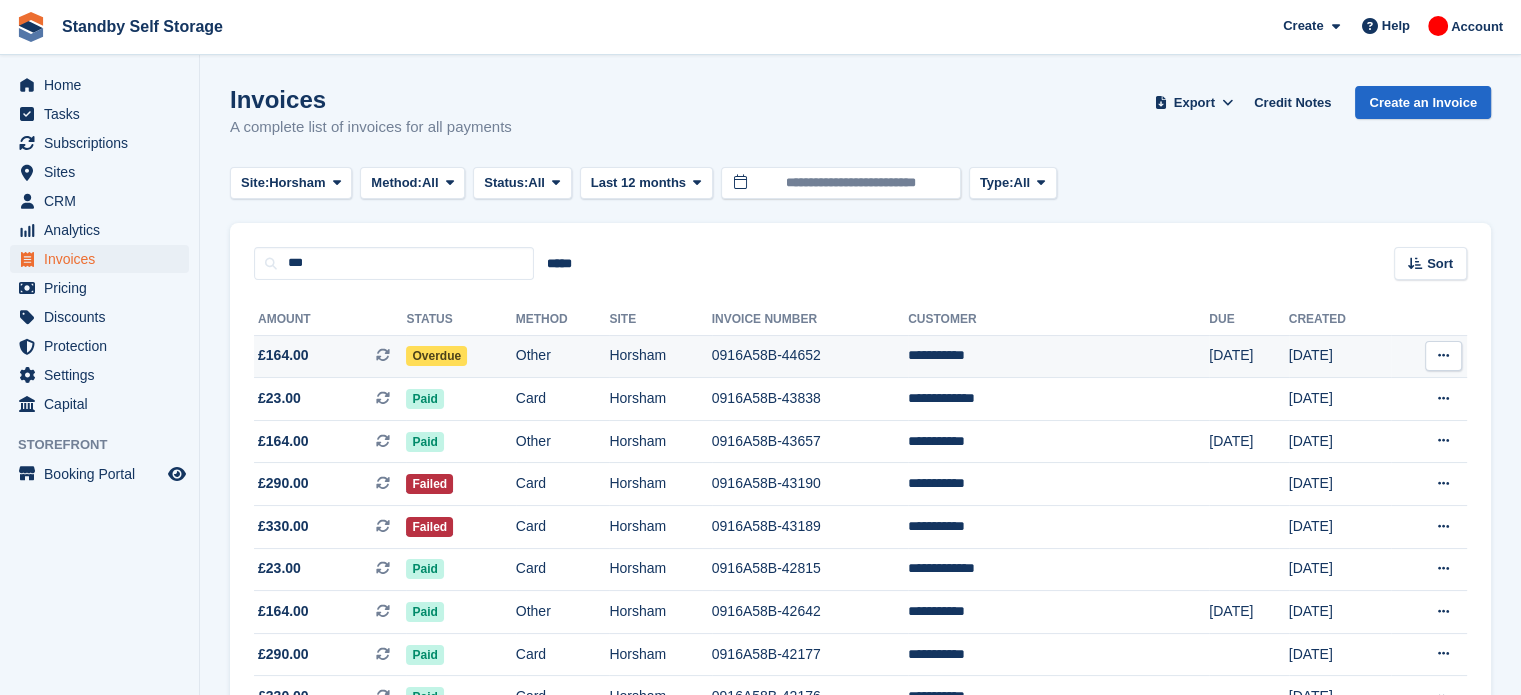 click on "Horsham" at bounding box center (660, 356) 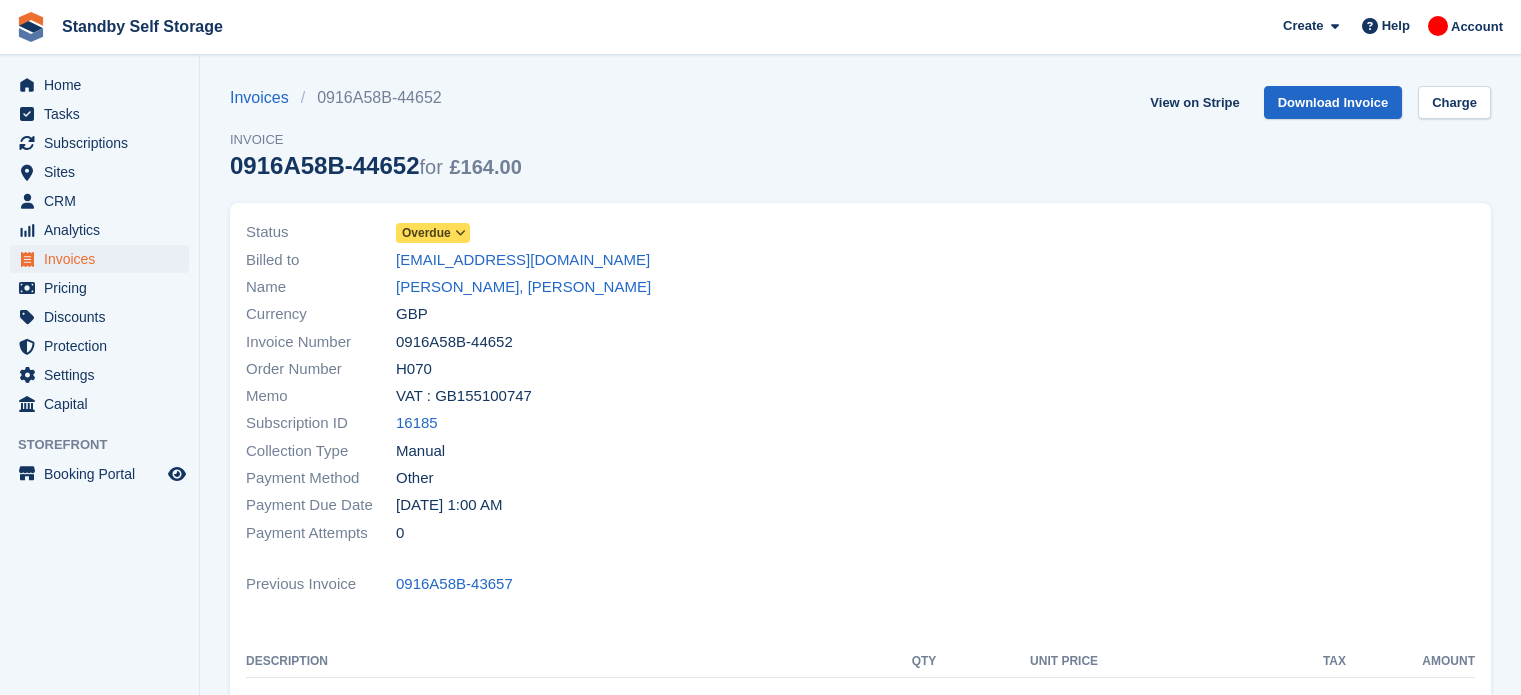 scroll, scrollTop: 0, scrollLeft: 0, axis: both 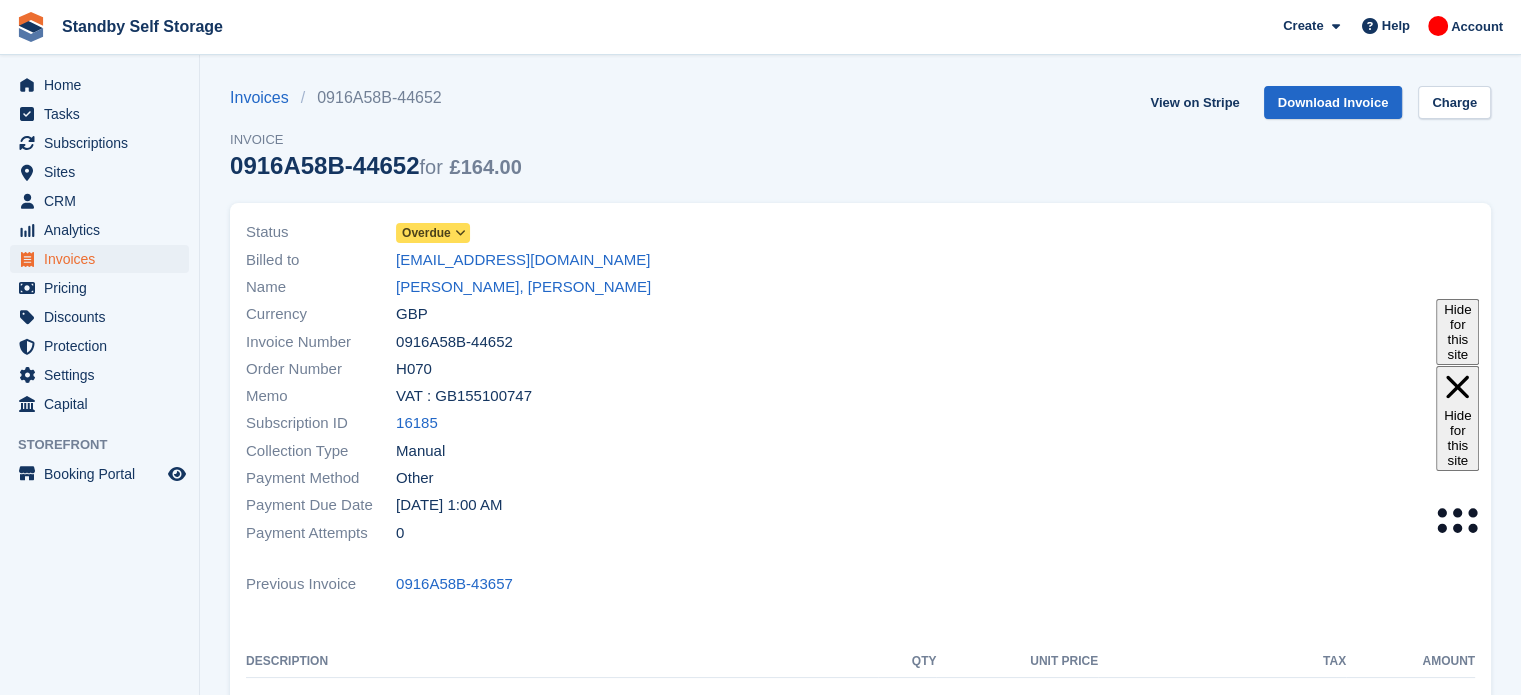 click at bounding box center [460, 233] 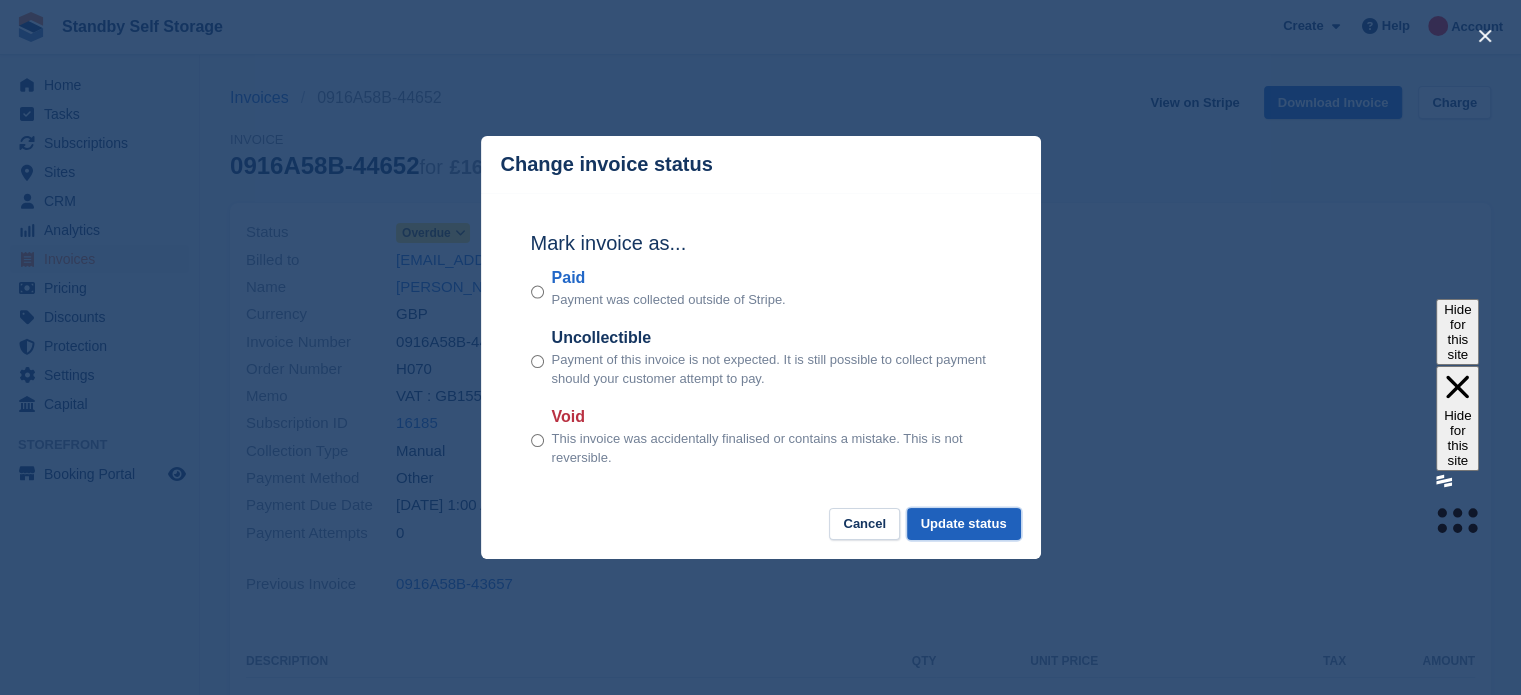 click on "Update status" at bounding box center (964, 524) 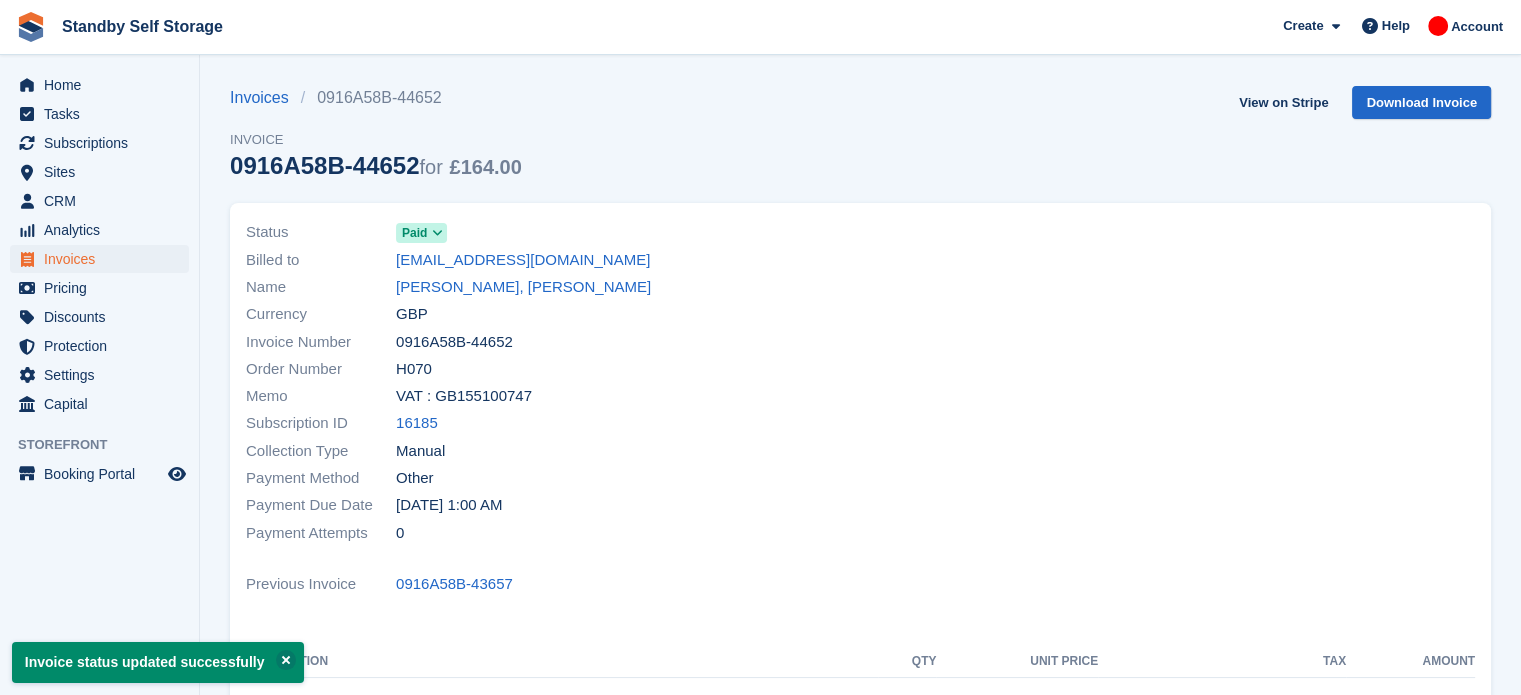 drag, startPoint x: 512, startPoint y: 342, endPoint x: 389, endPoint y: 339, distance: 123.03658 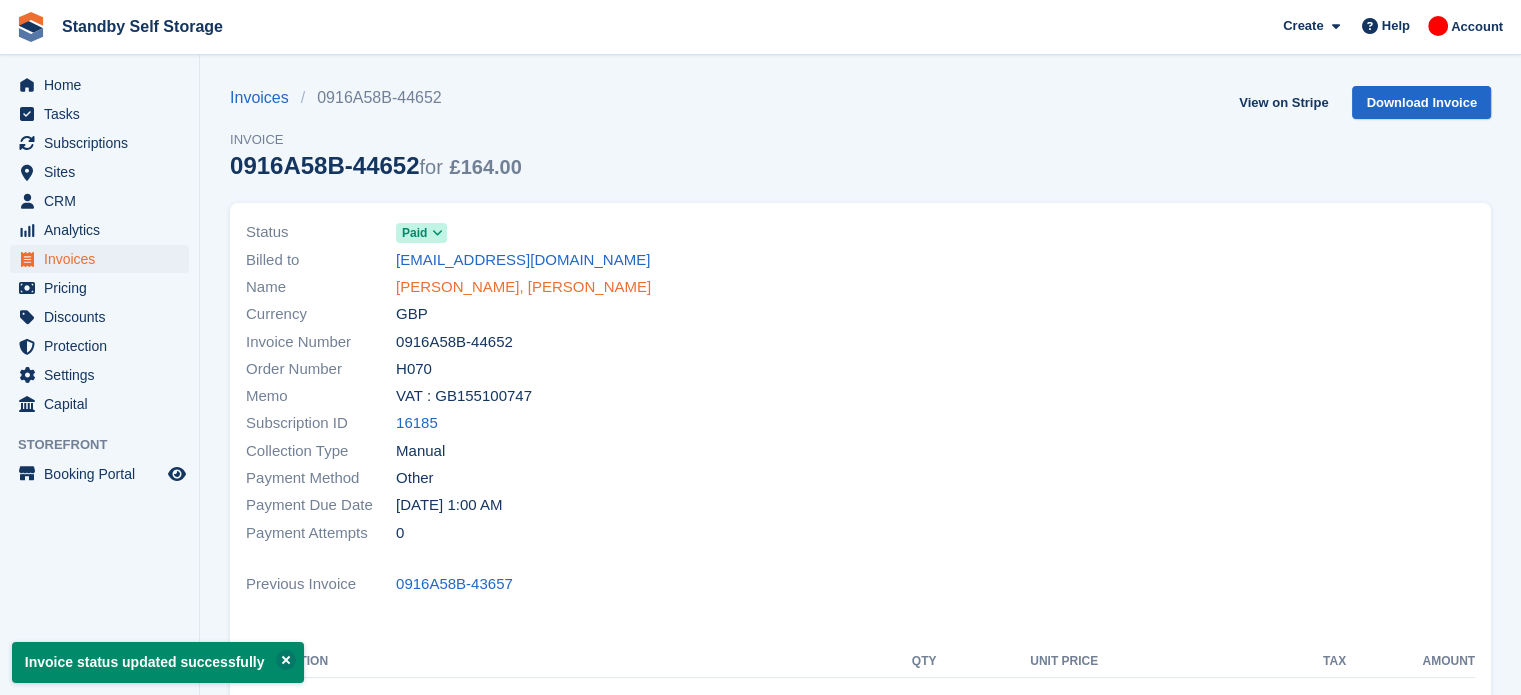 click on "Ray, Burman" at bounding box center [523, 287] 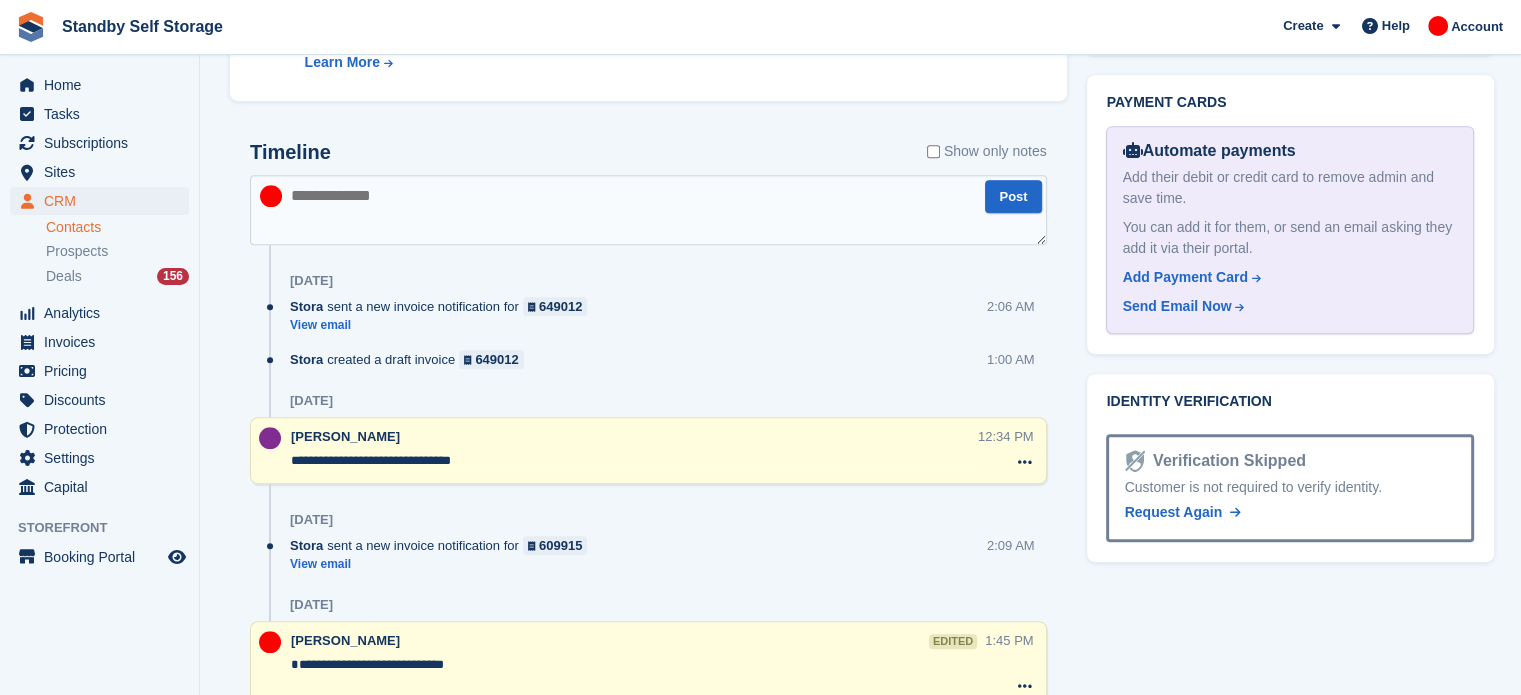 scroll, scrollTop: 960, scrollLeft: 0, axis: vertical 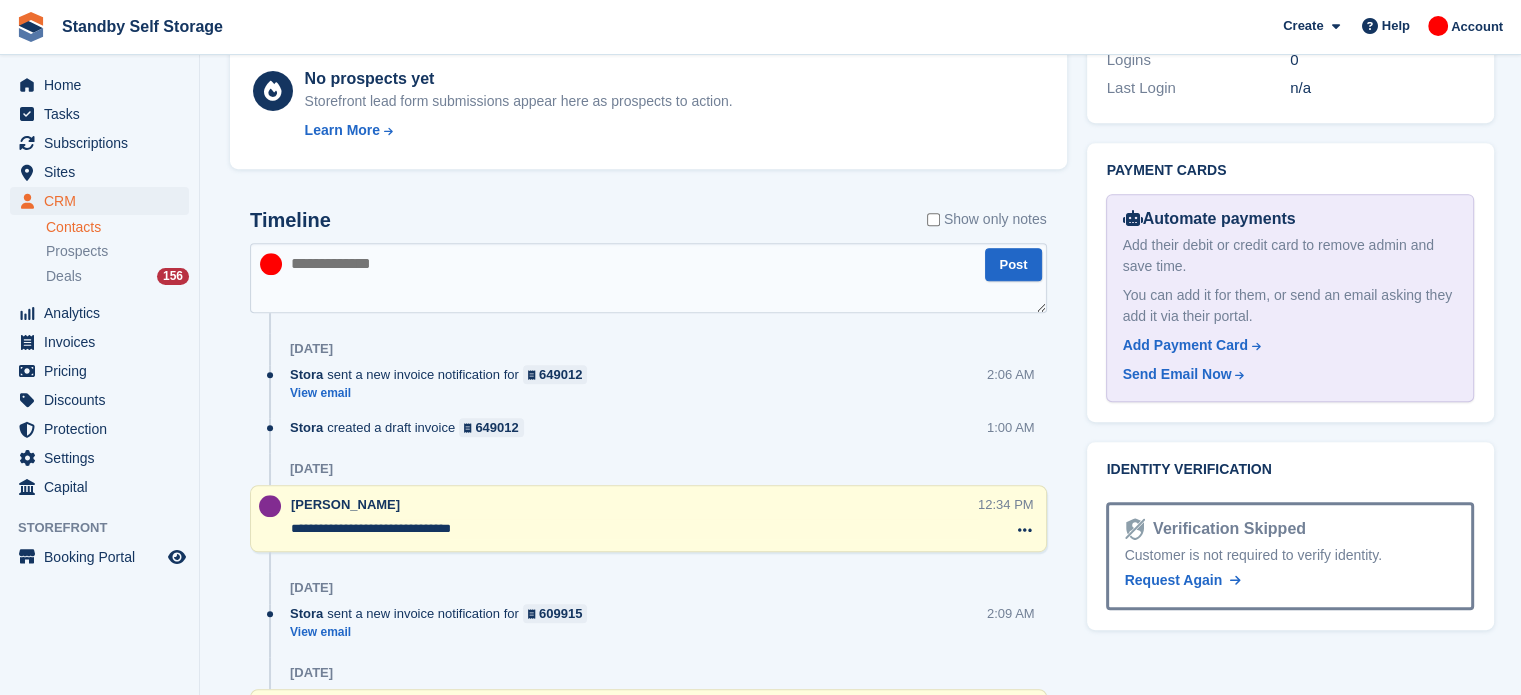 click at bounding box center (648, 278) 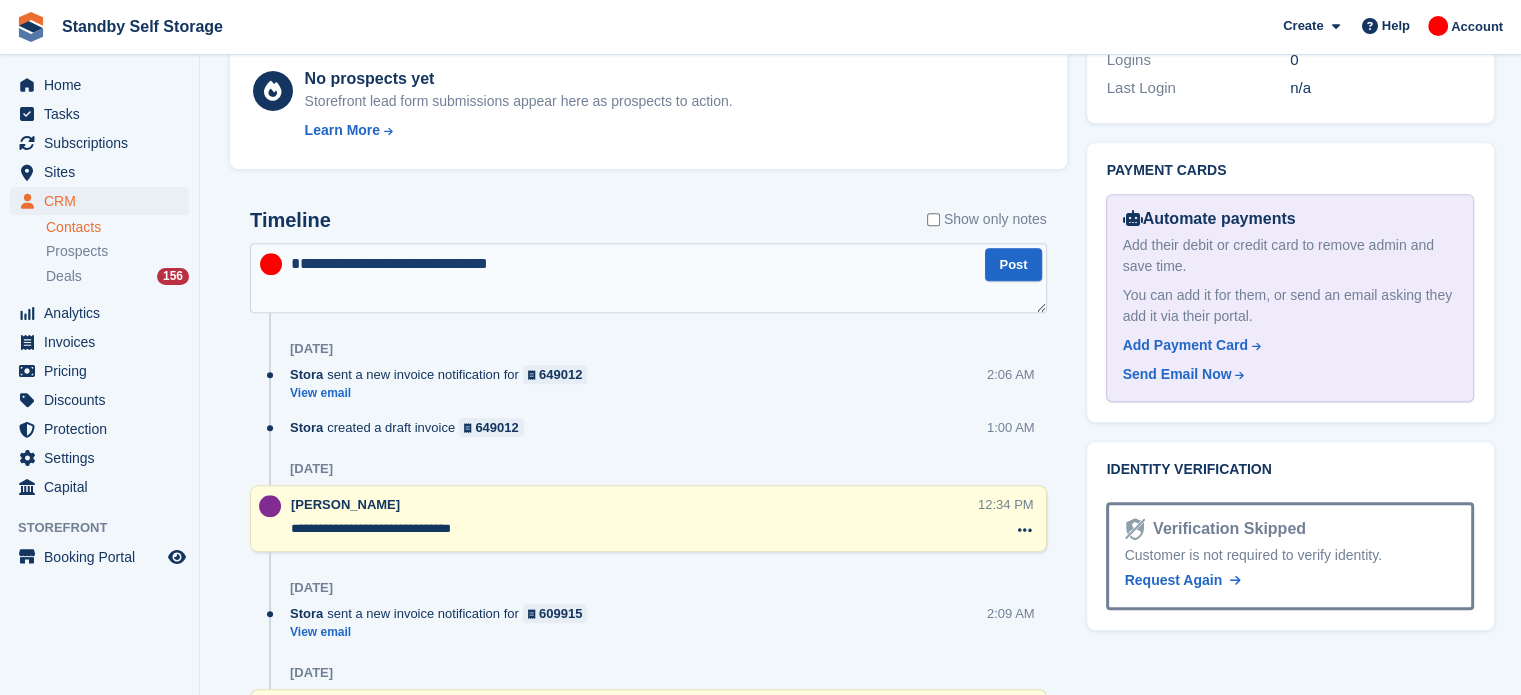 type on "**********" 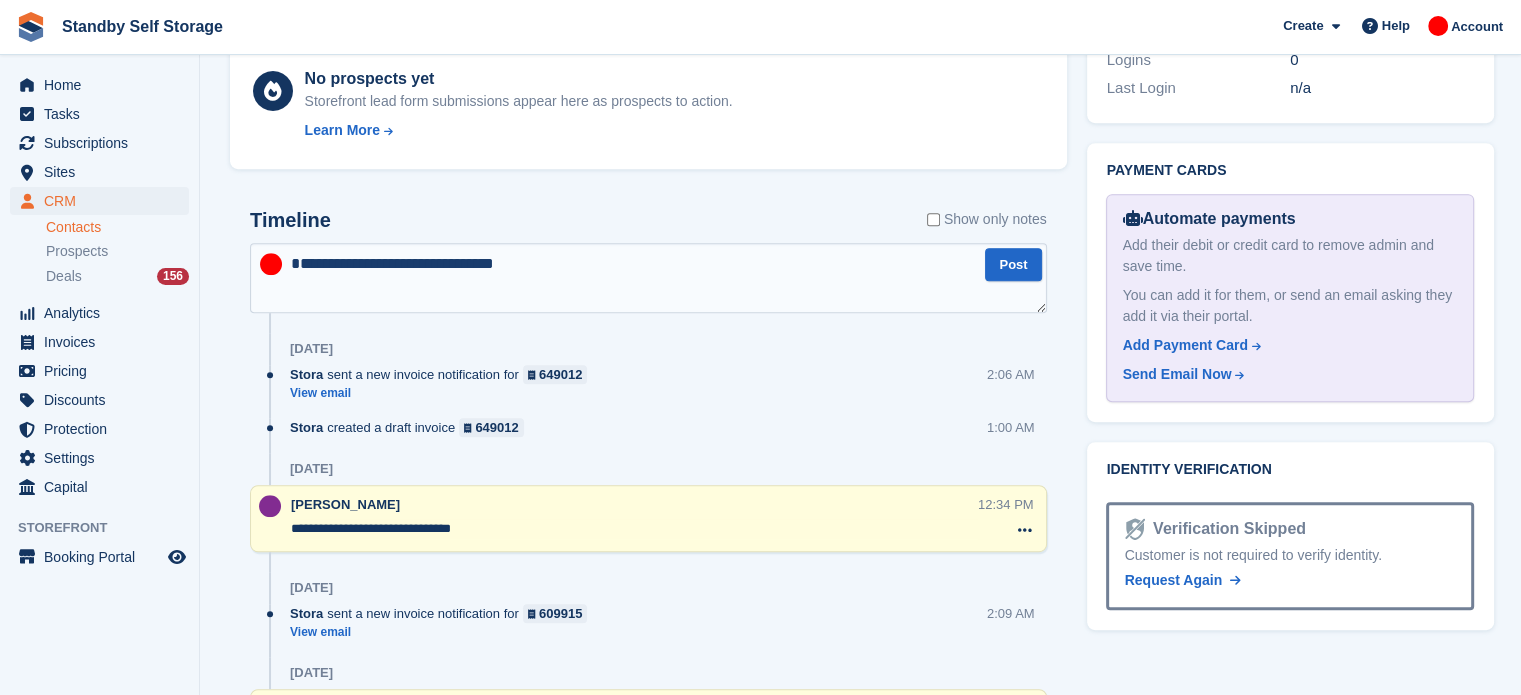 type 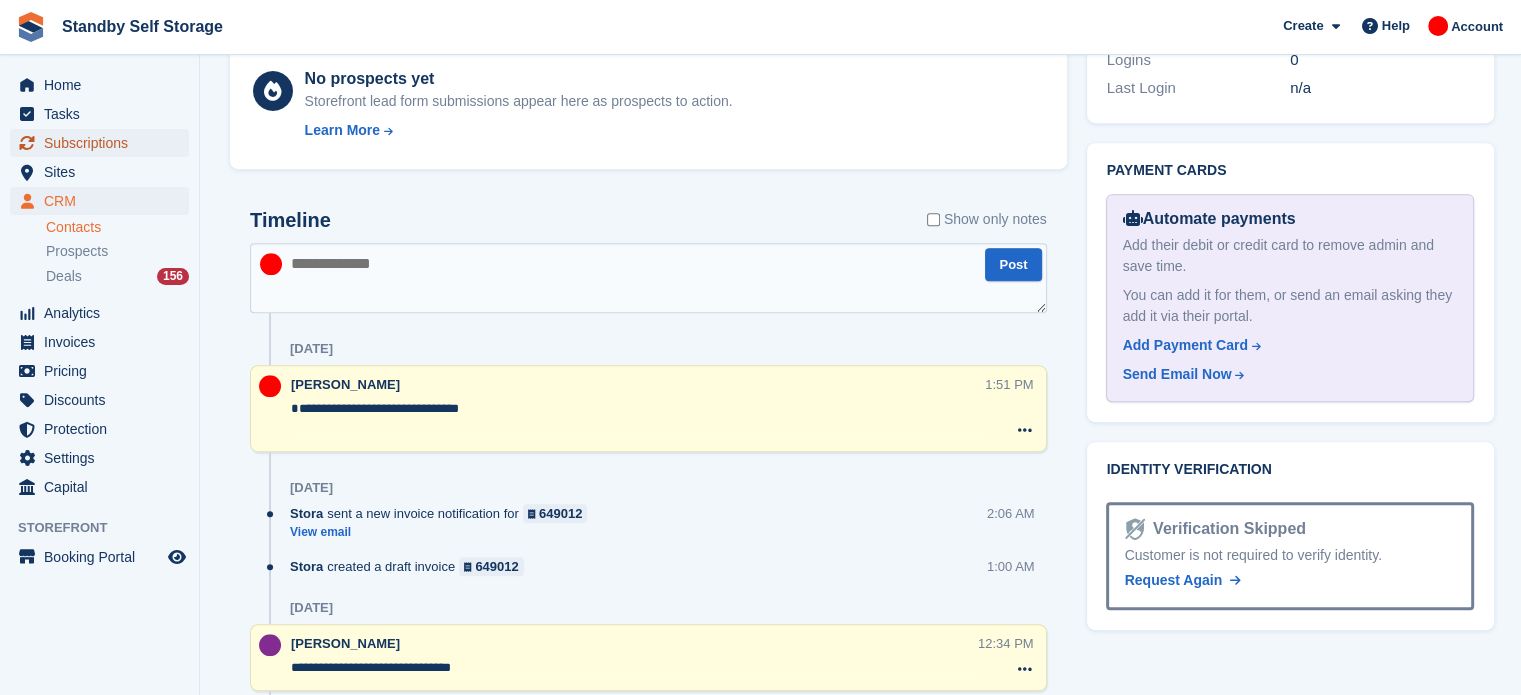 click on "Subscriptions" at bounding box center (104, 143) 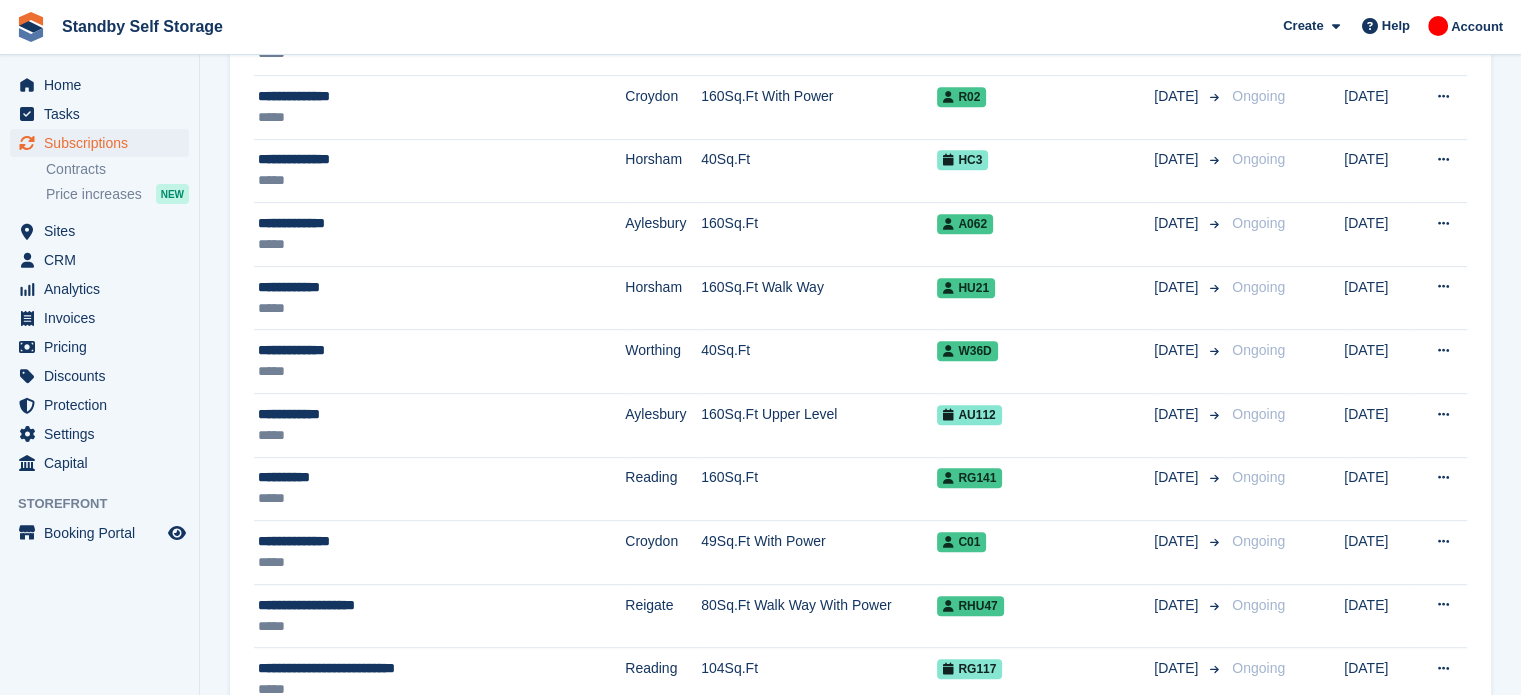 scroll, scrollTop: 0, scrollLeft: 0, axis: both 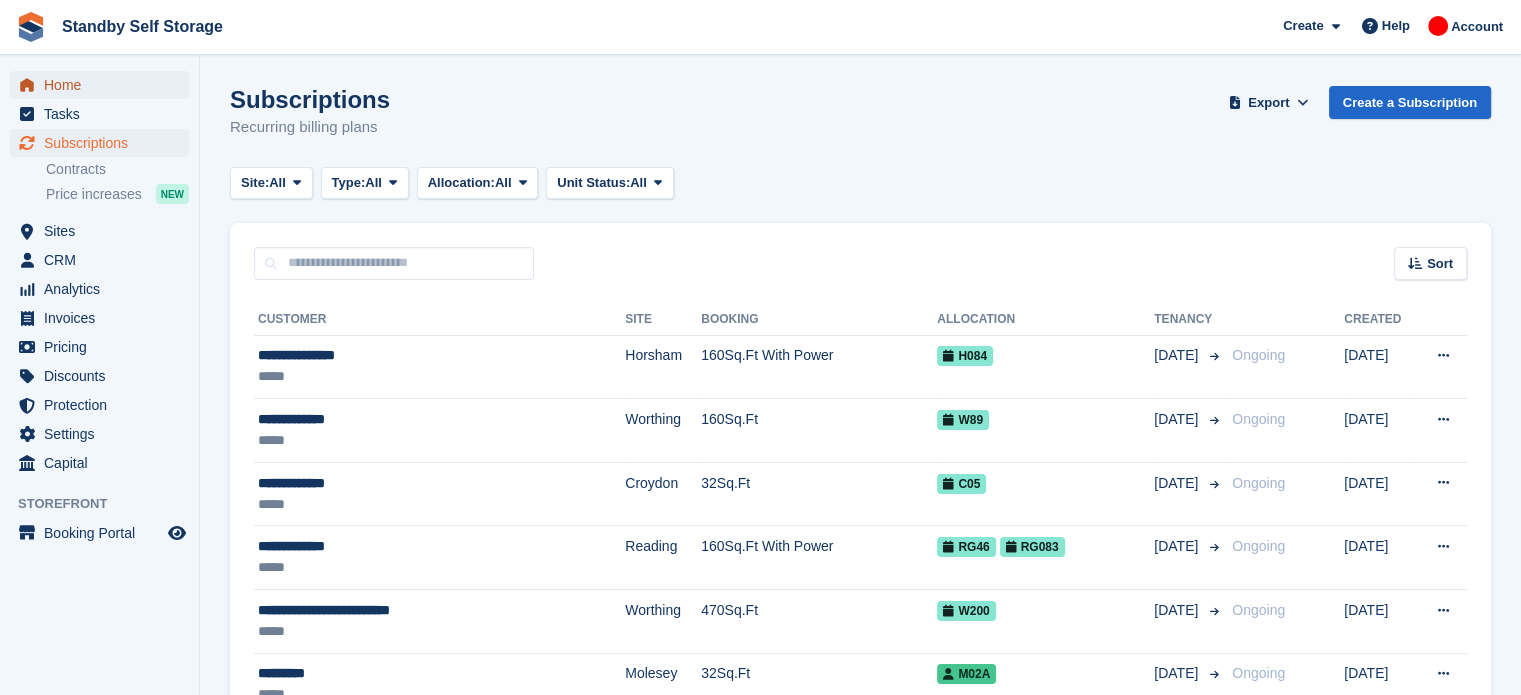 click on "Home" at bounding box center (104, 85) 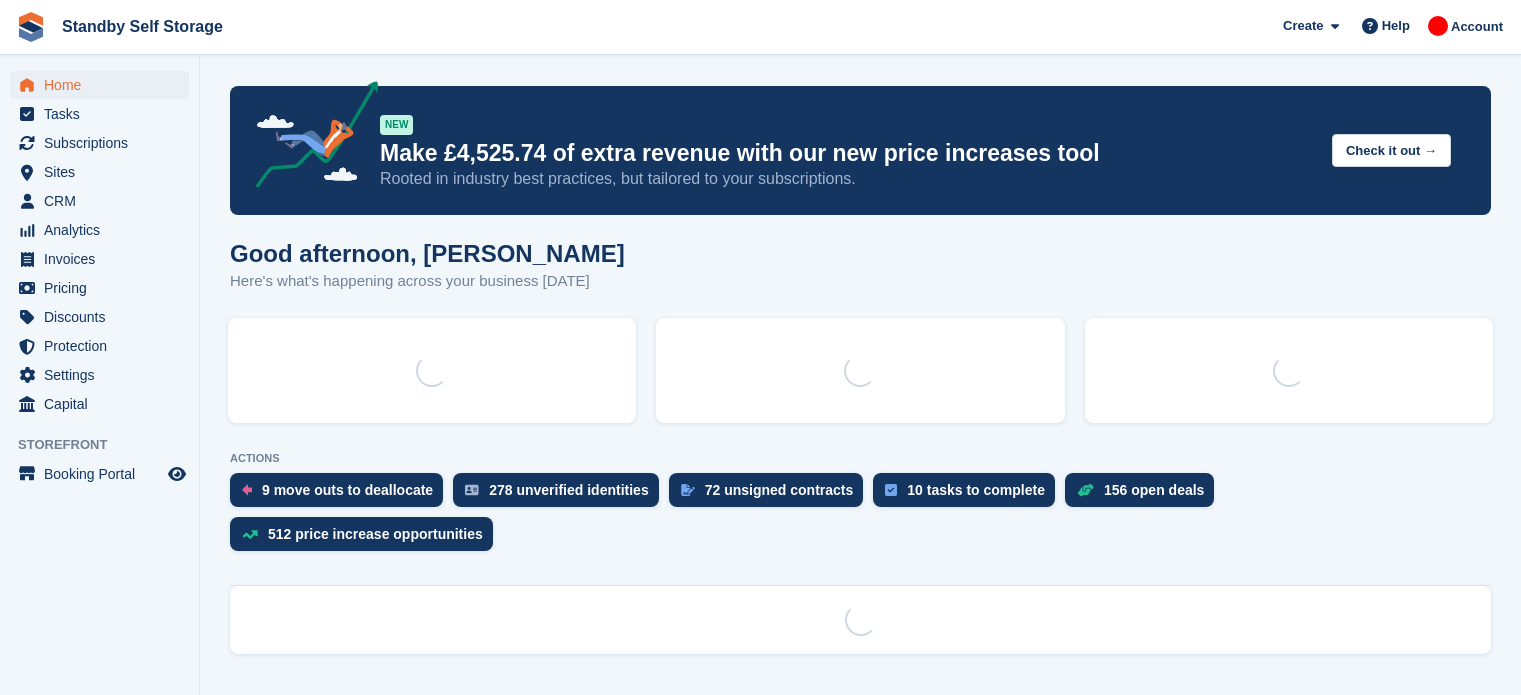 scroll, scrollTop: 0, scrollLeft: 0, axis: both 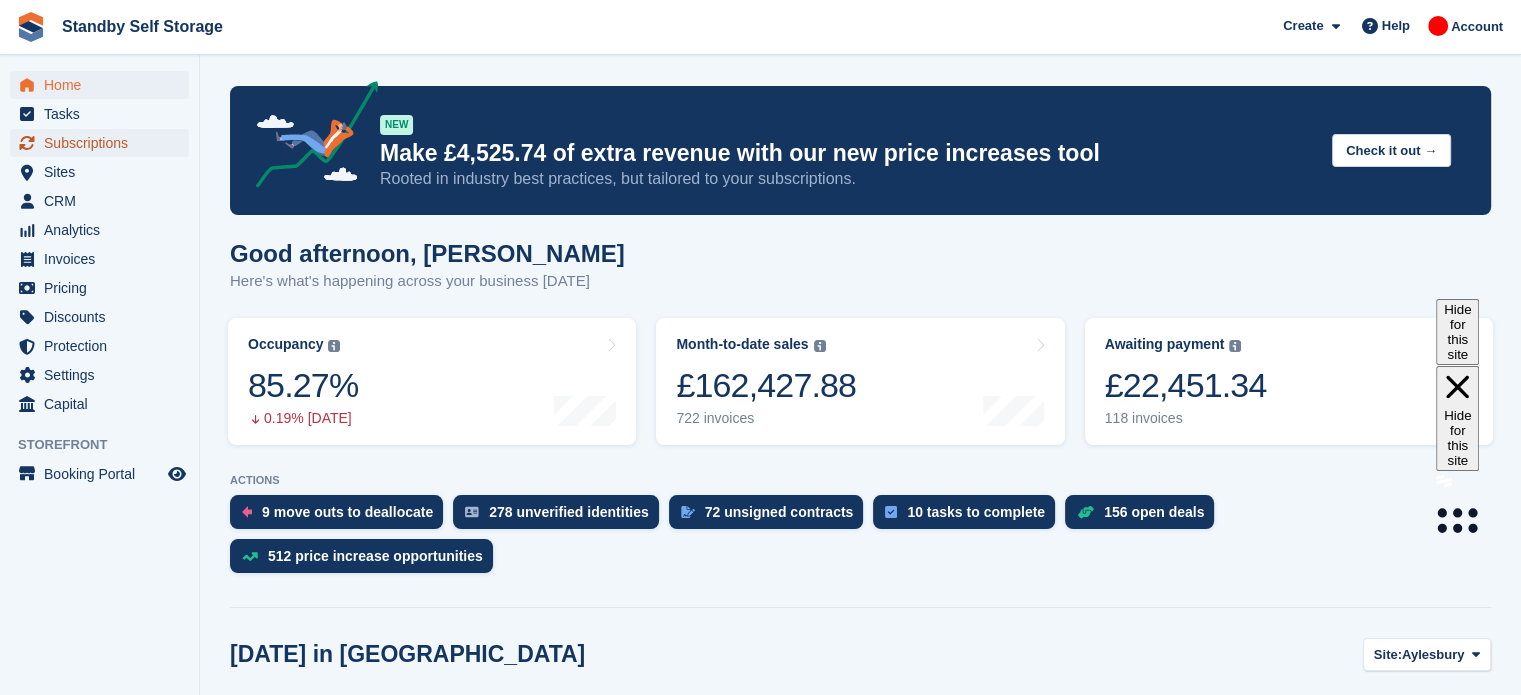 click on "Subscriptions" at bounding box center (104, 143) 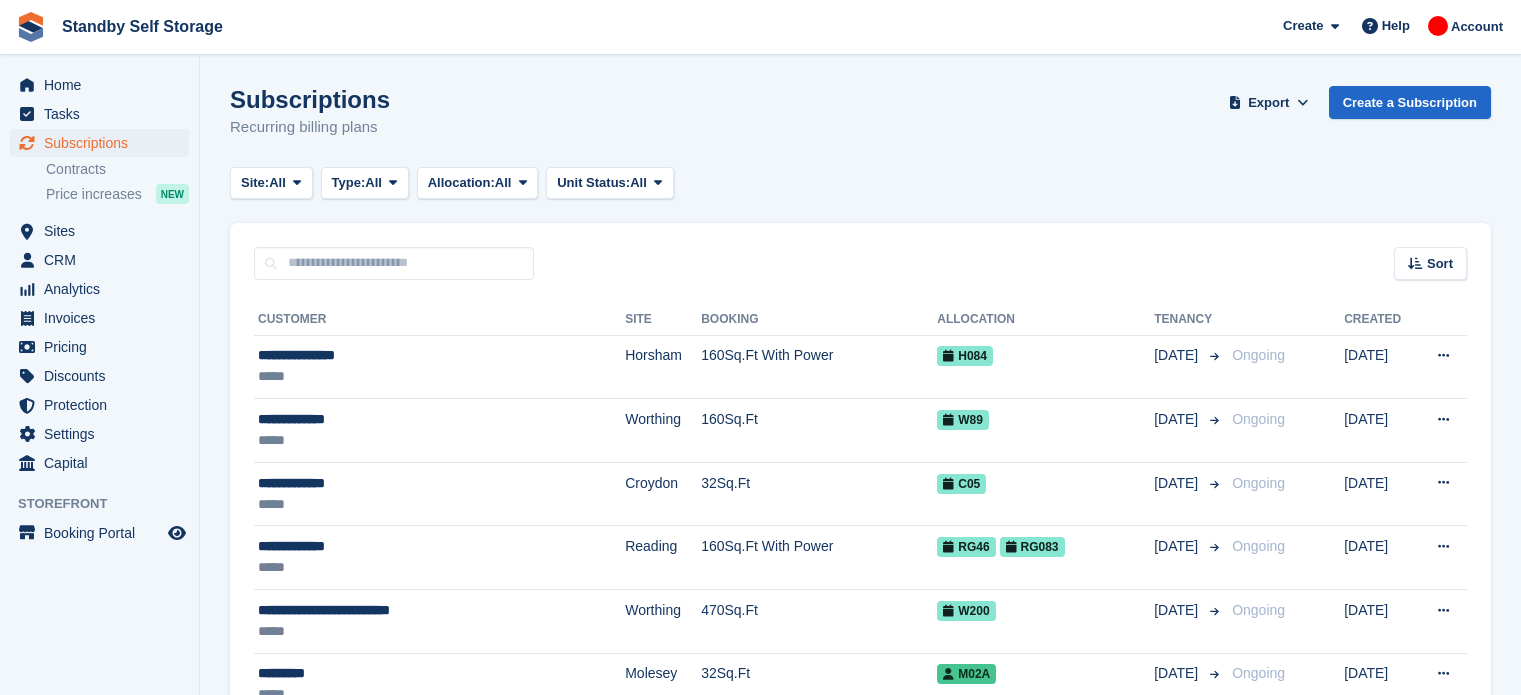 scroll, scrollTop: 0, scrollLeft: 0, axis: both 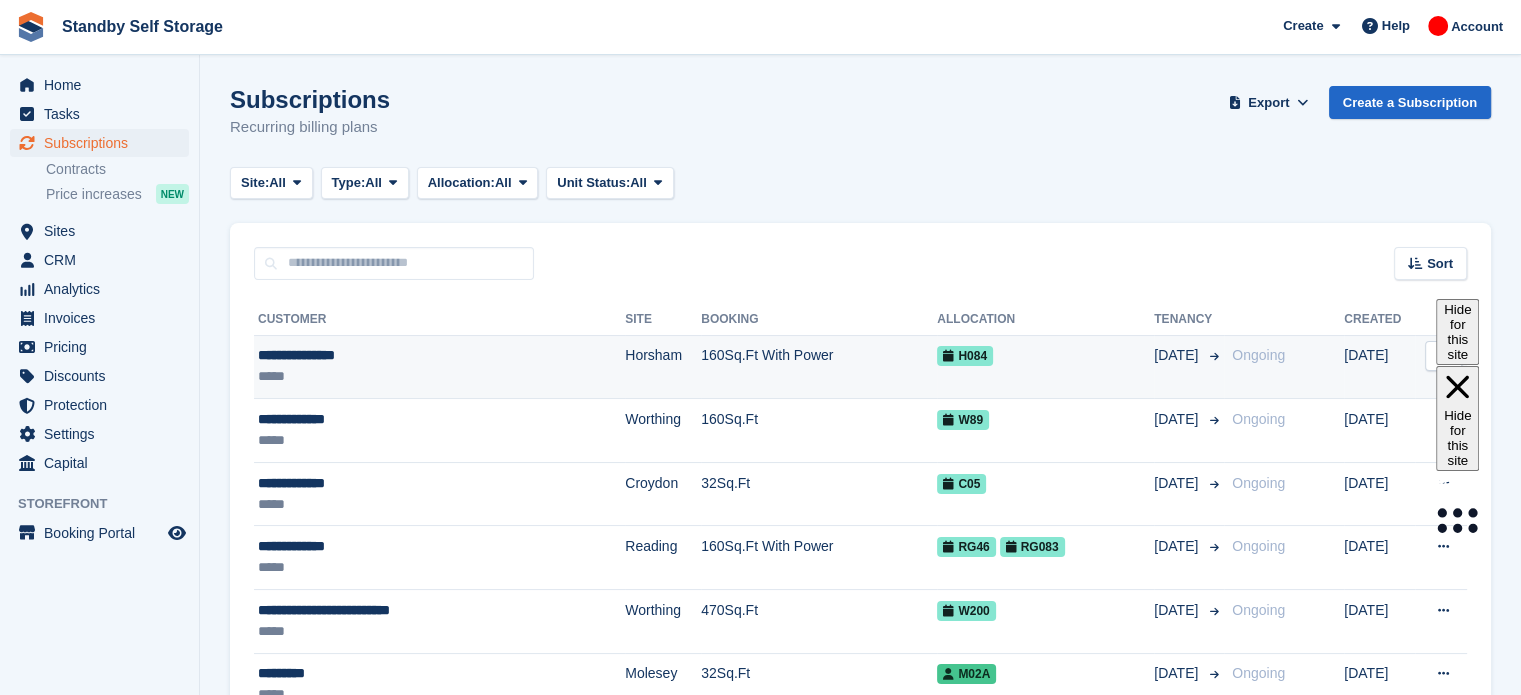 click on "H084" at bounding box center (1045, 367) 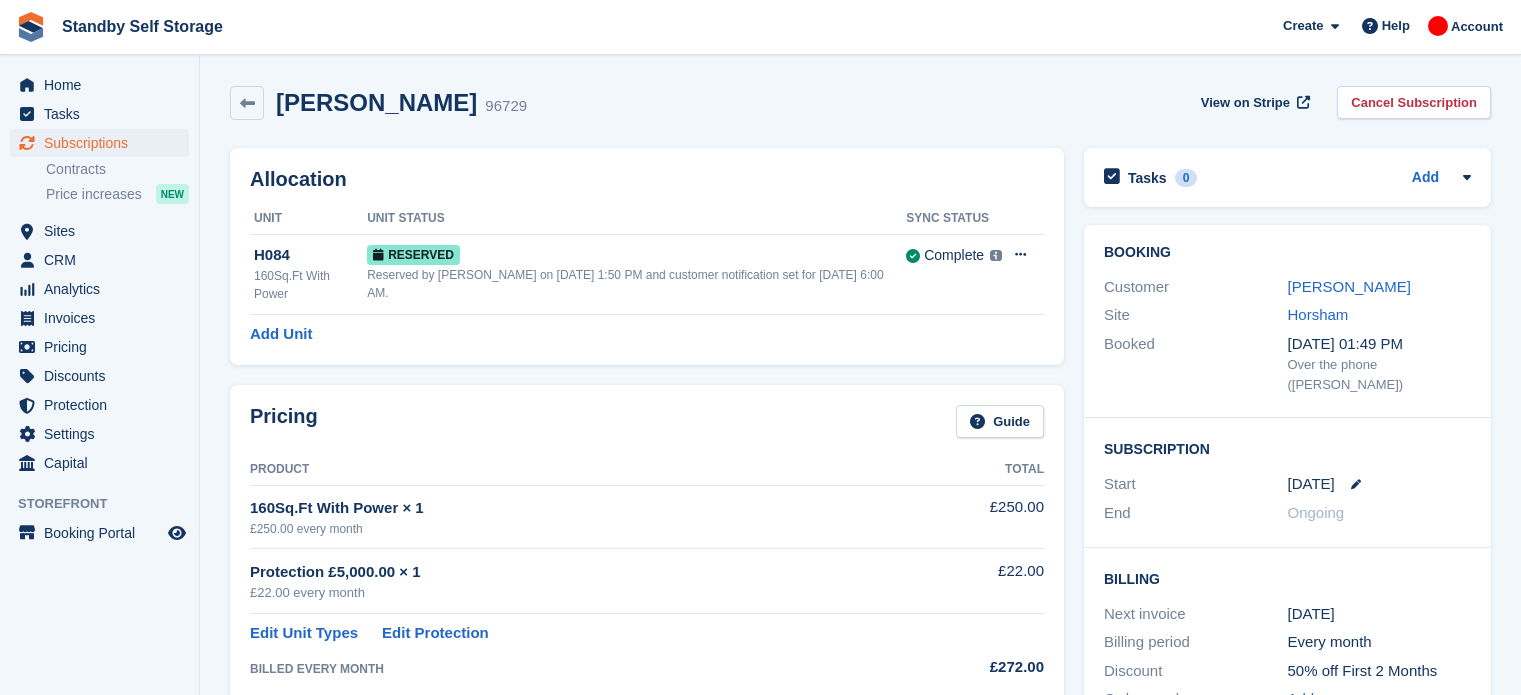 scroll, scrollTop: 0, scrollLeft: 0, axis: both 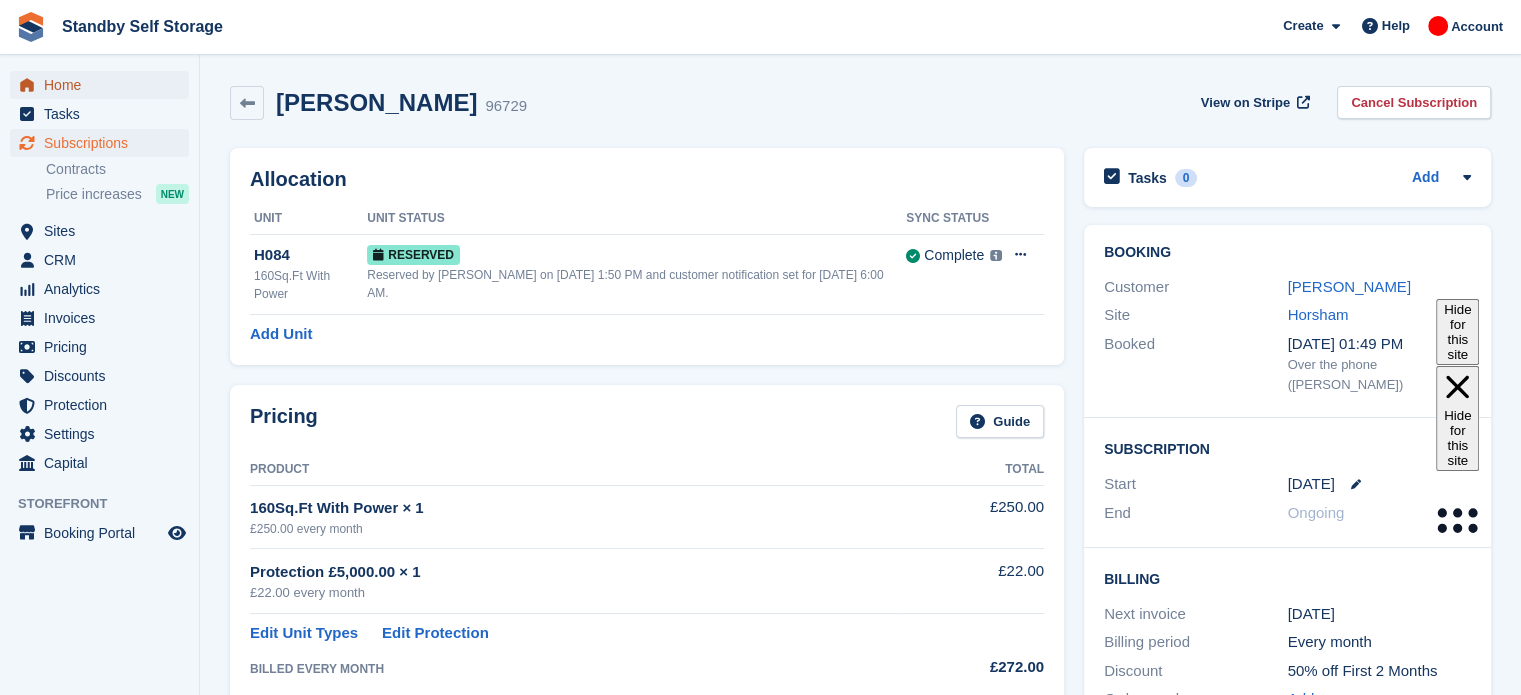 click on "Home" at bounding box center (104, 85) 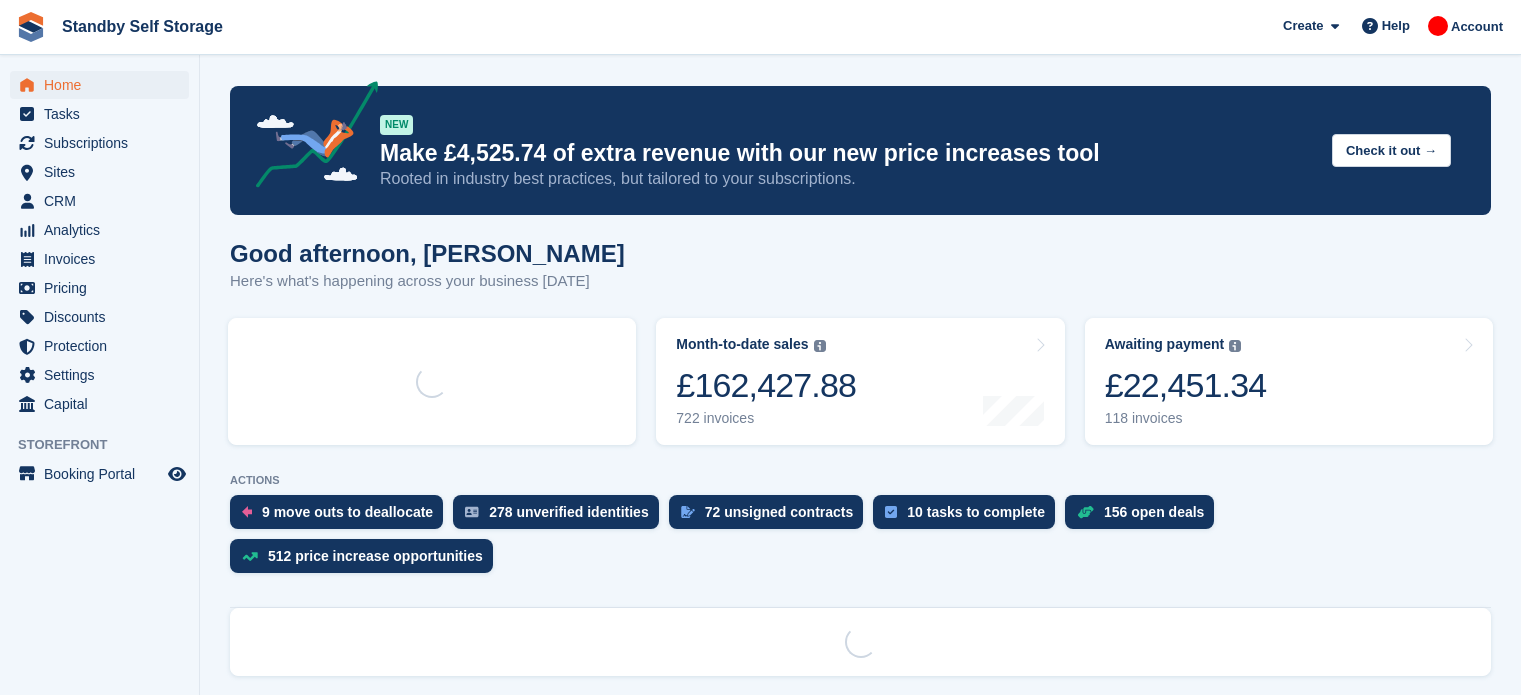 scroll, scrollTop: 0, scrollLeft: 0, axis: both 